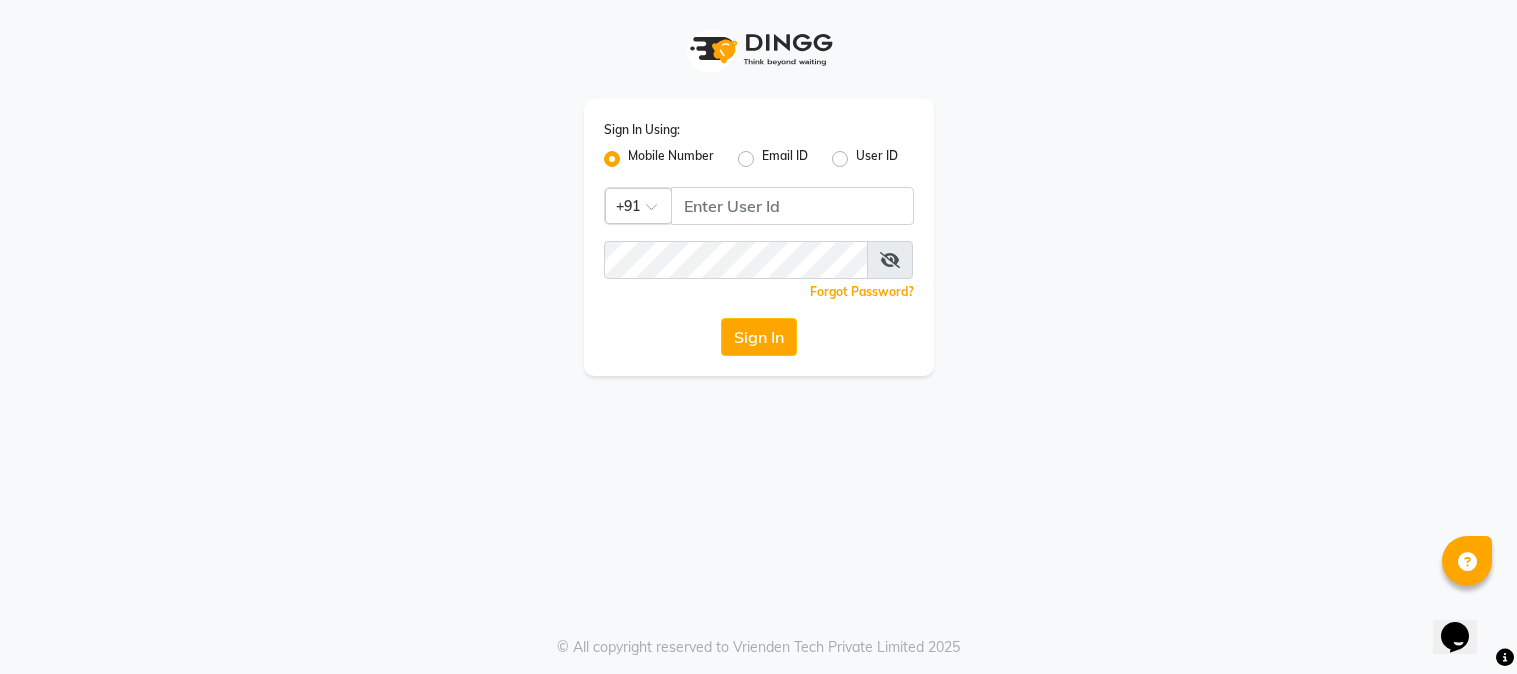 scroll, scrollTop: 0, scrollLeft: 0, axis: both 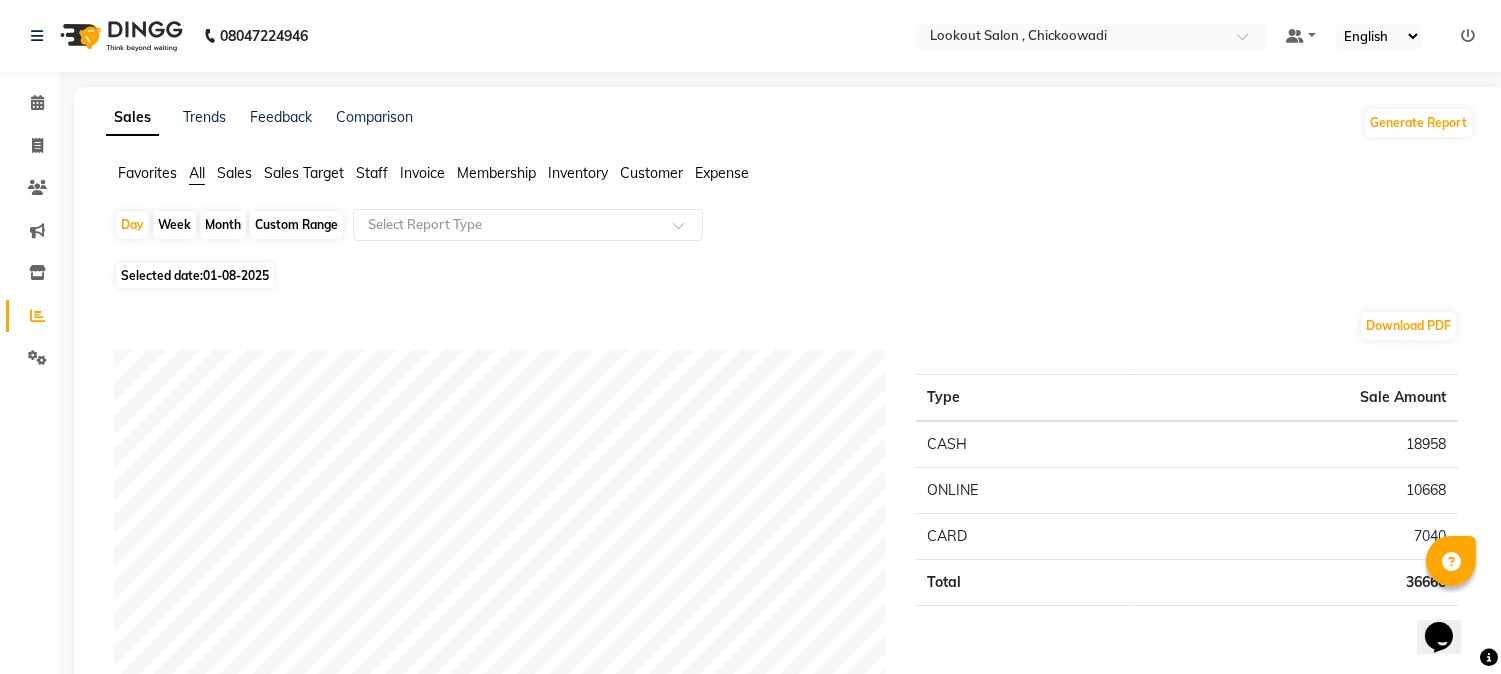 click on "Staff" 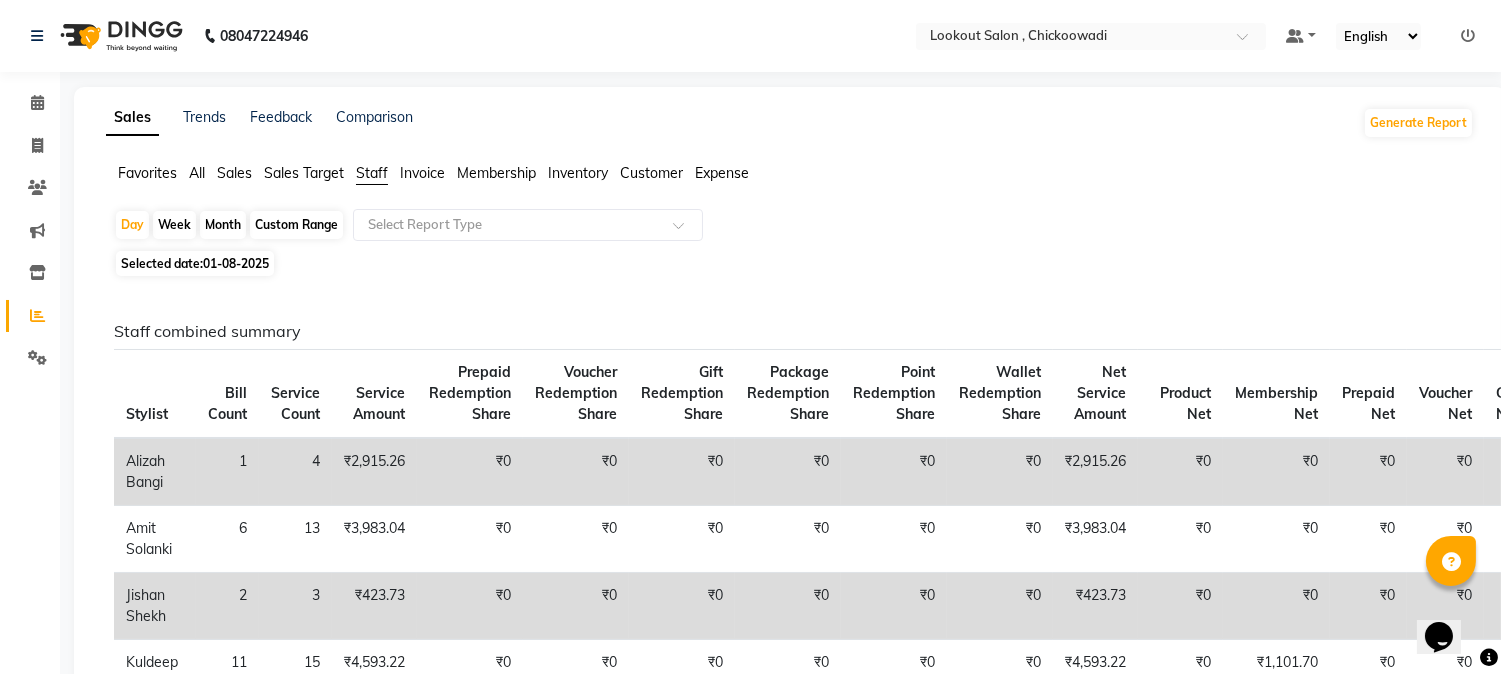 click on "All" 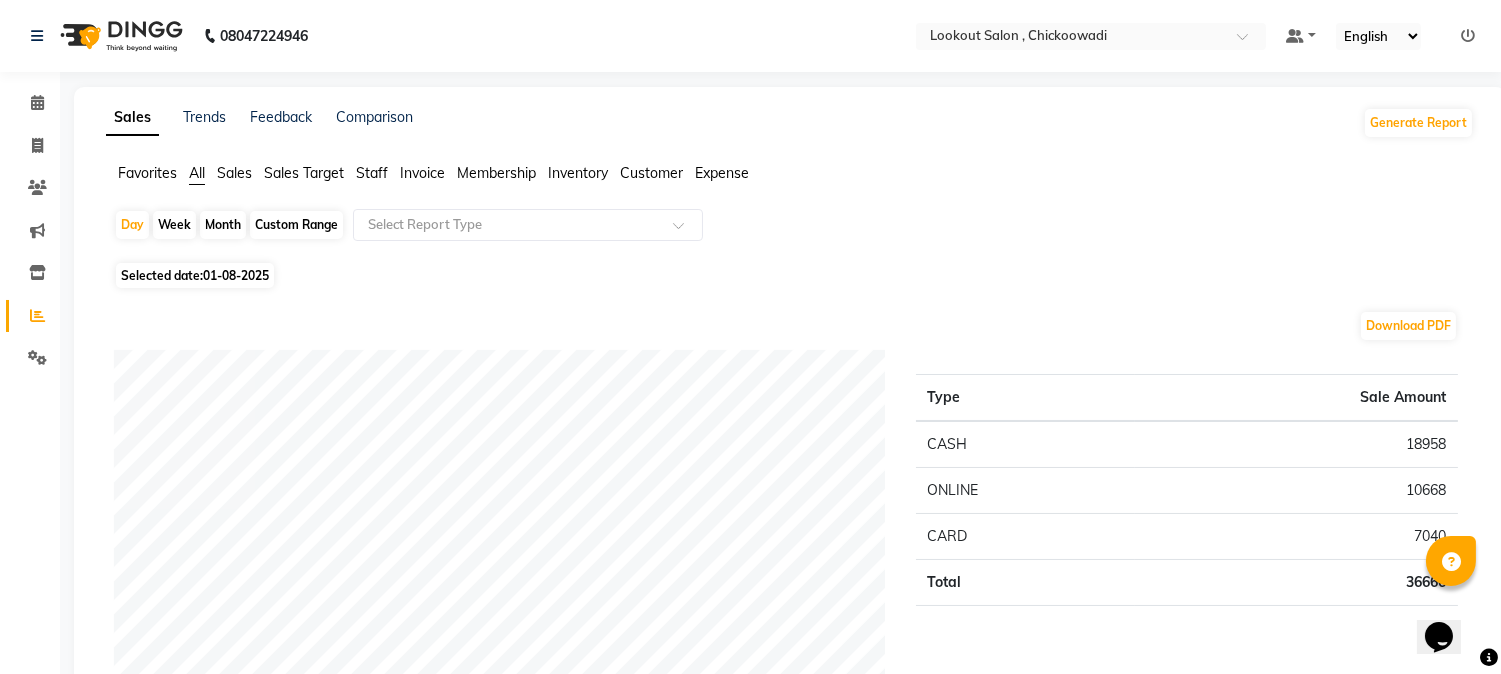 click on "Day   Week   Month   Custom Range  Select Report Type" 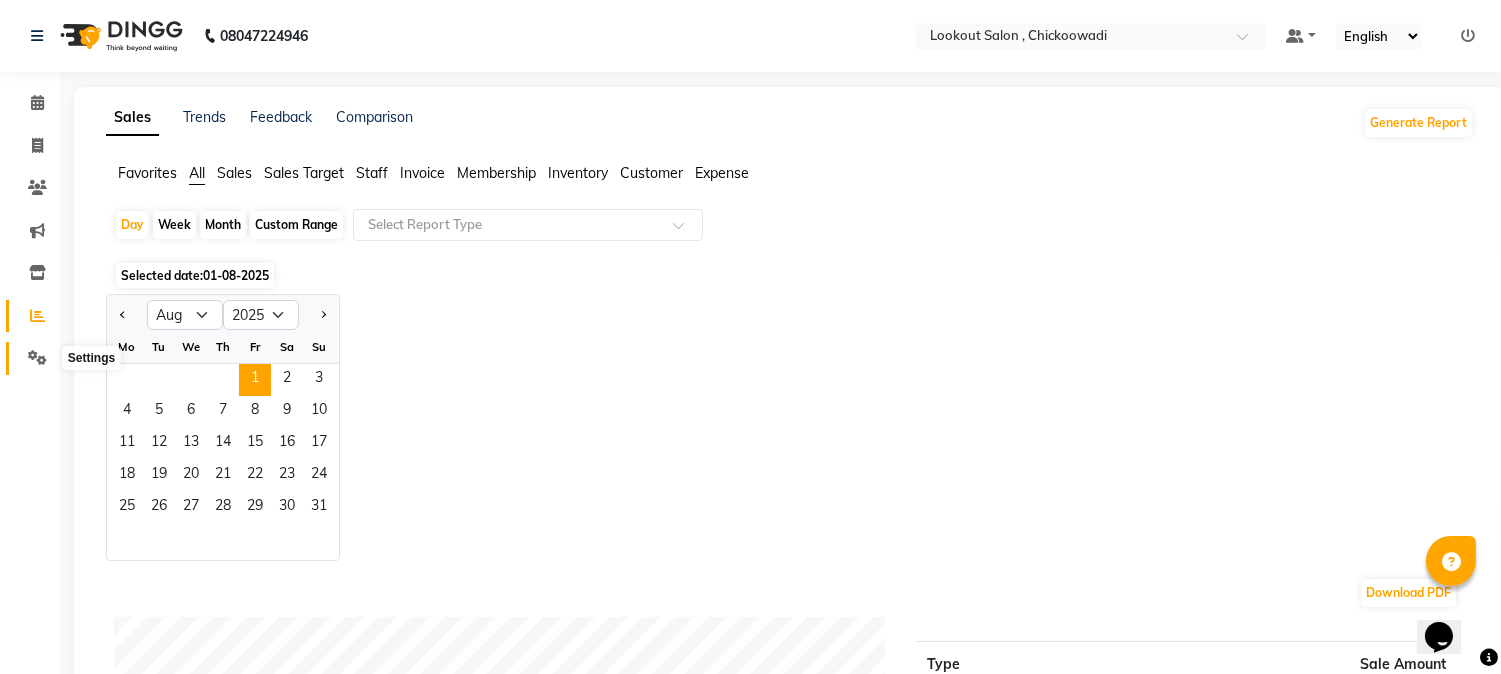 click 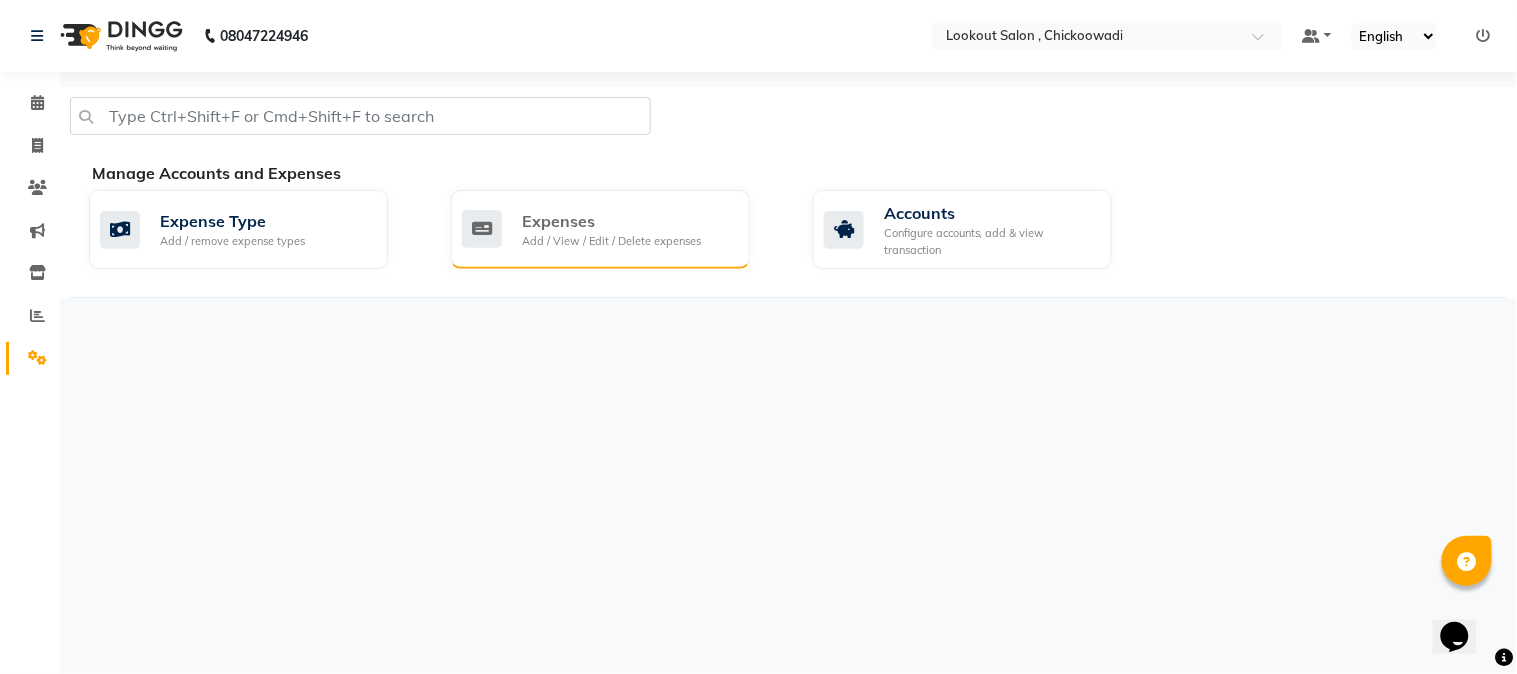 click on "Add / View / Edit / Delete expenses" 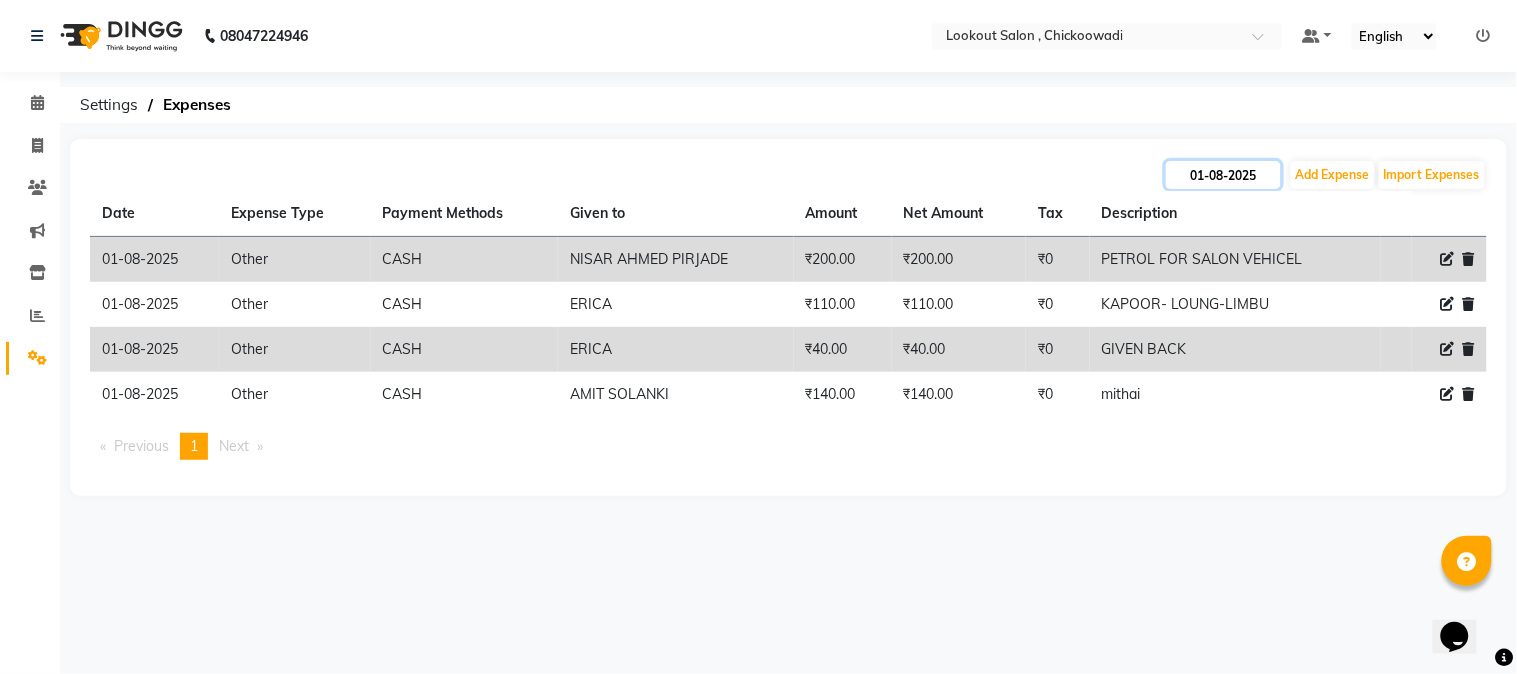 click on "01-08-2025" 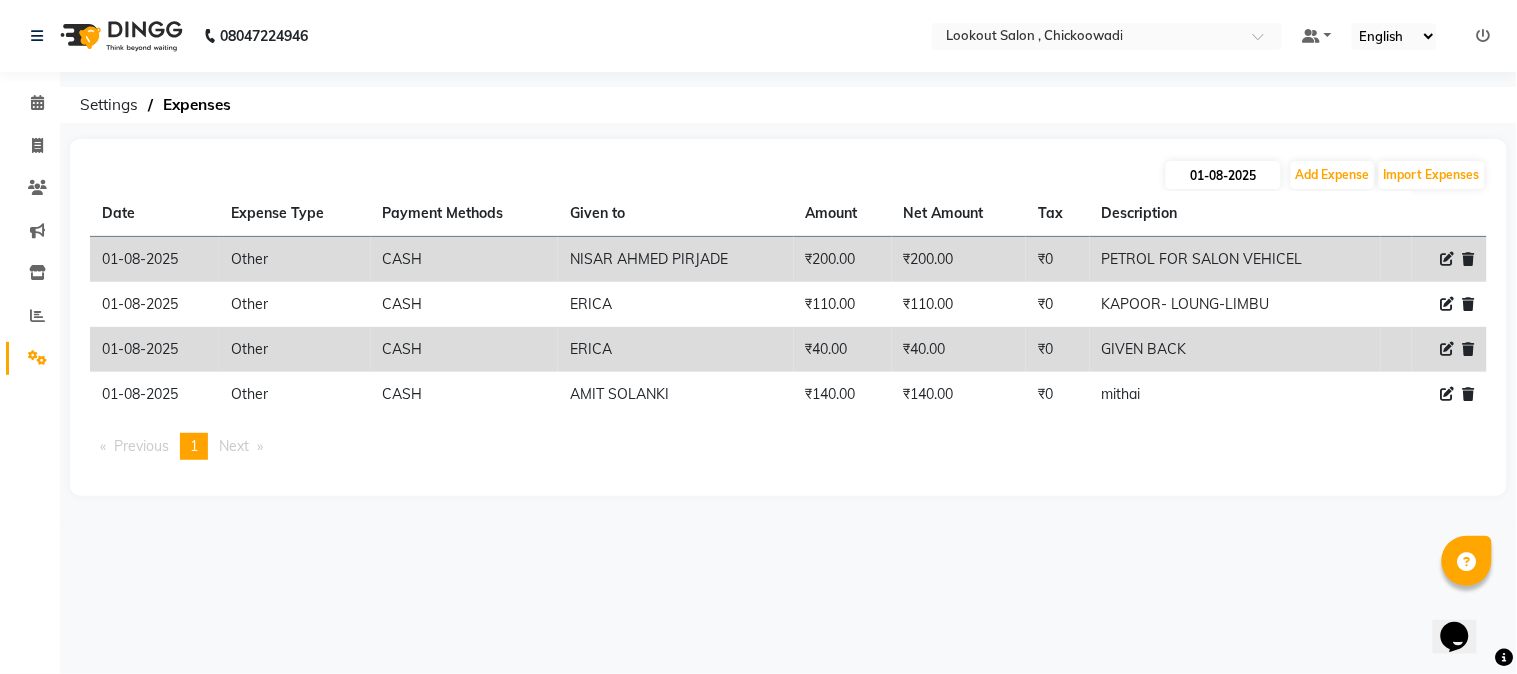 select on "8" 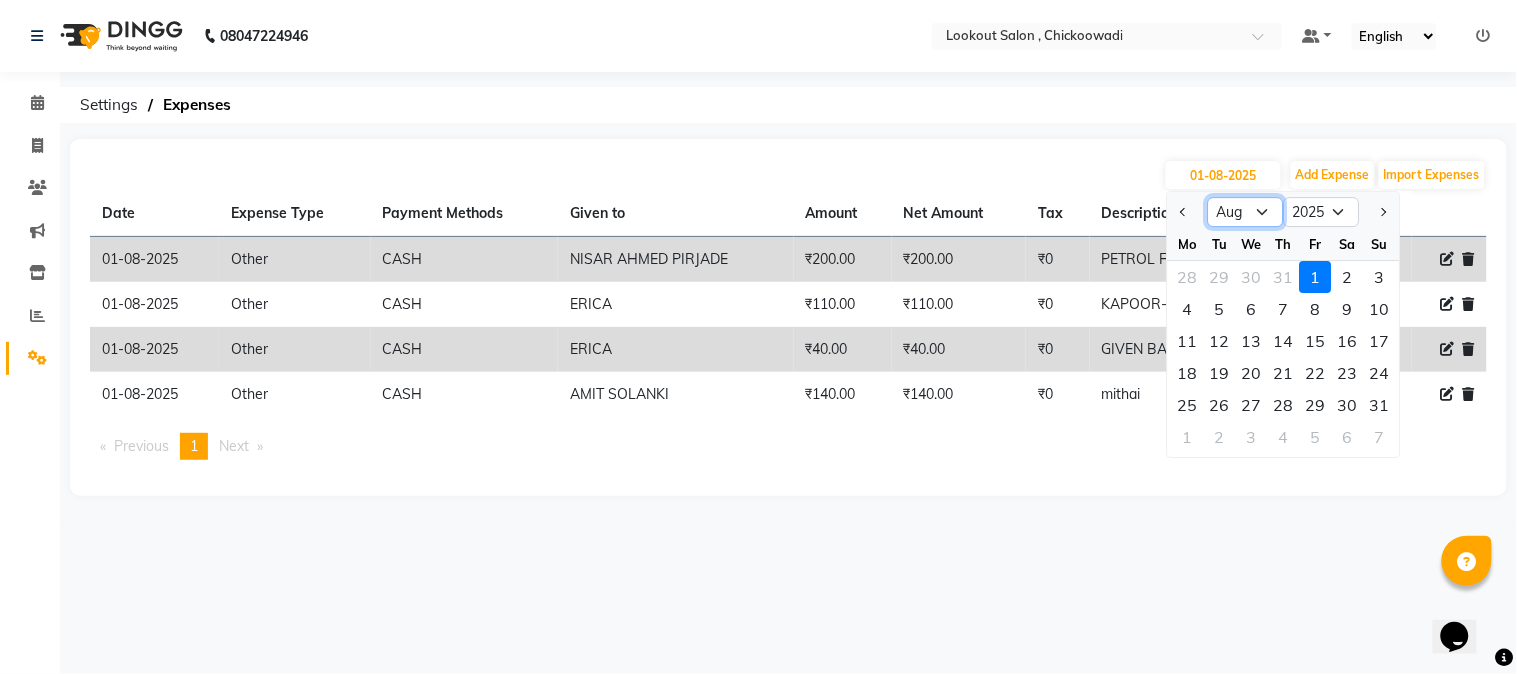 click on "Jan Feb Mar Apr May Jun Jul Aug Sep Oct Nov Dec" 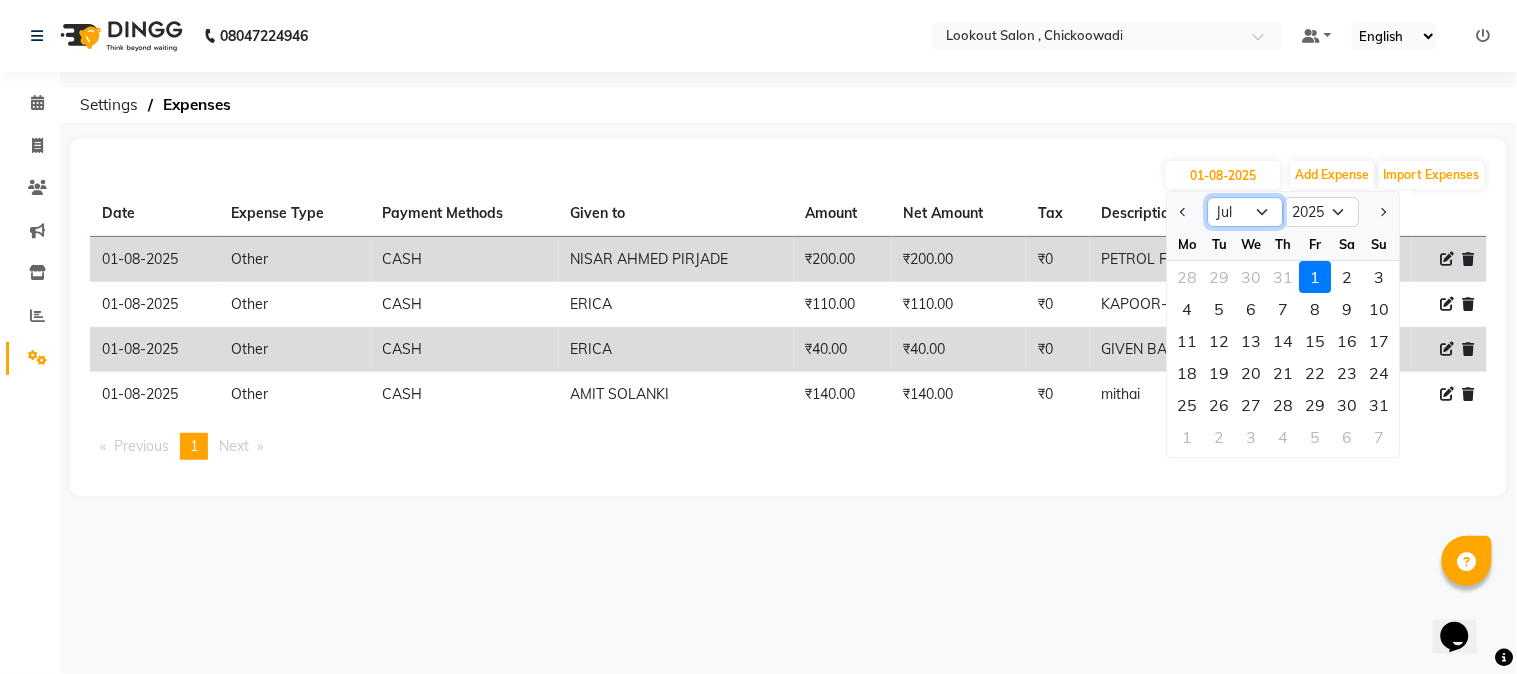 click on "Jan Feb Mar Apr May Jun Jul Aug Sep Oct Nov Dec" 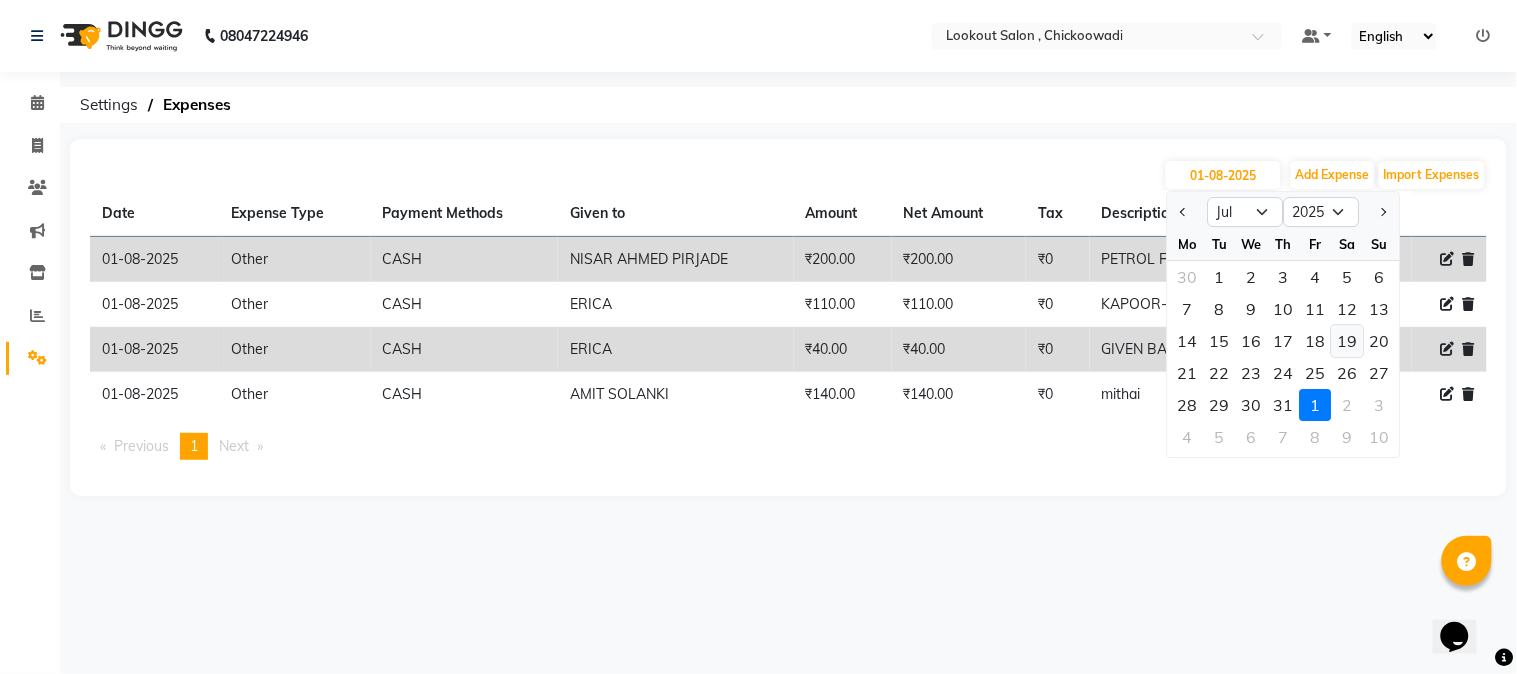 click on "19" 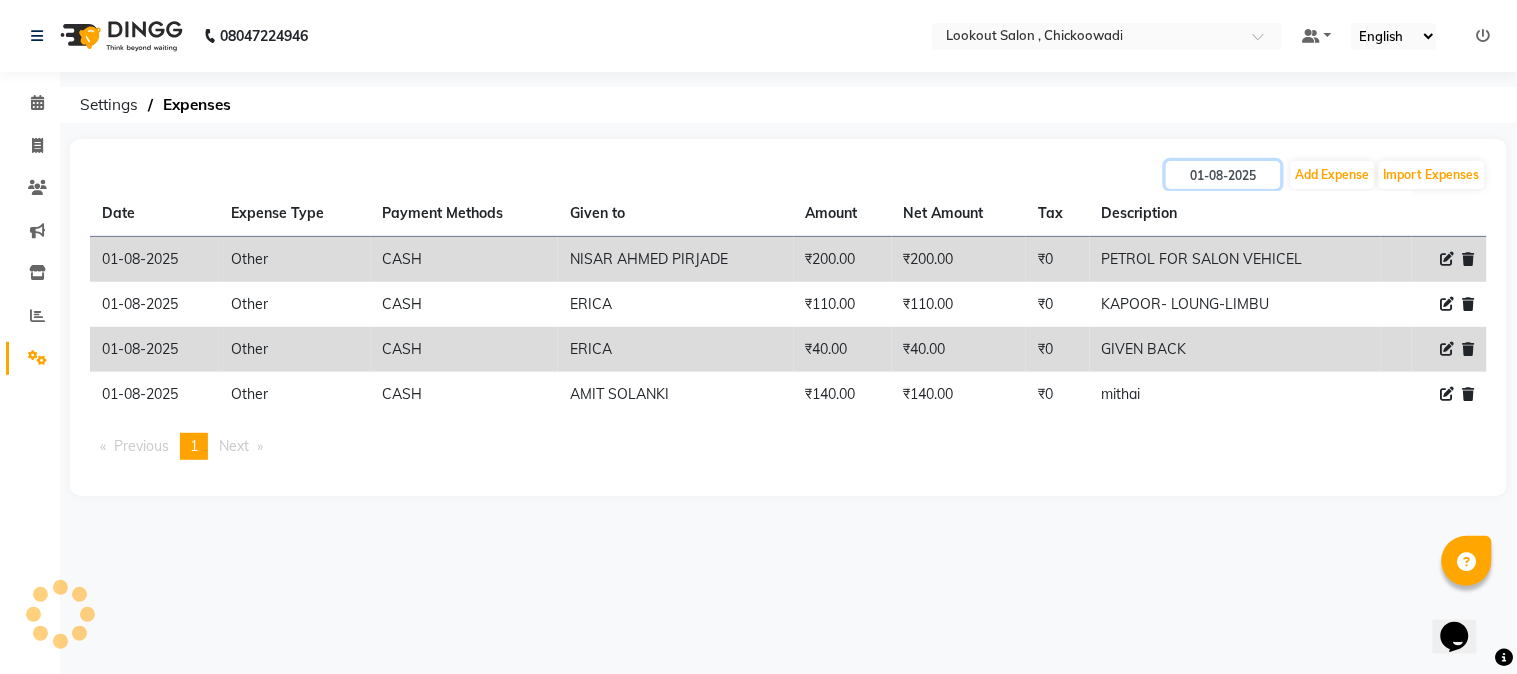 type on "19-07-2025" 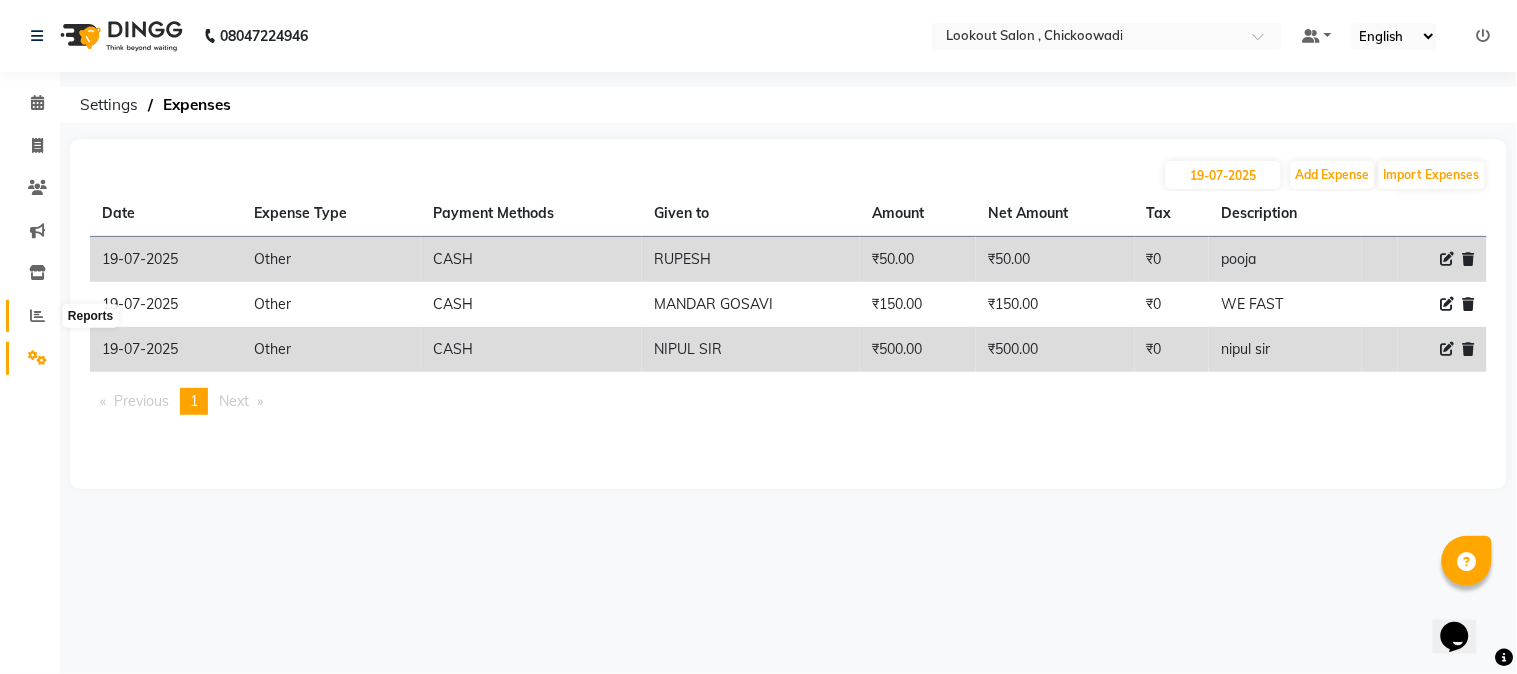 click 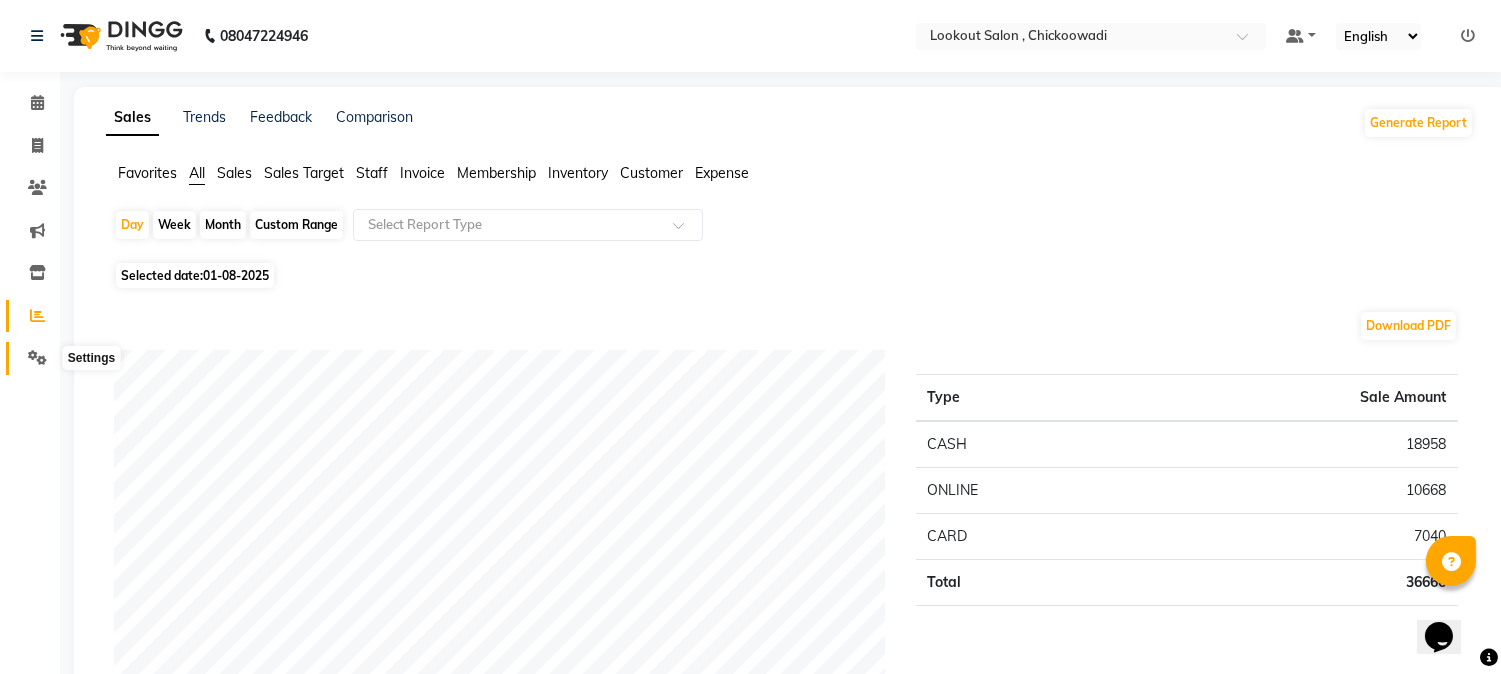 click 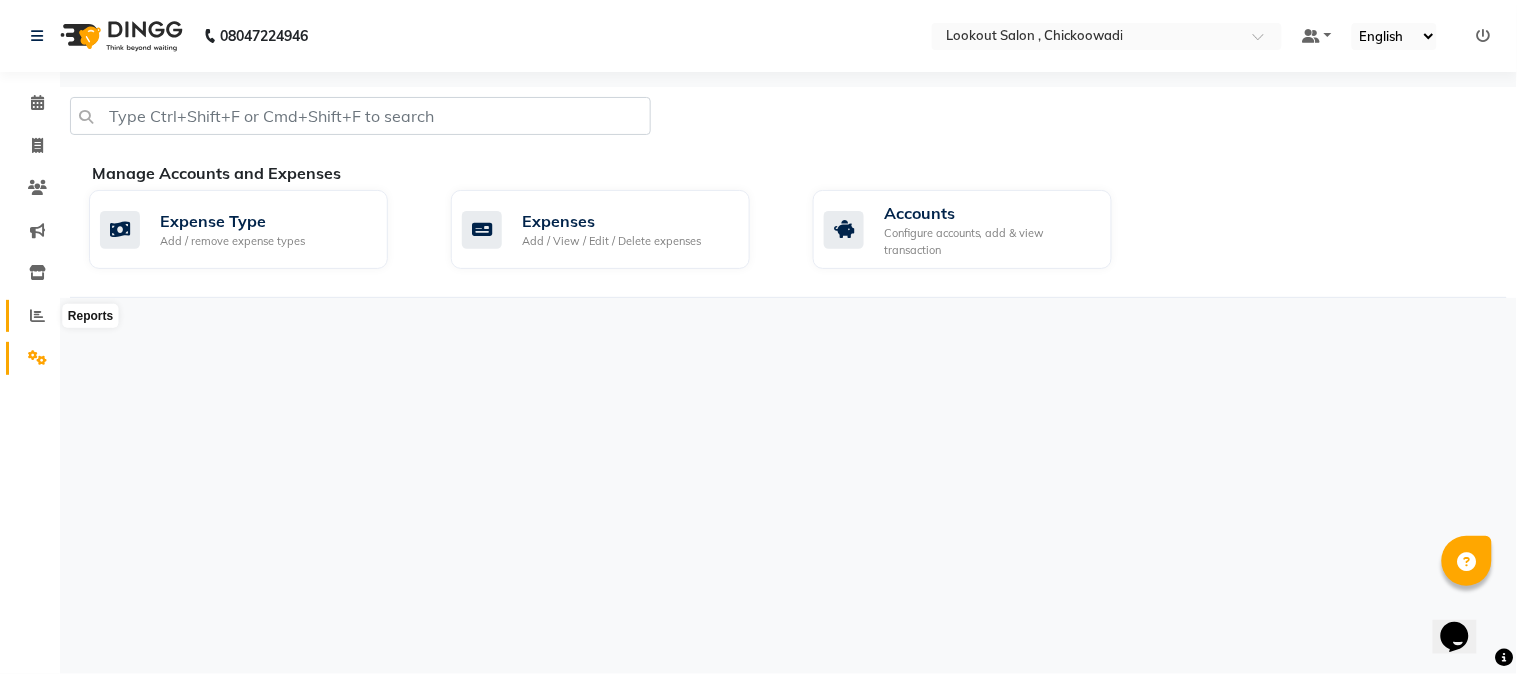 click 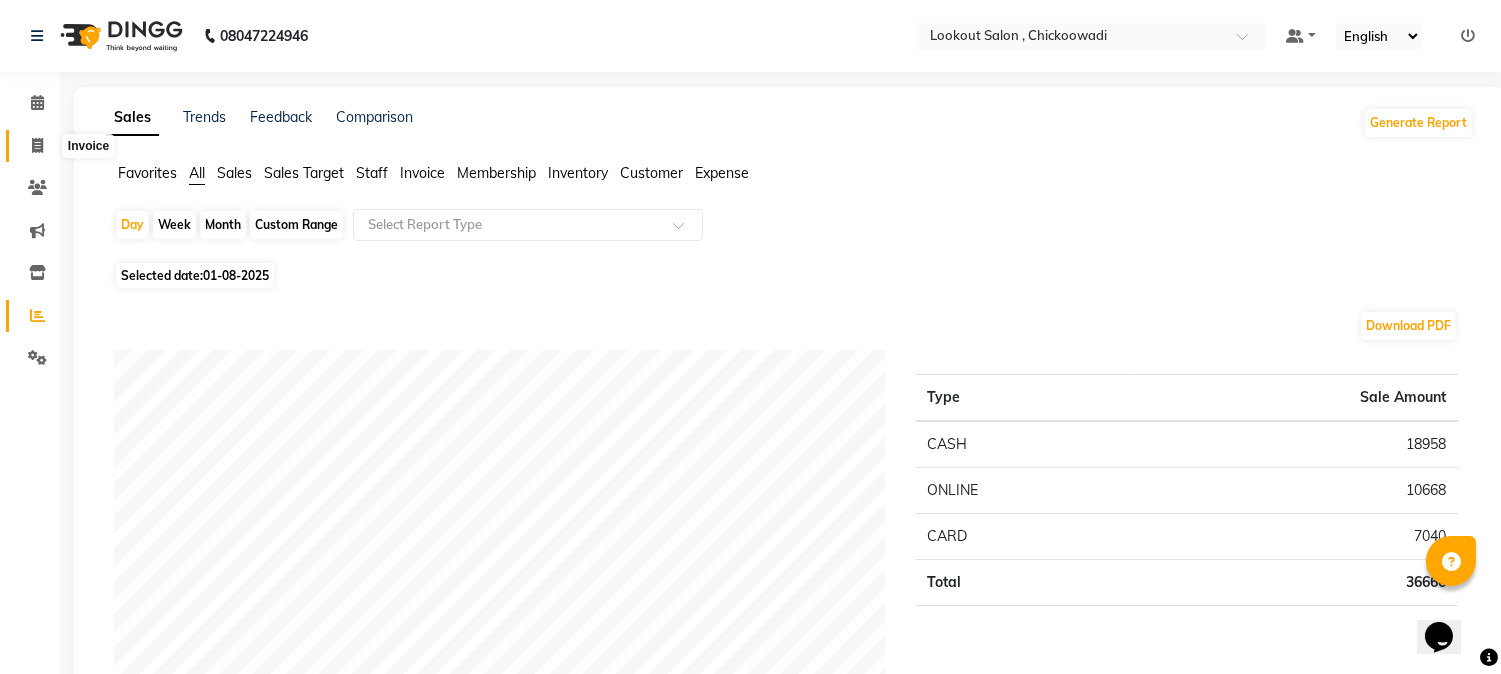 click 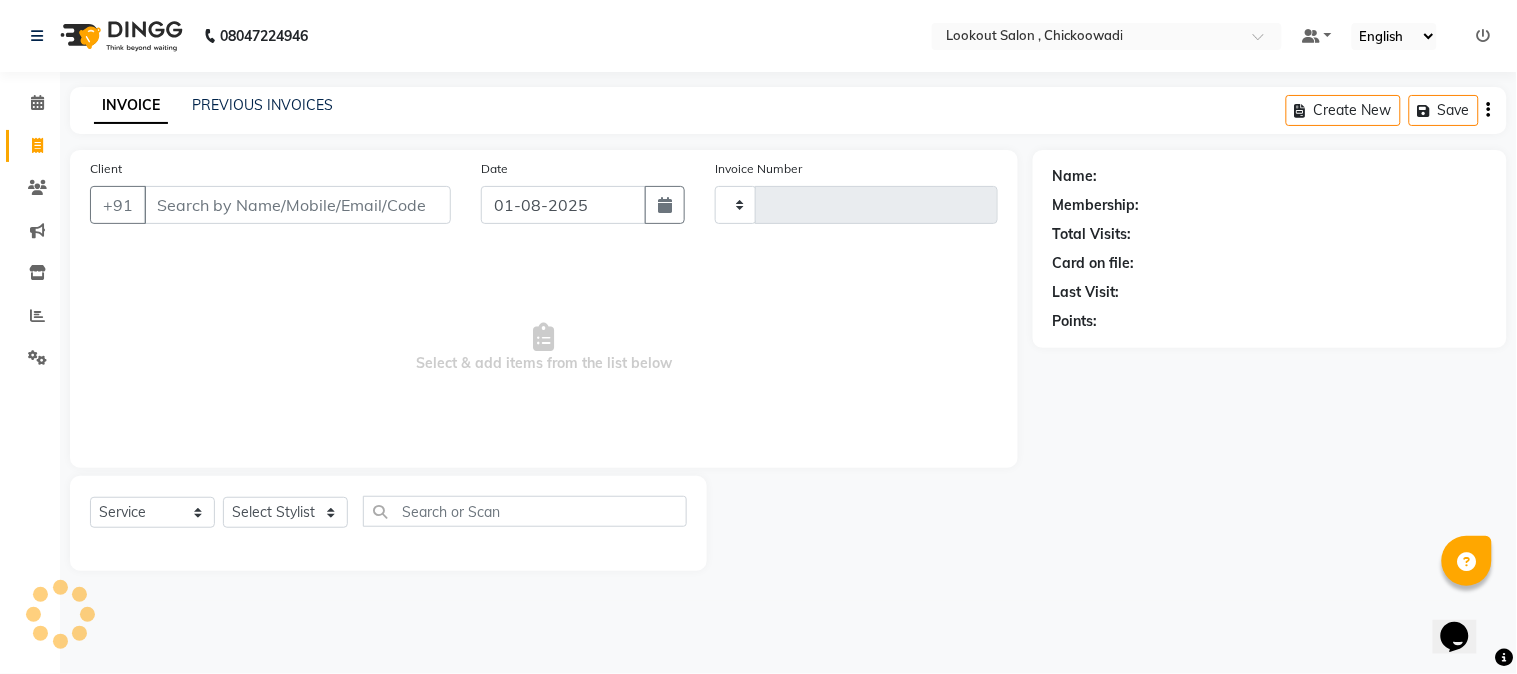 type on "4898" 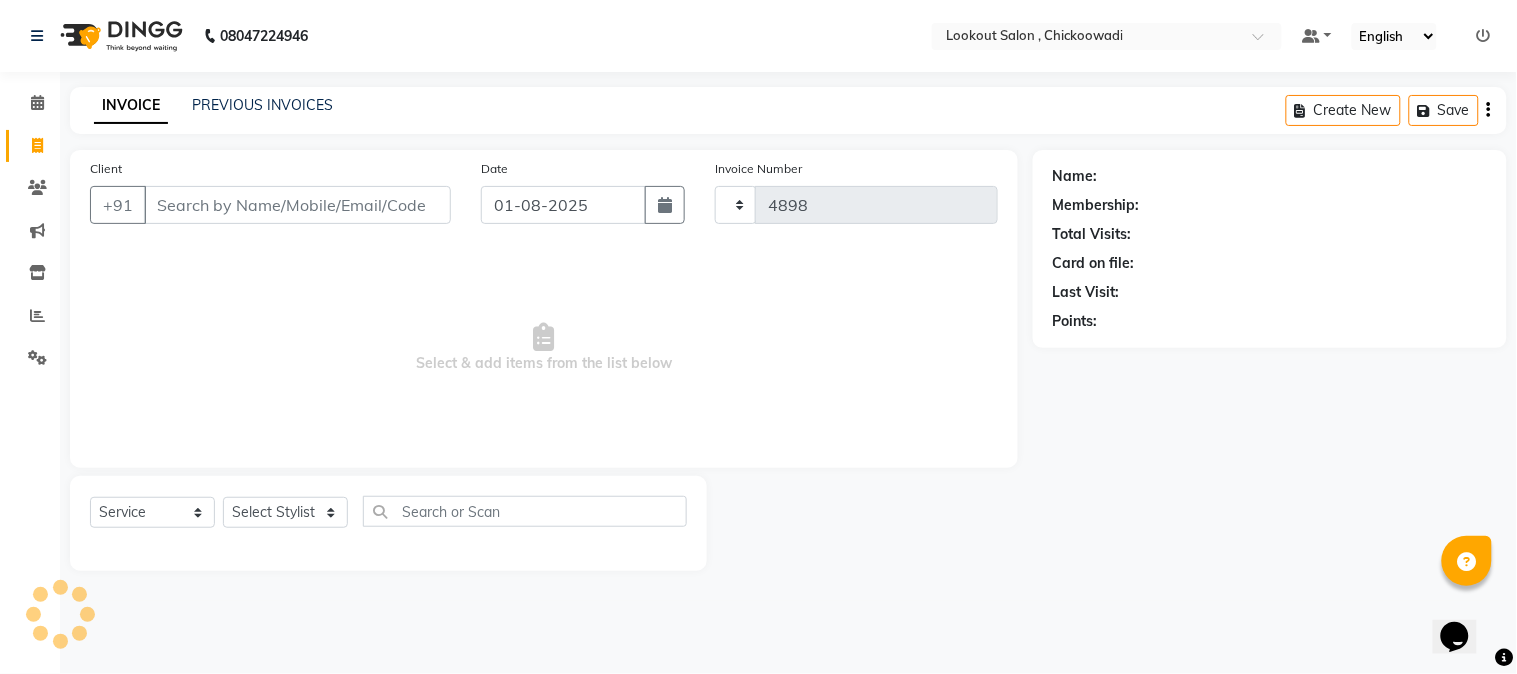 select on "151" 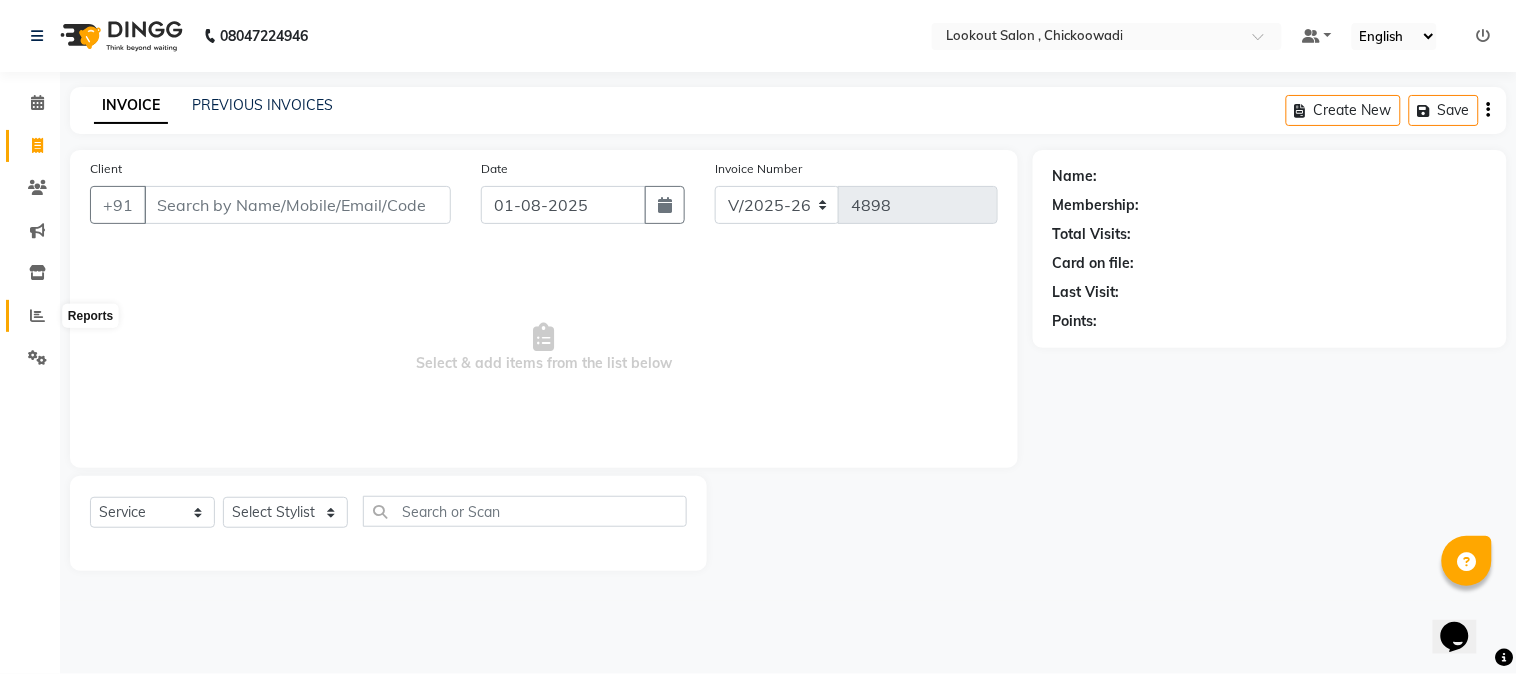 click 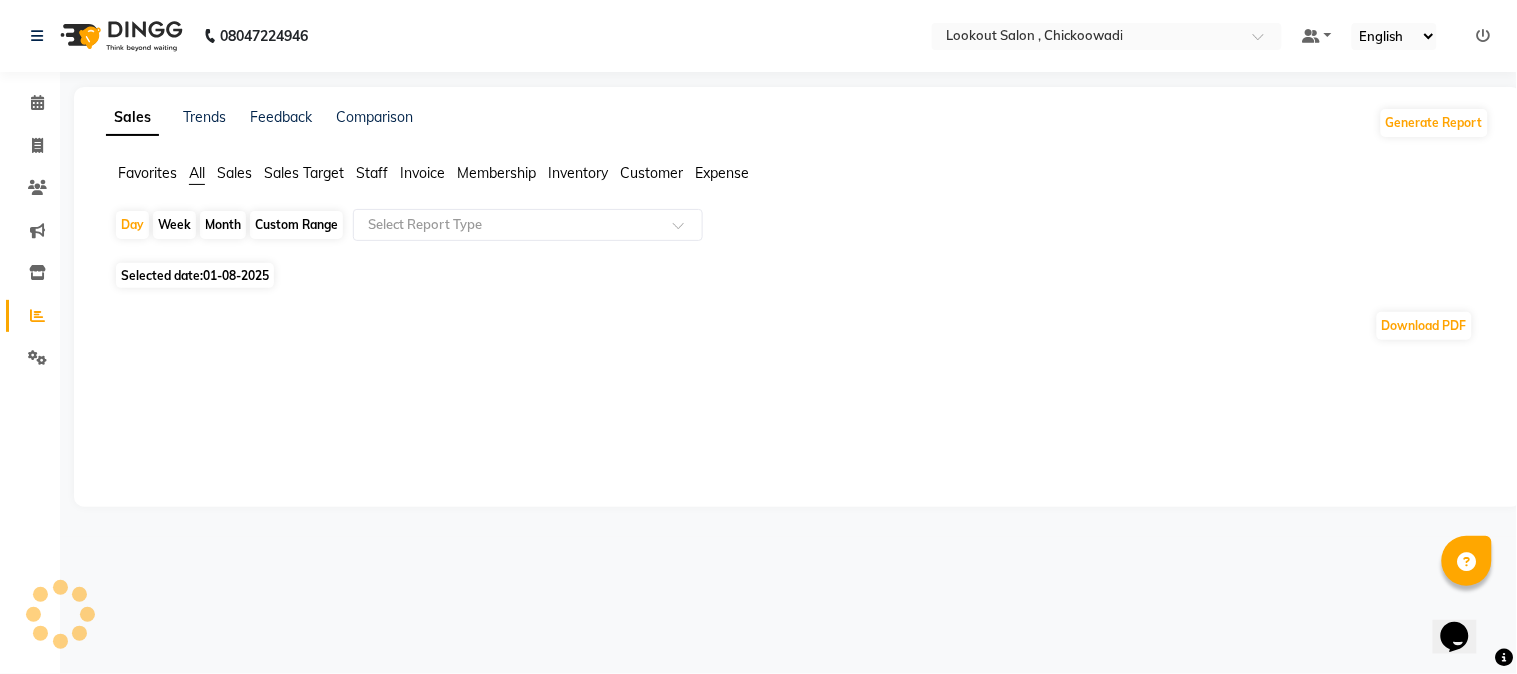 click on "01-08-2025" 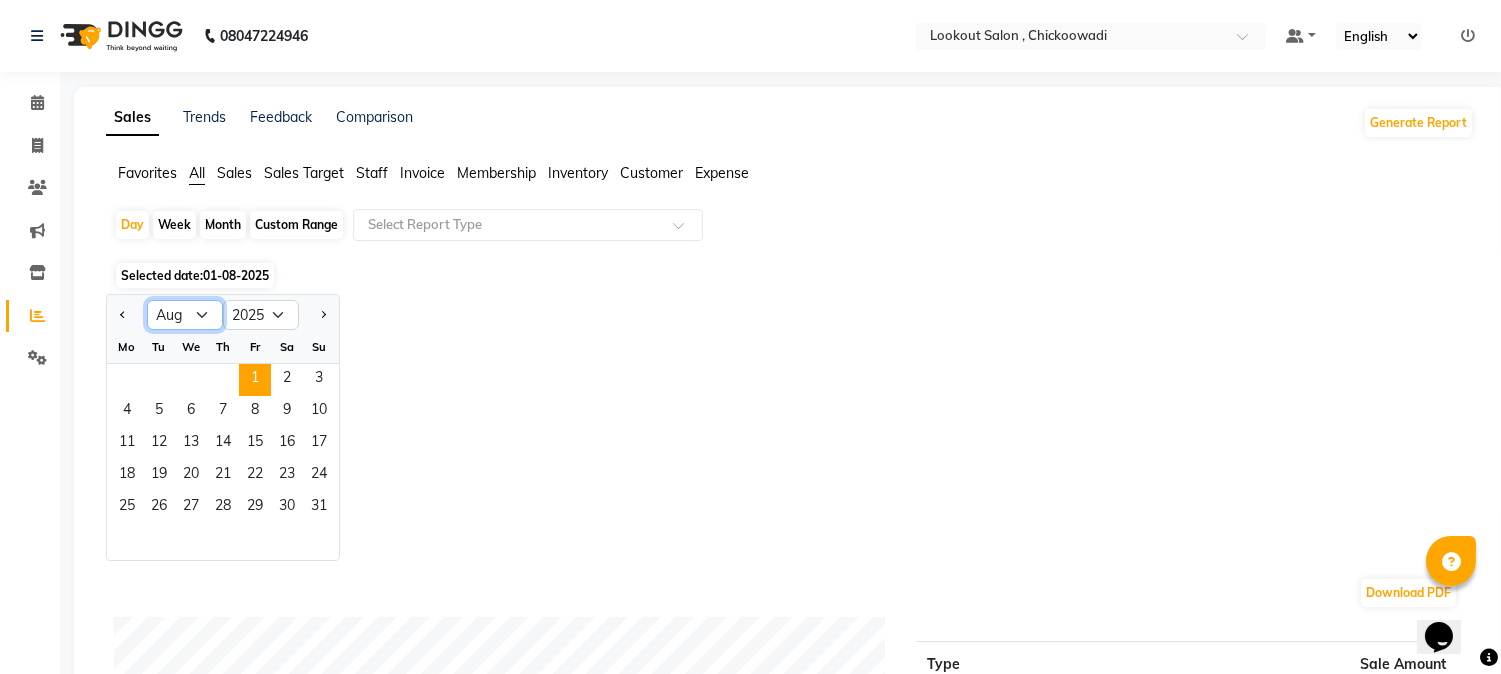 click on "Jan Feb Mar Apr May Jun Jul Aug Sep Oct Nov Dec" 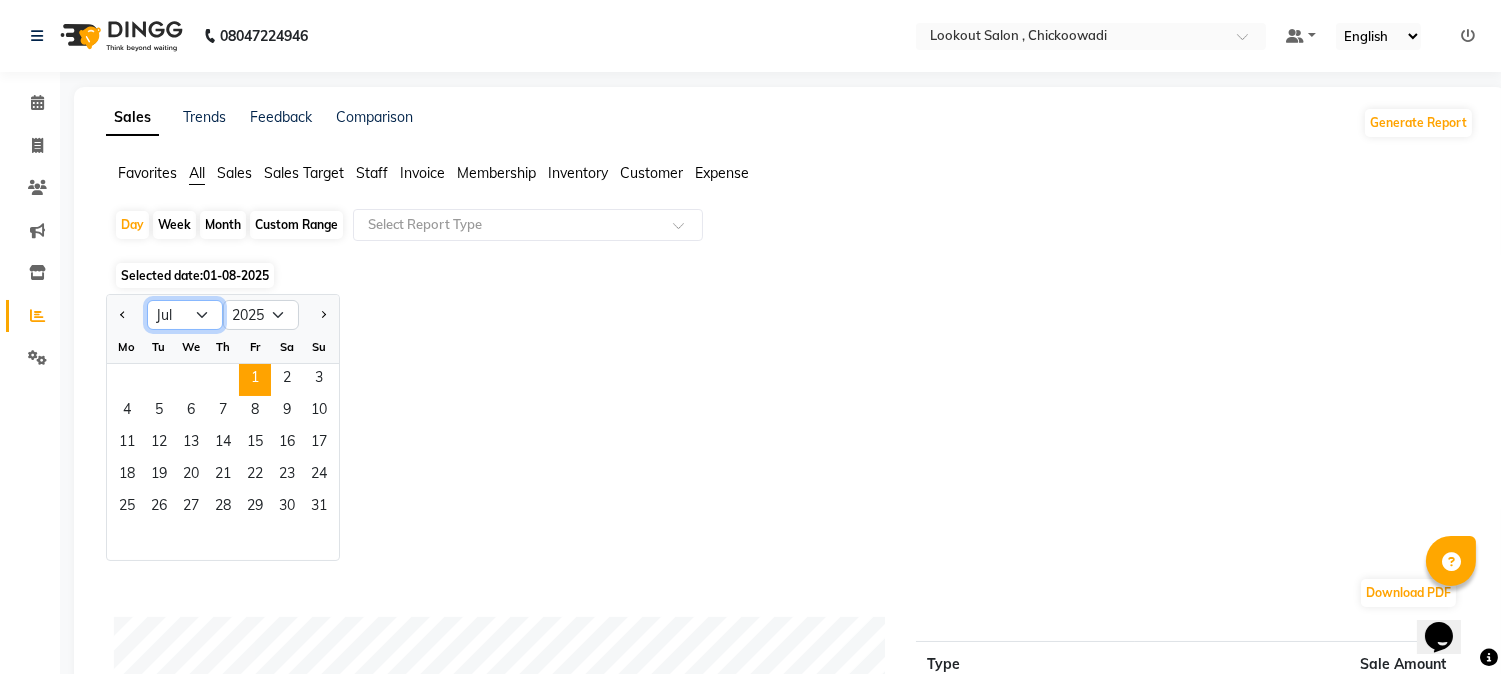 click on "Jan Feb Mar Apr May Jun Jul Aug Sep Oct Nov Dec" 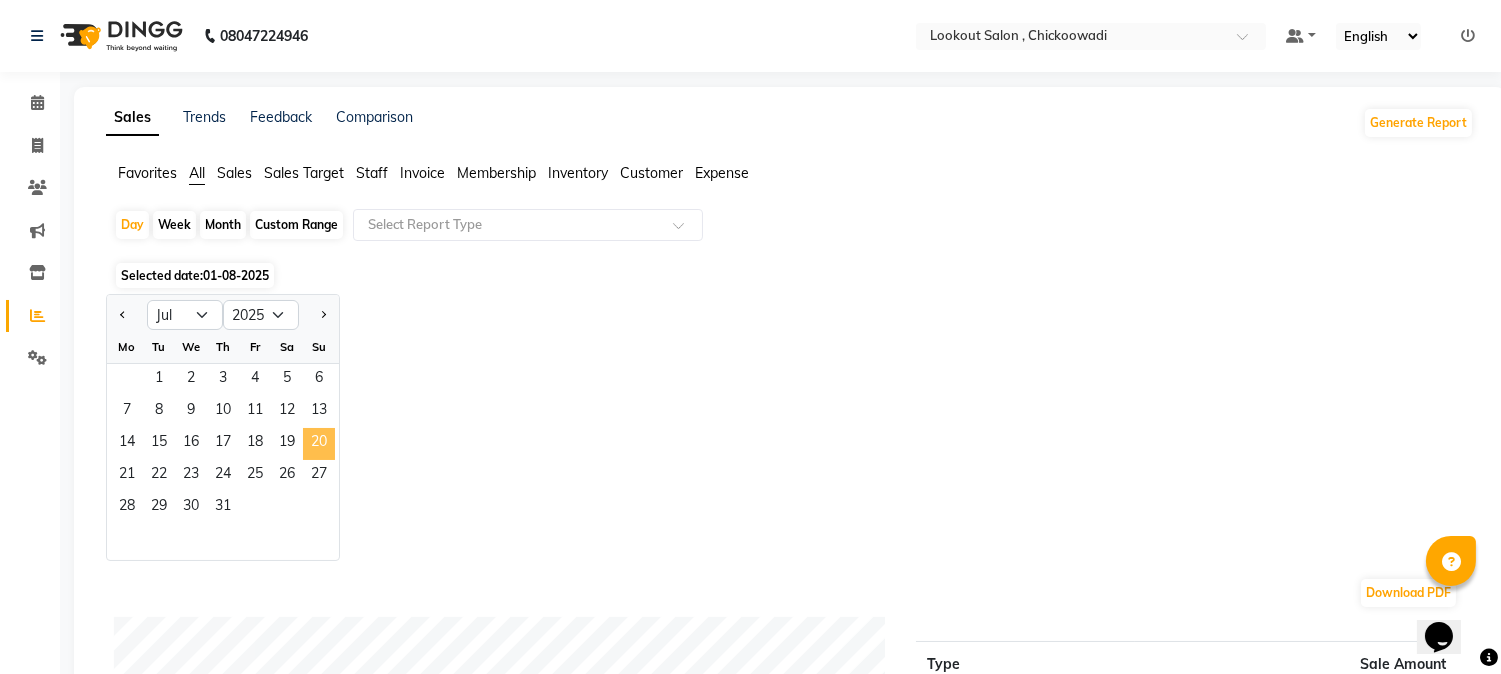 click on "20" 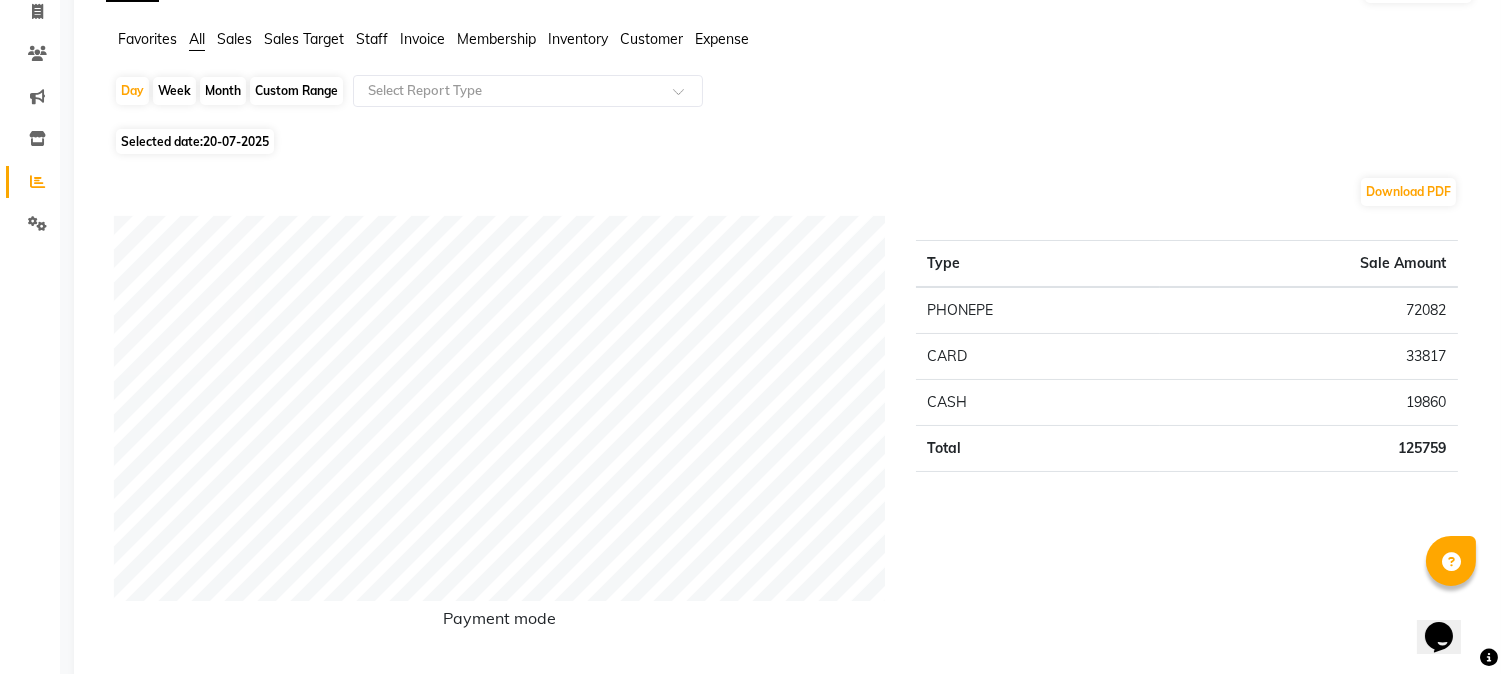 scroll, scrollTop: 111, scrollLeft: 0, axis: vertical 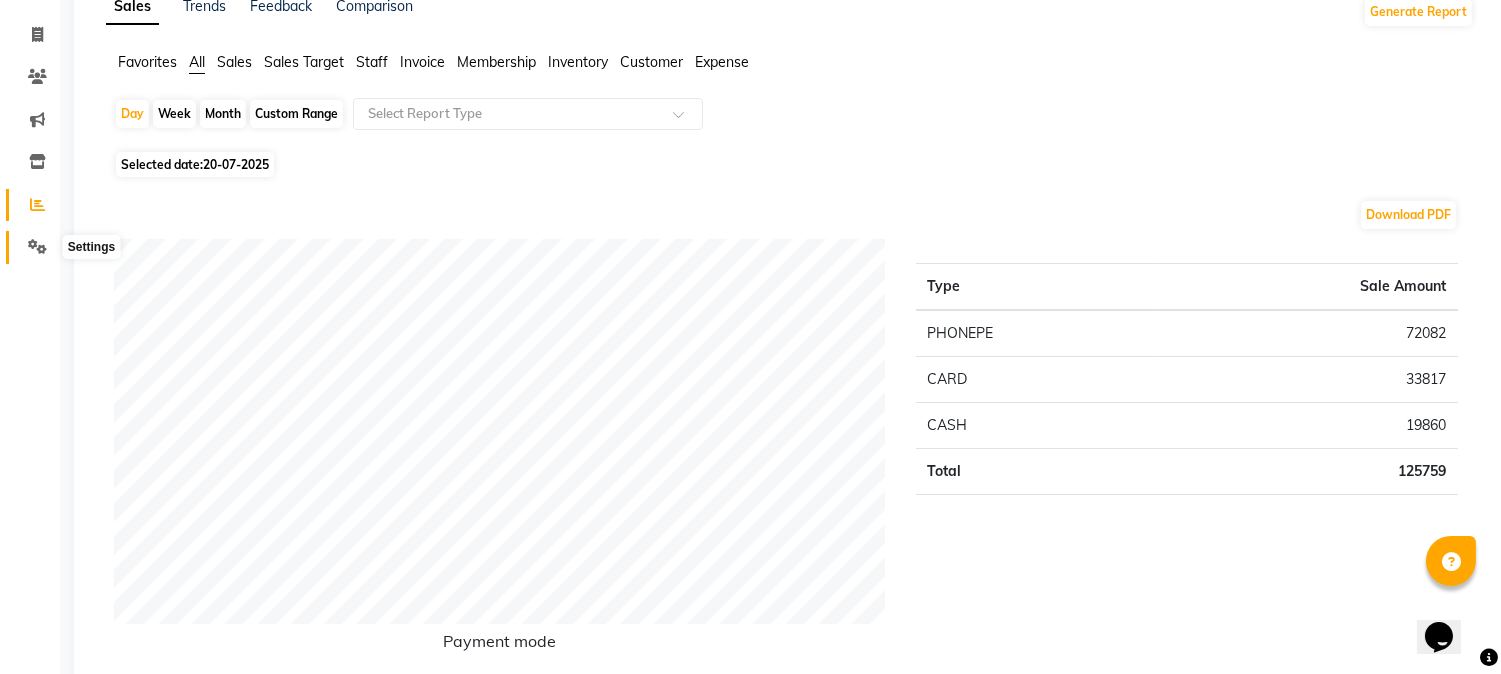 click 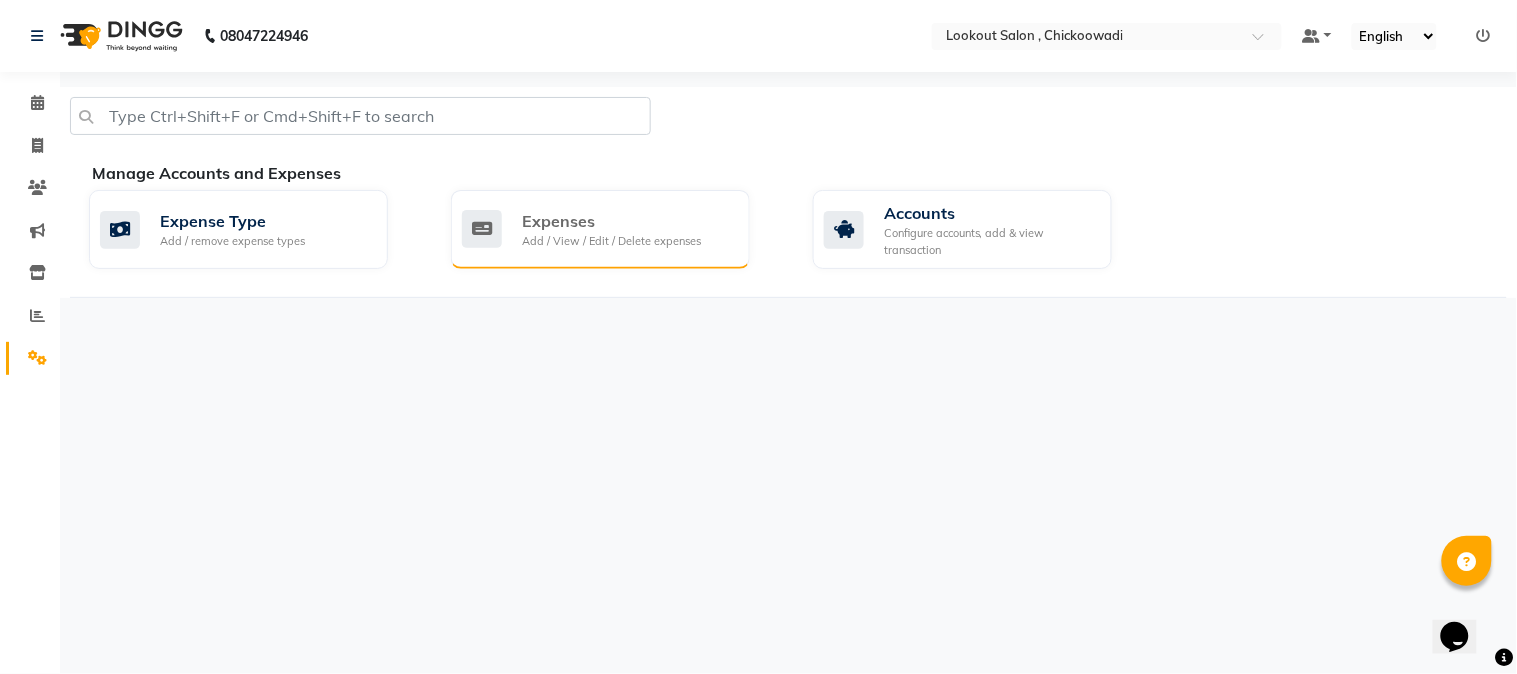 click on "Expenses Add / View / Edit / Delete expenses" 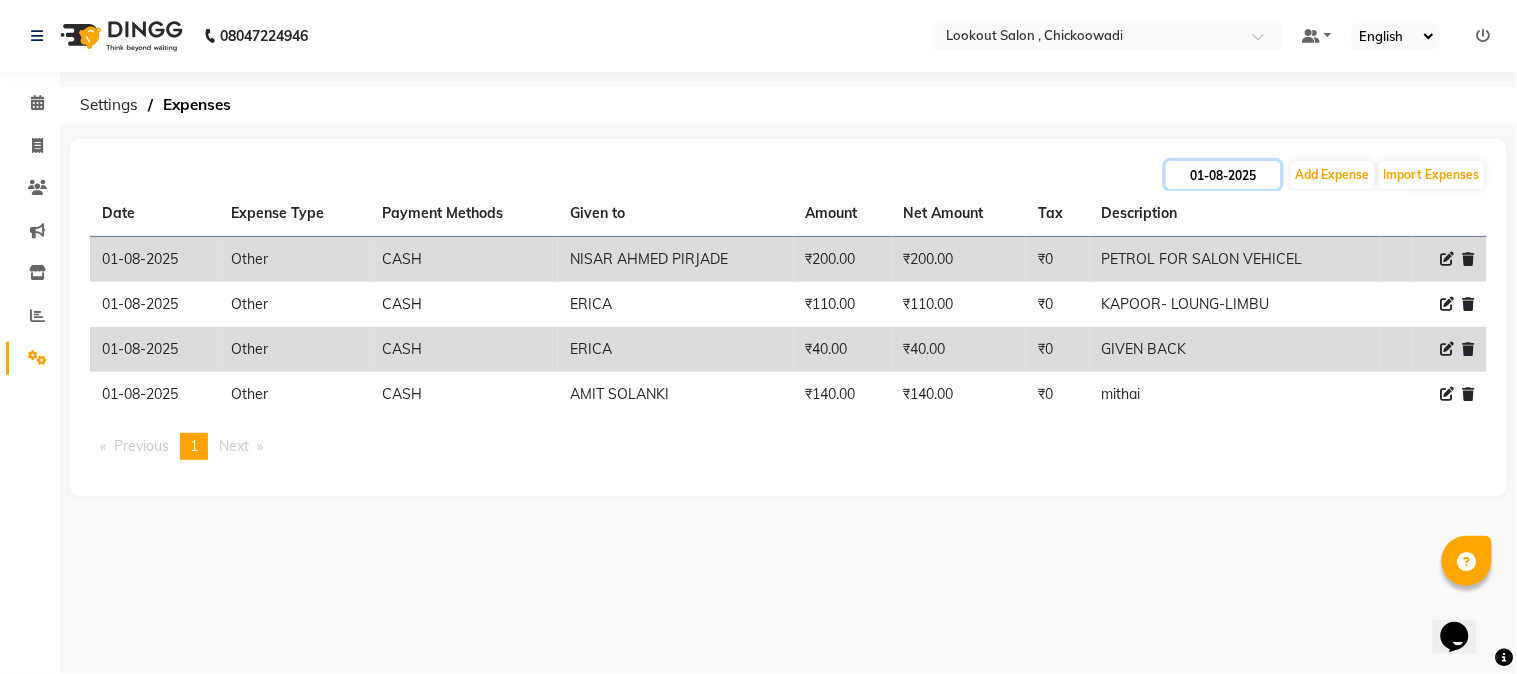 click on "01-08-2025" 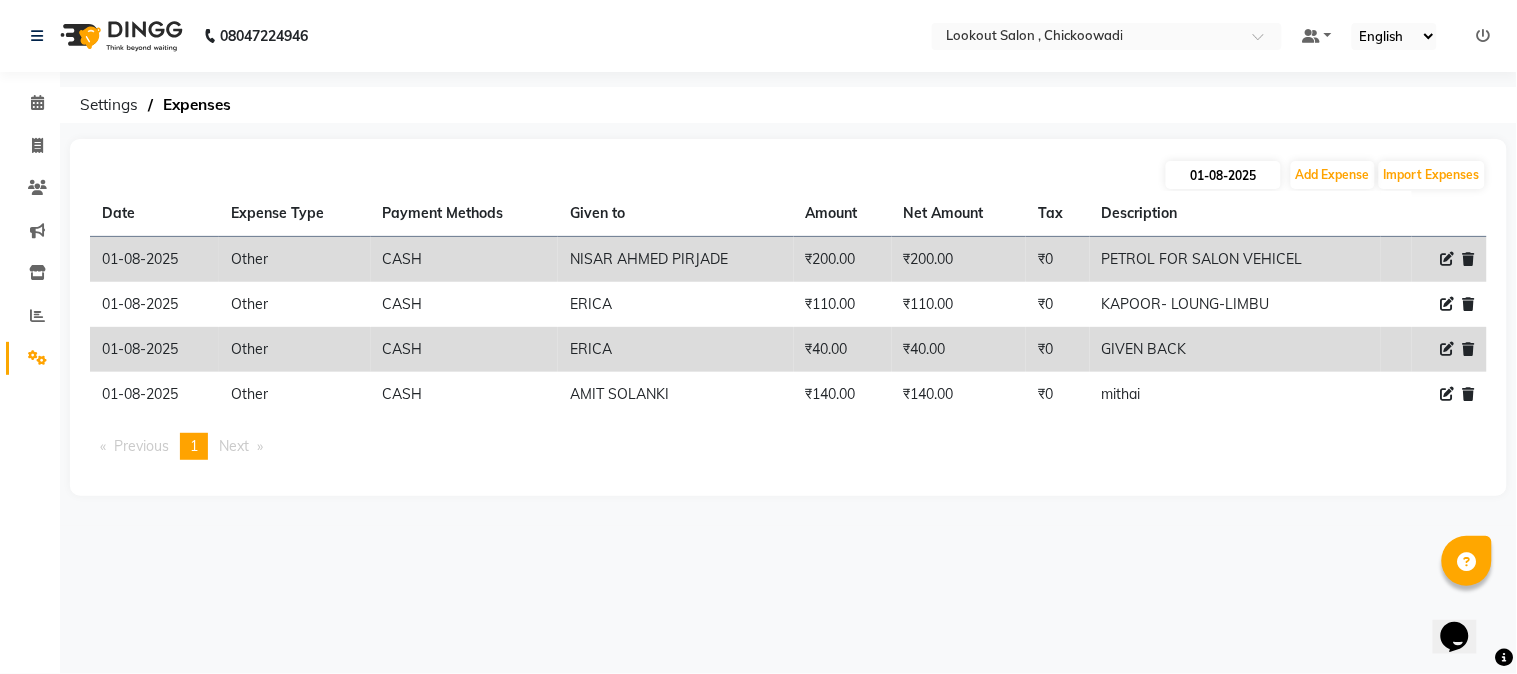 select on "8" 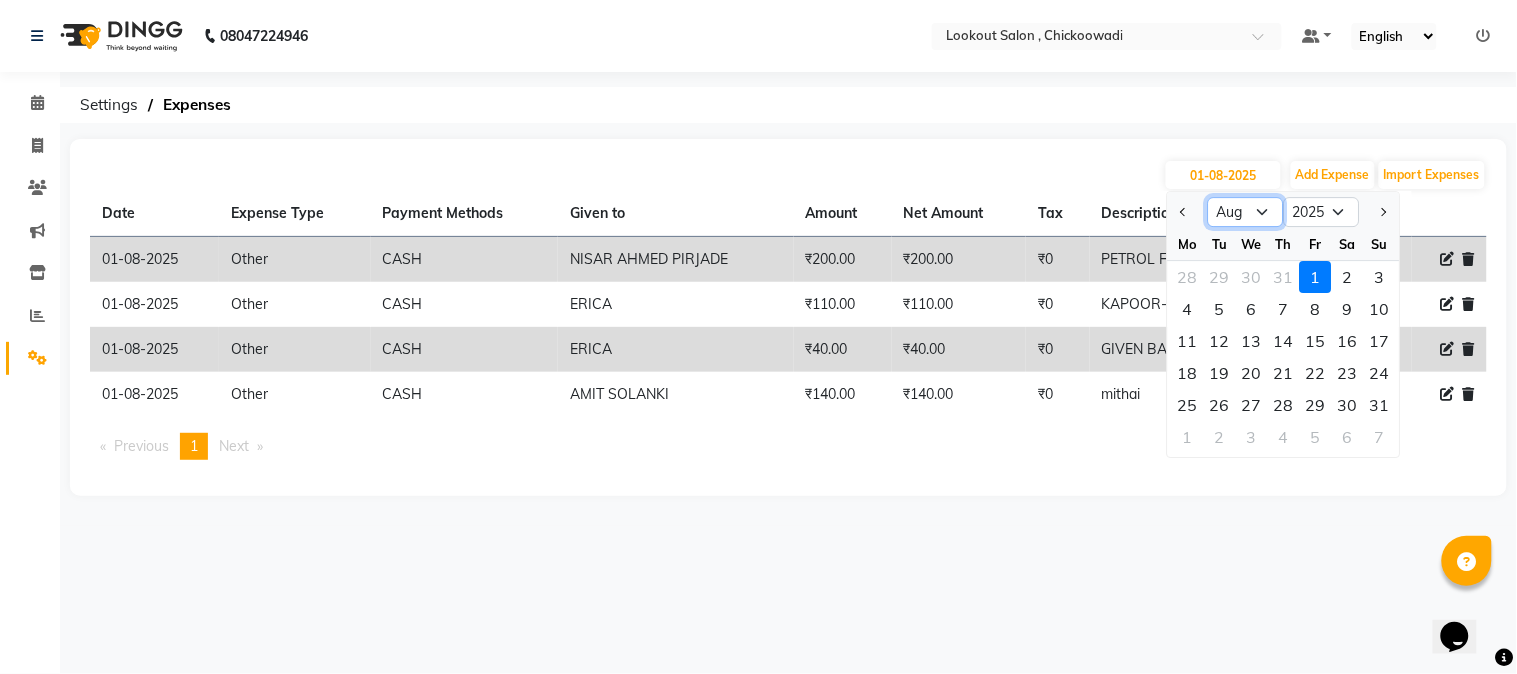 click on "Jan Feb Mar Apr May Jun Jul Aug Sep Oct Nov Dec" 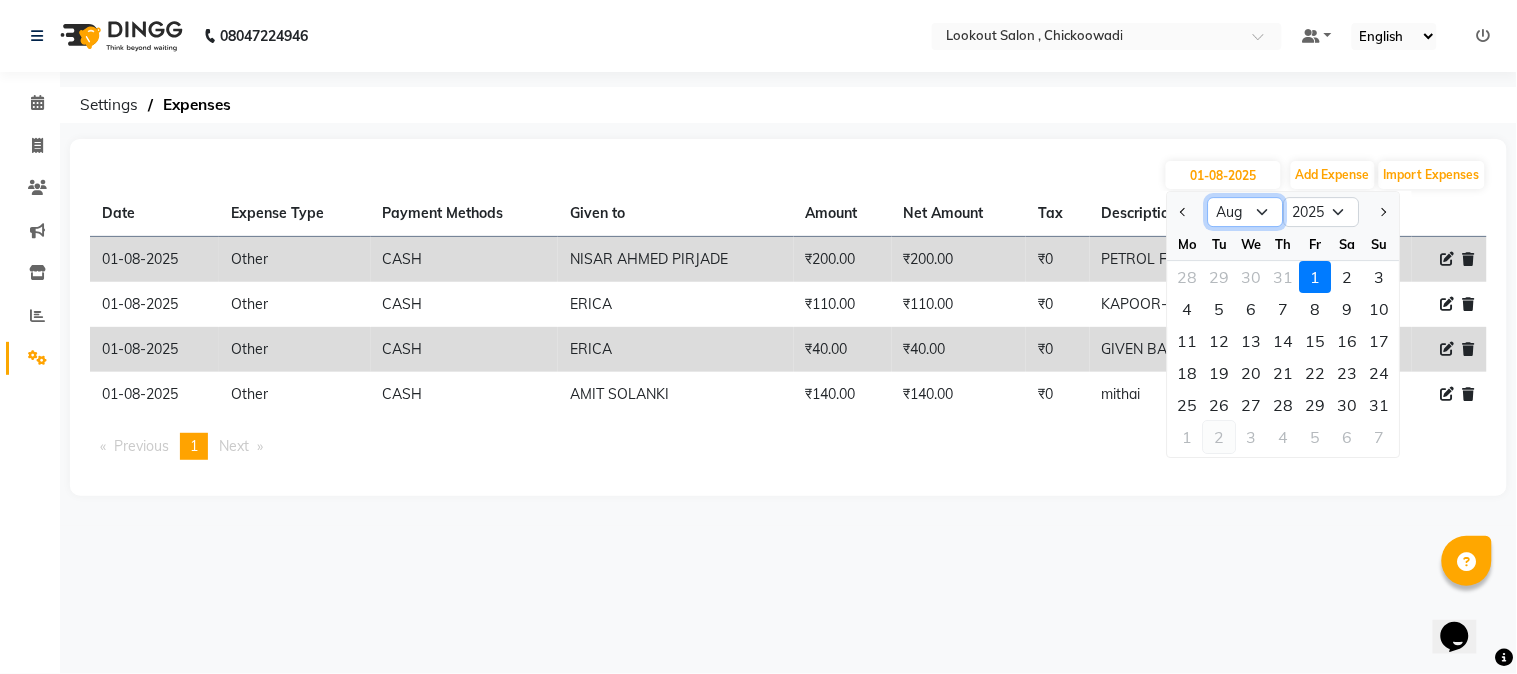 select on "7" 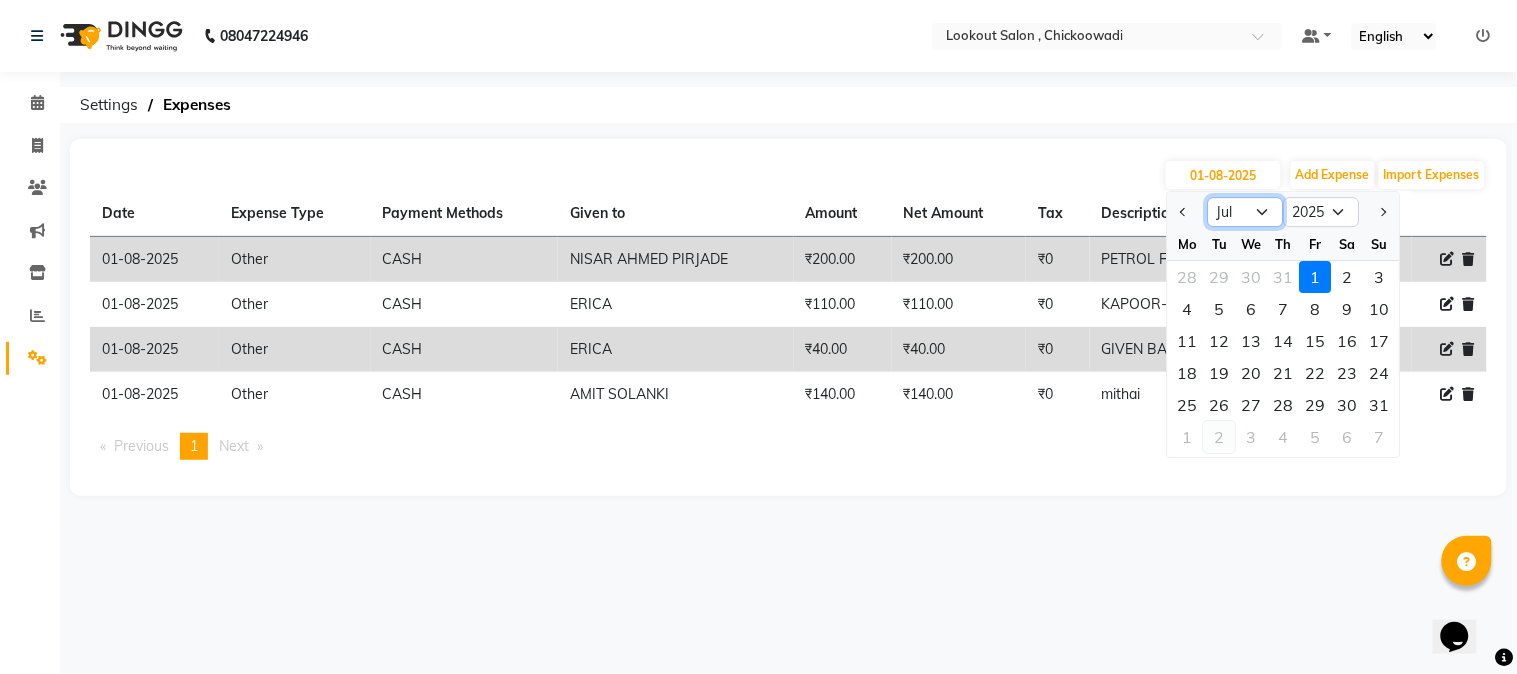 click on "Jan Feb Mar Apr May Jun Jul Aug Sep Oct Nov Dec" 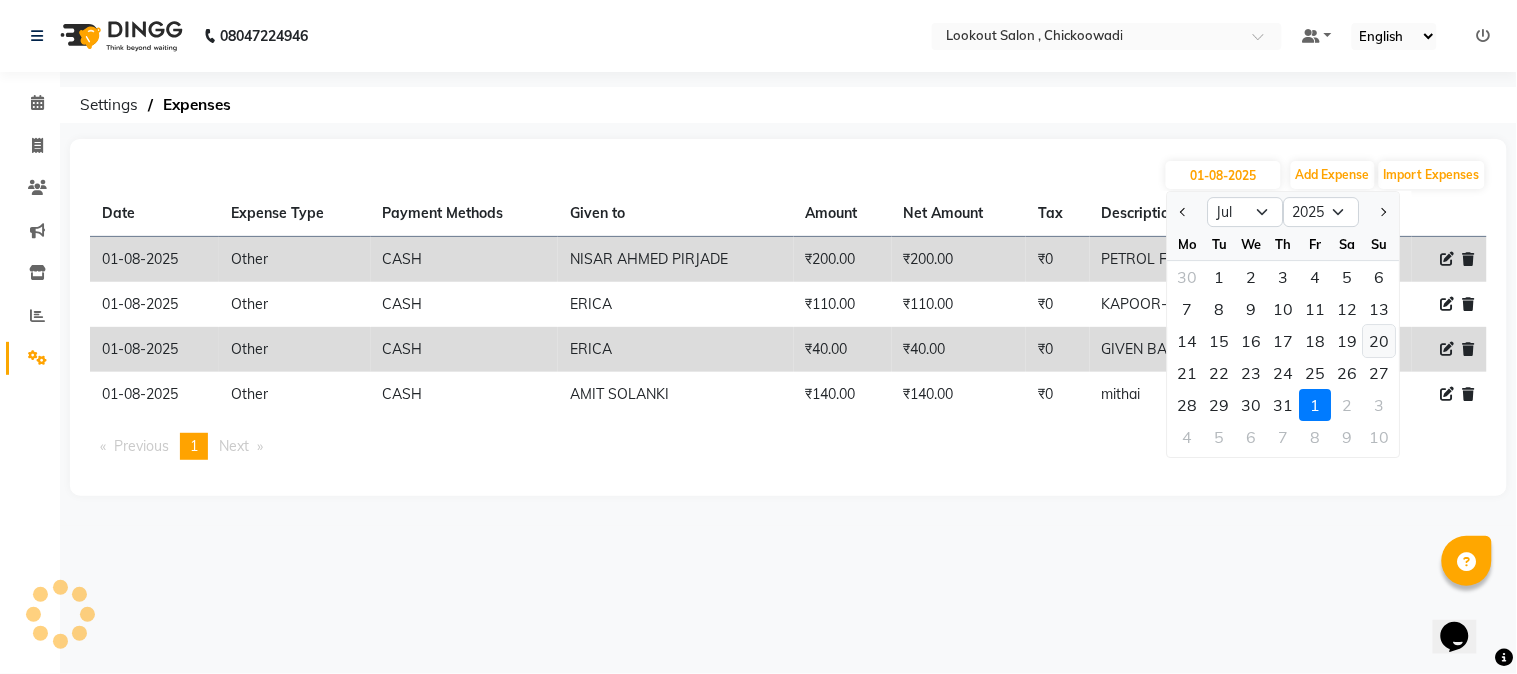 click on "20" 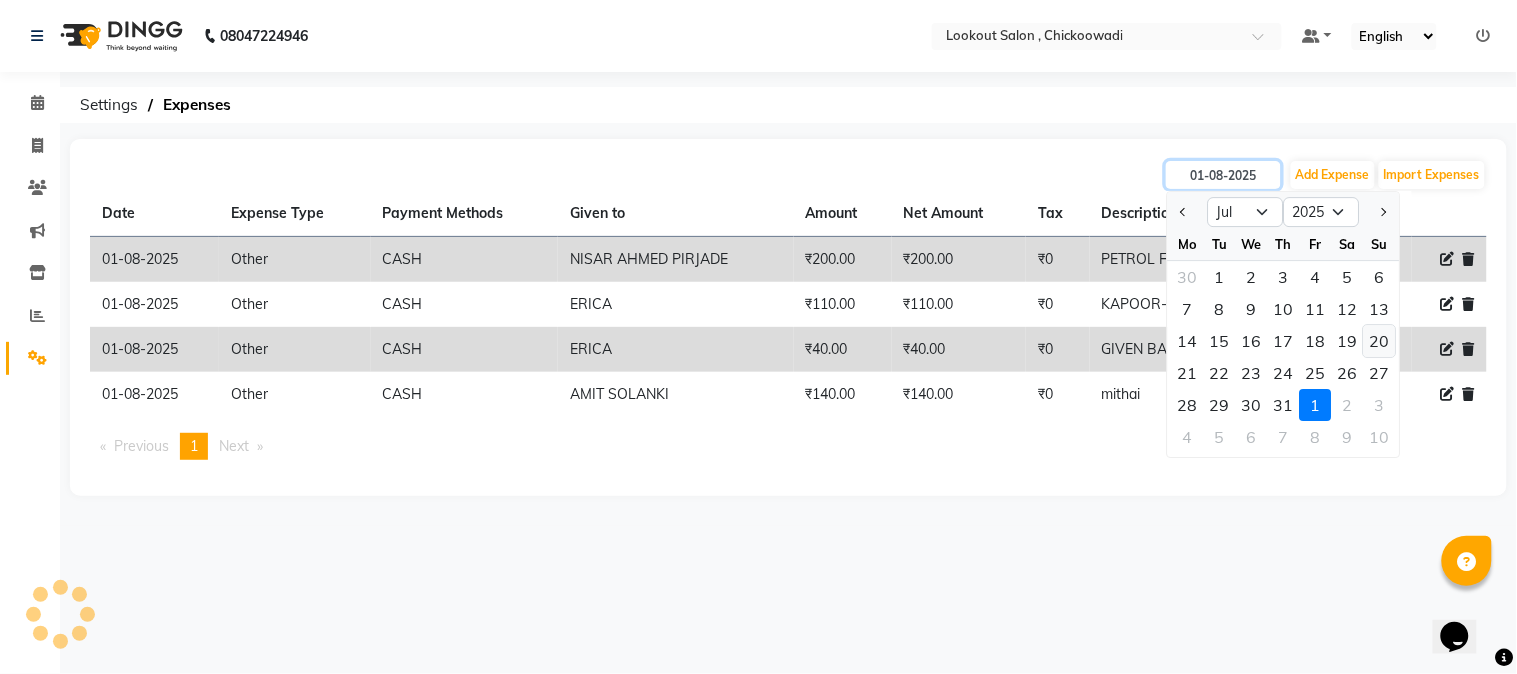 type on "20-07-2025" 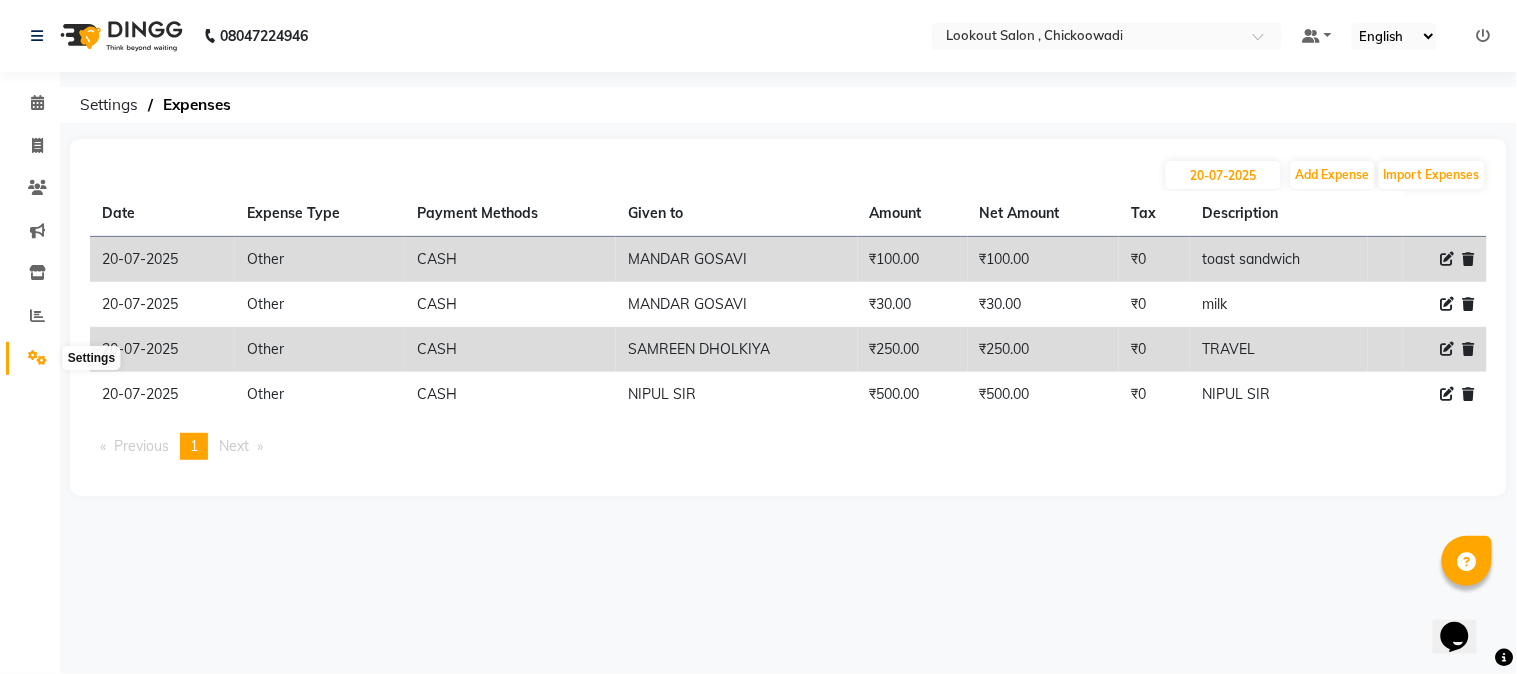 click 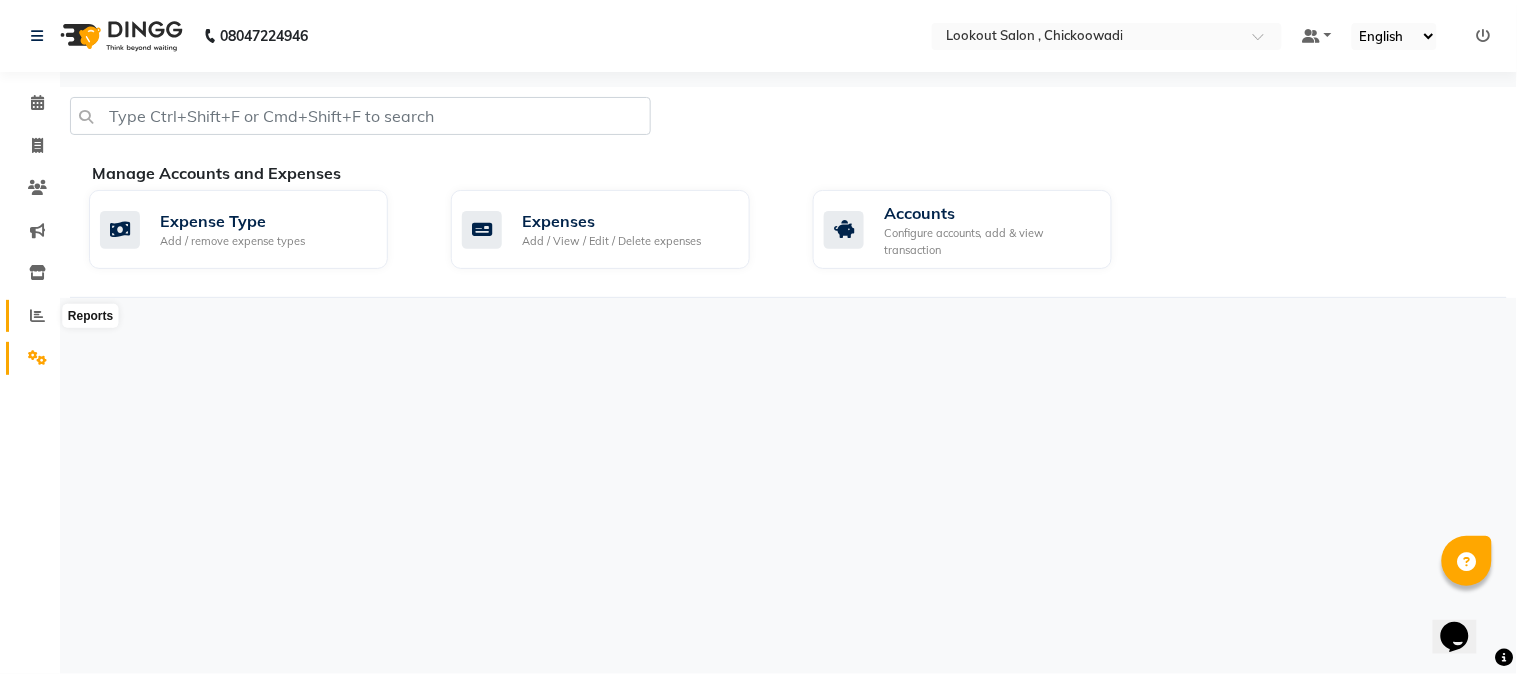 click 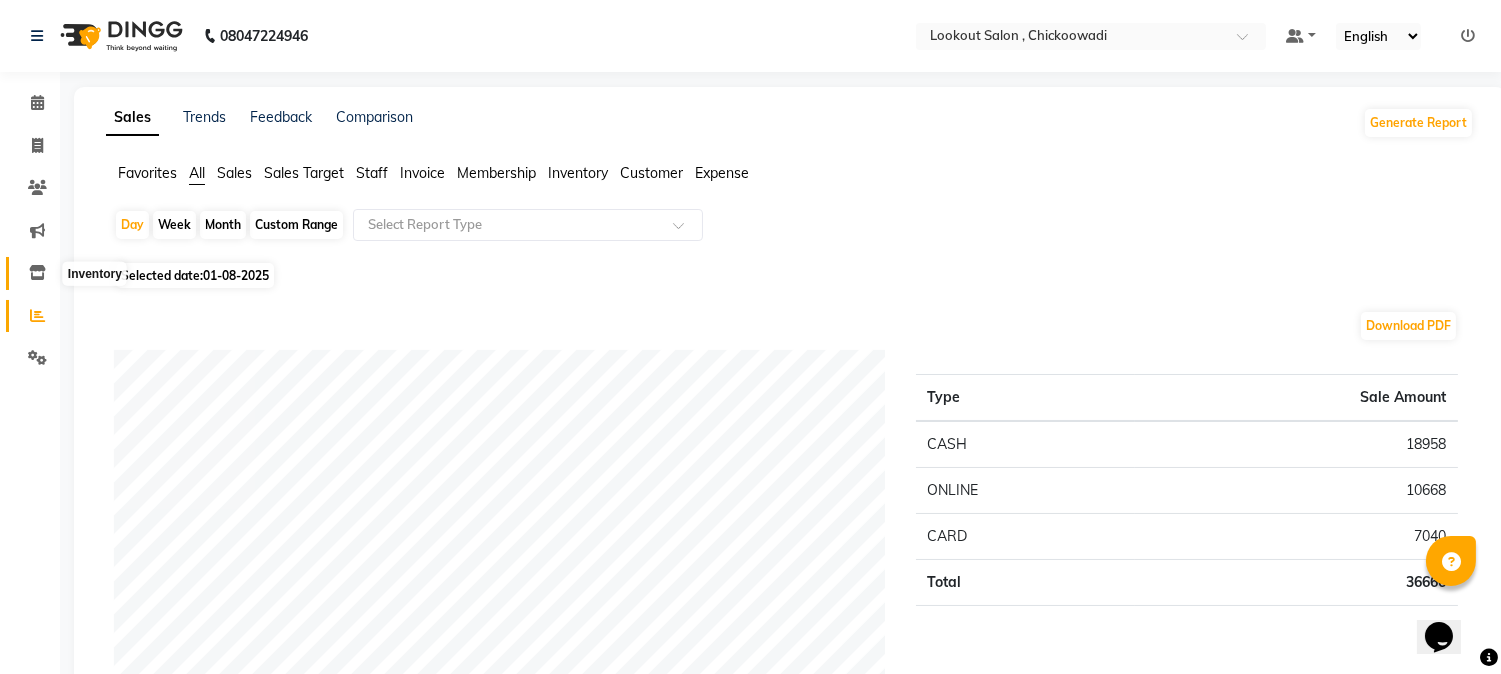 click 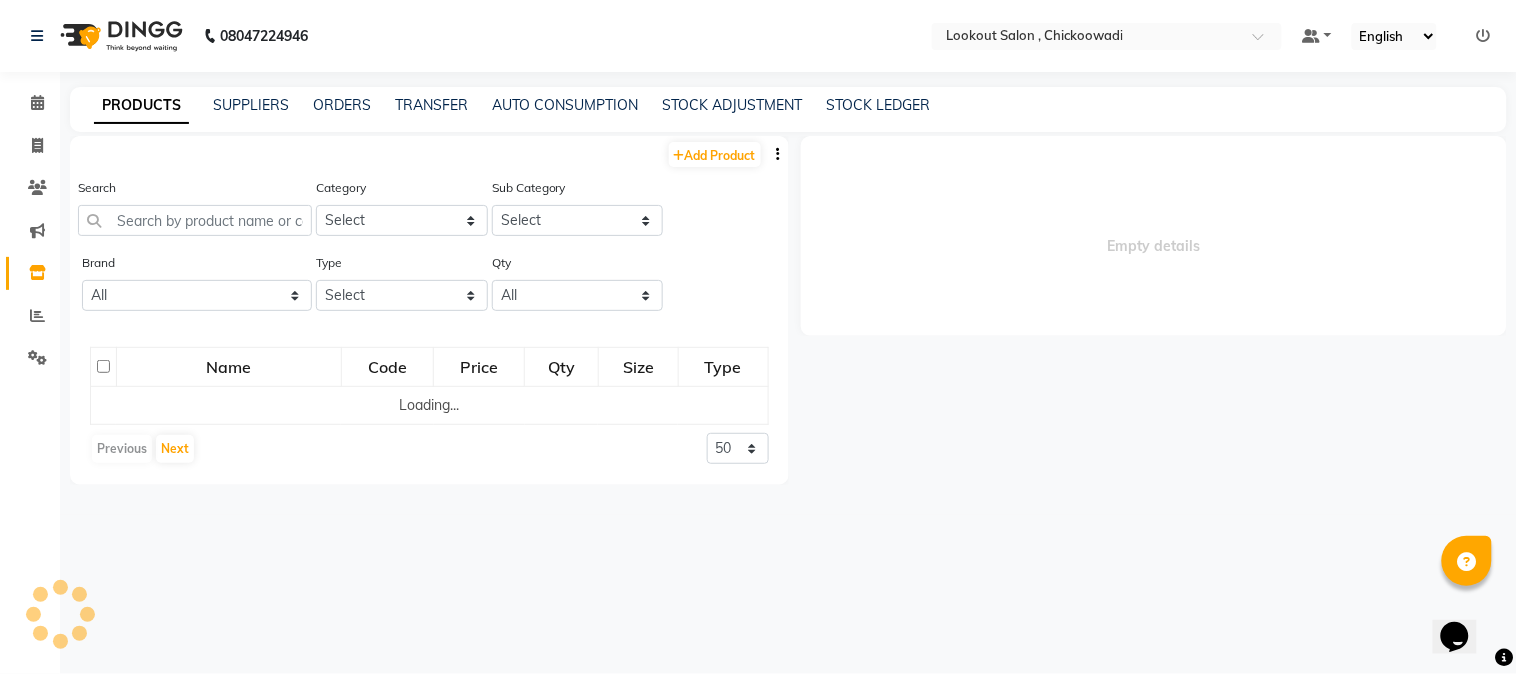 select 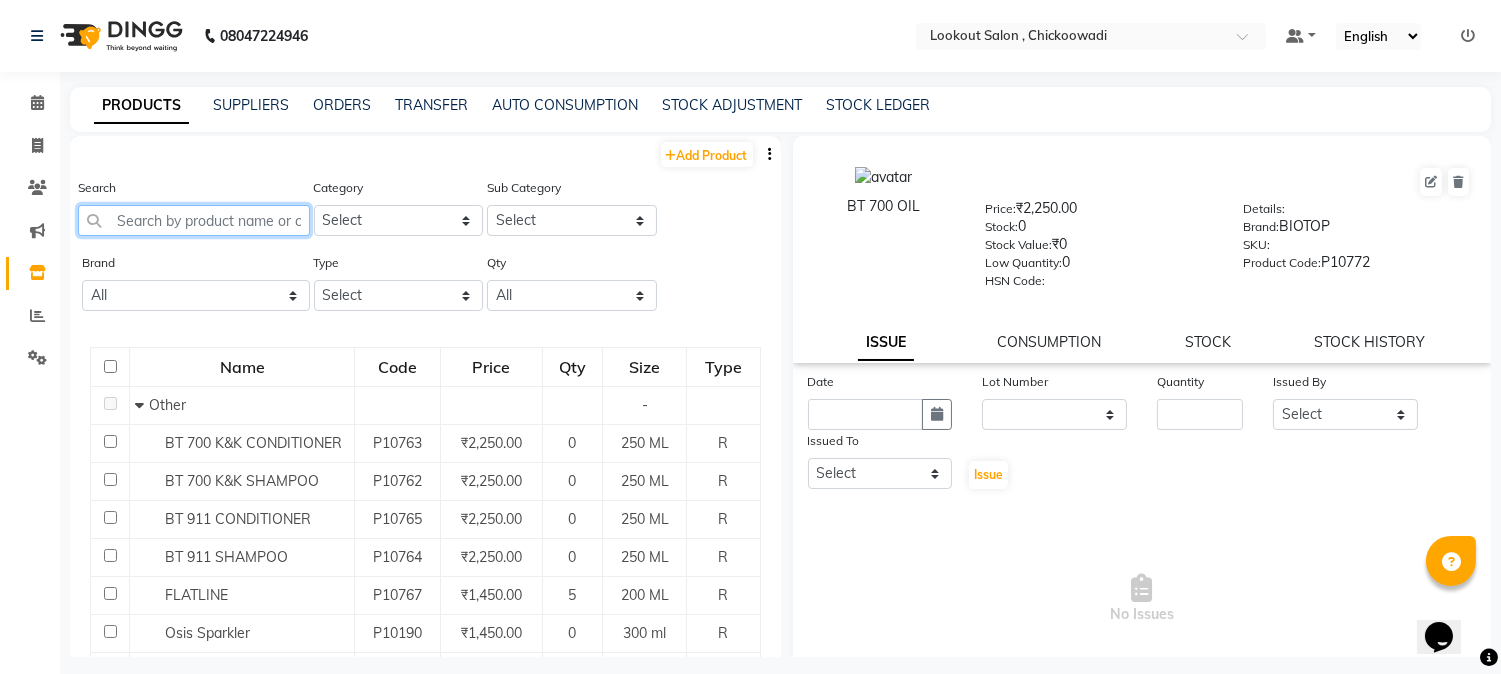 click 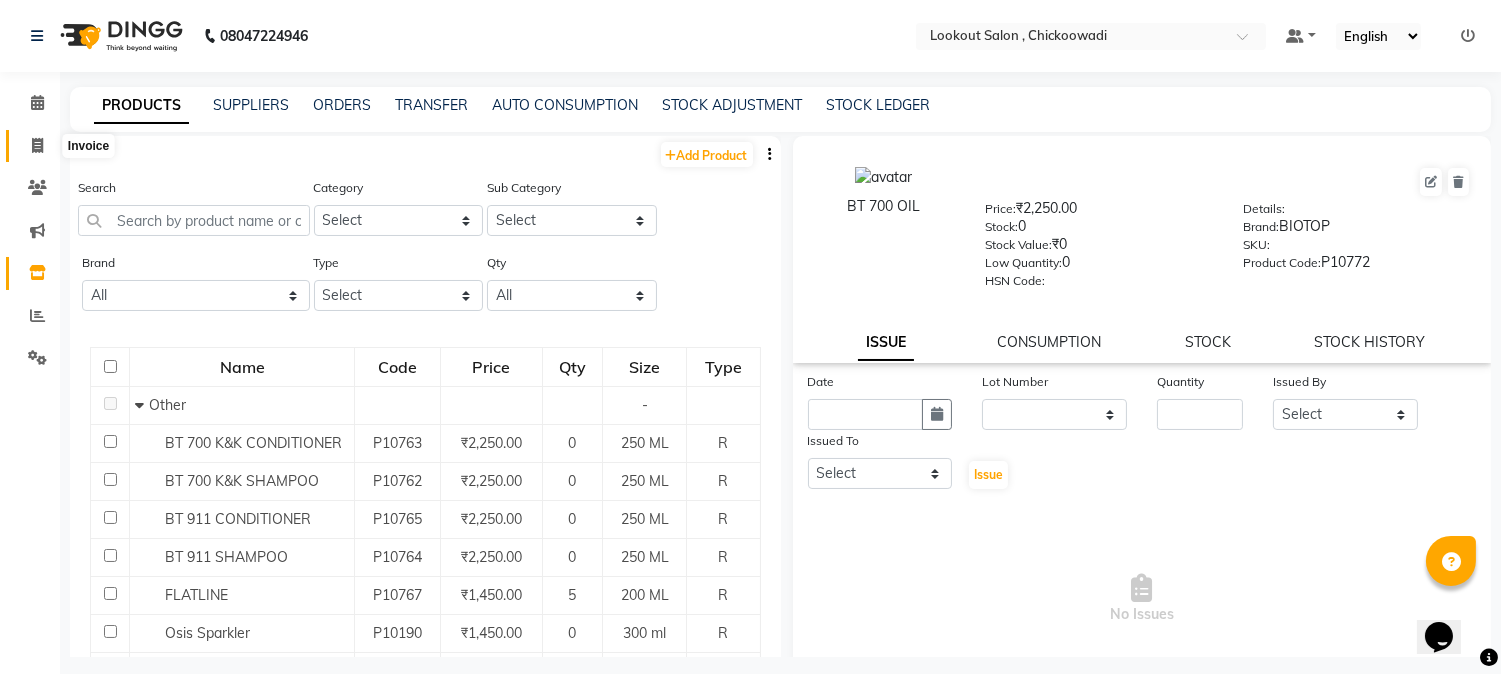 click 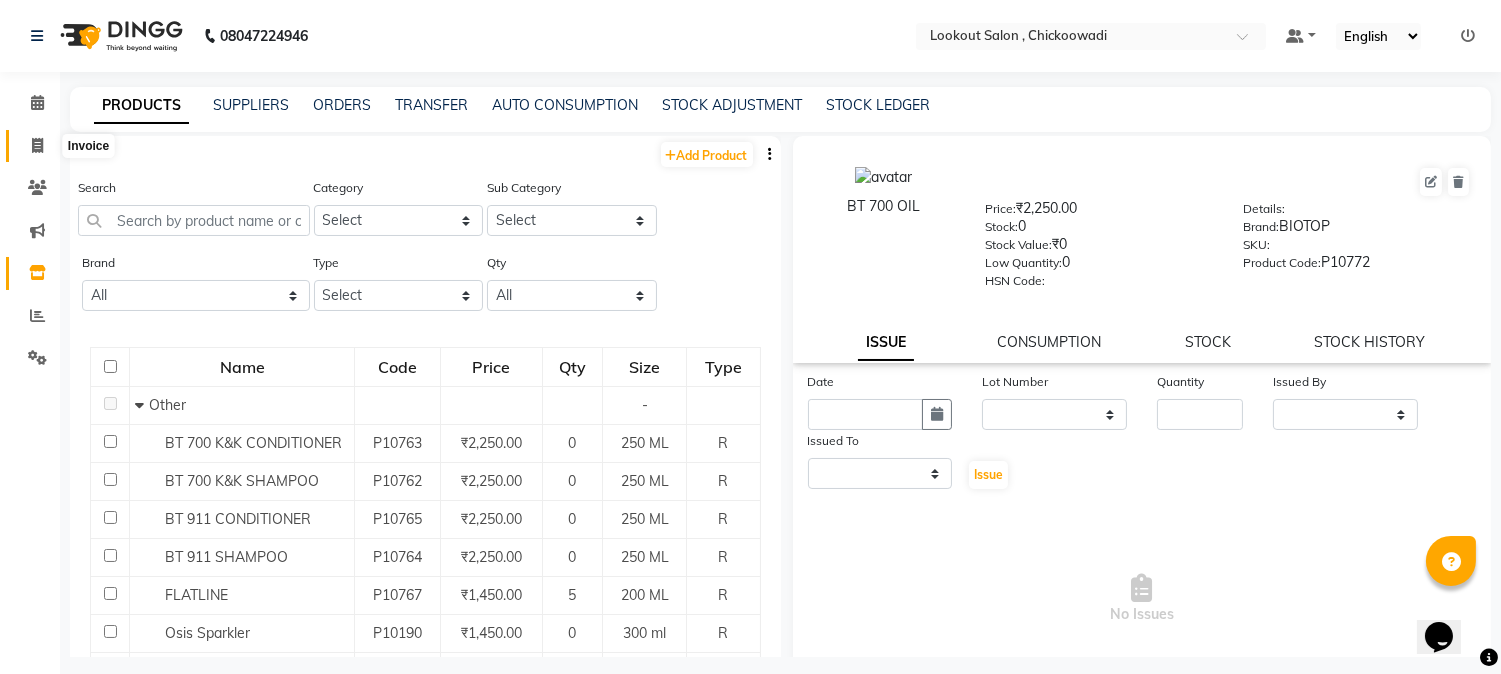 select on "service" 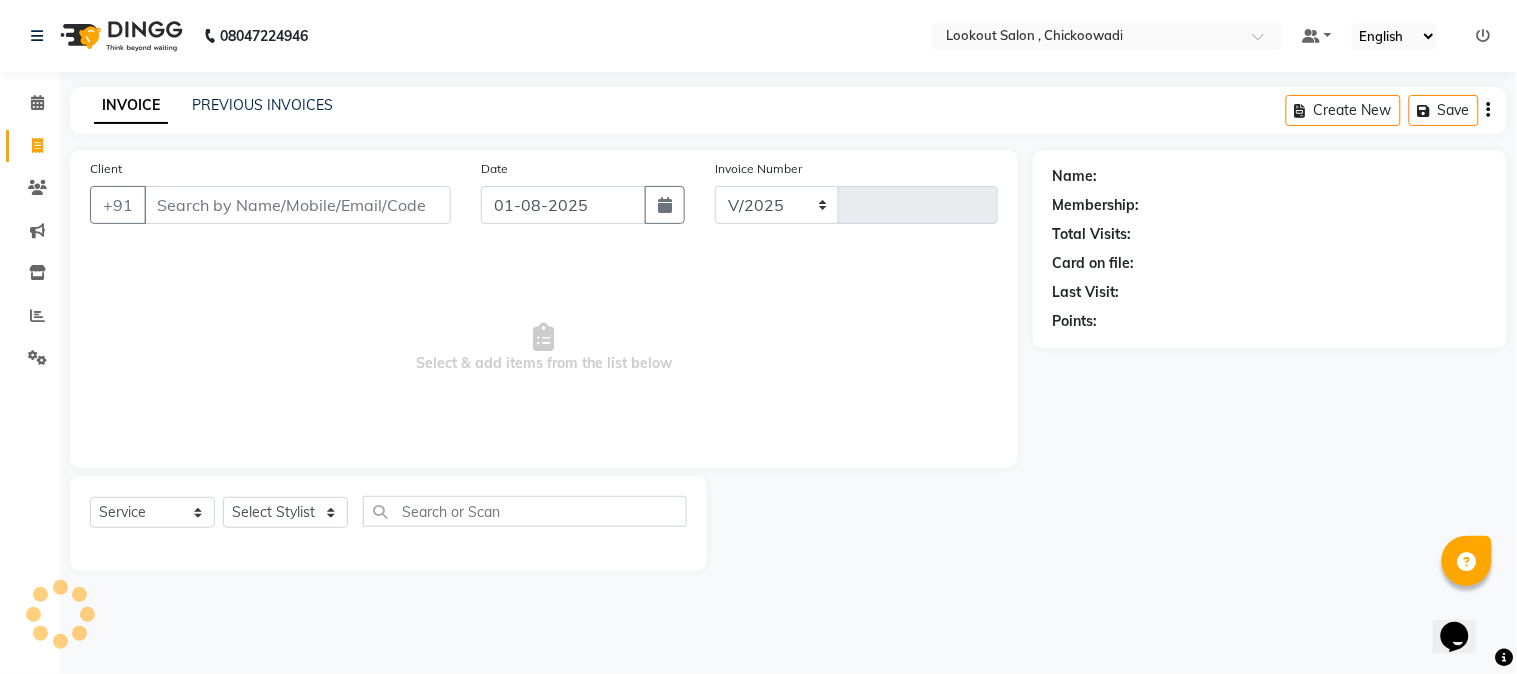select on "151" 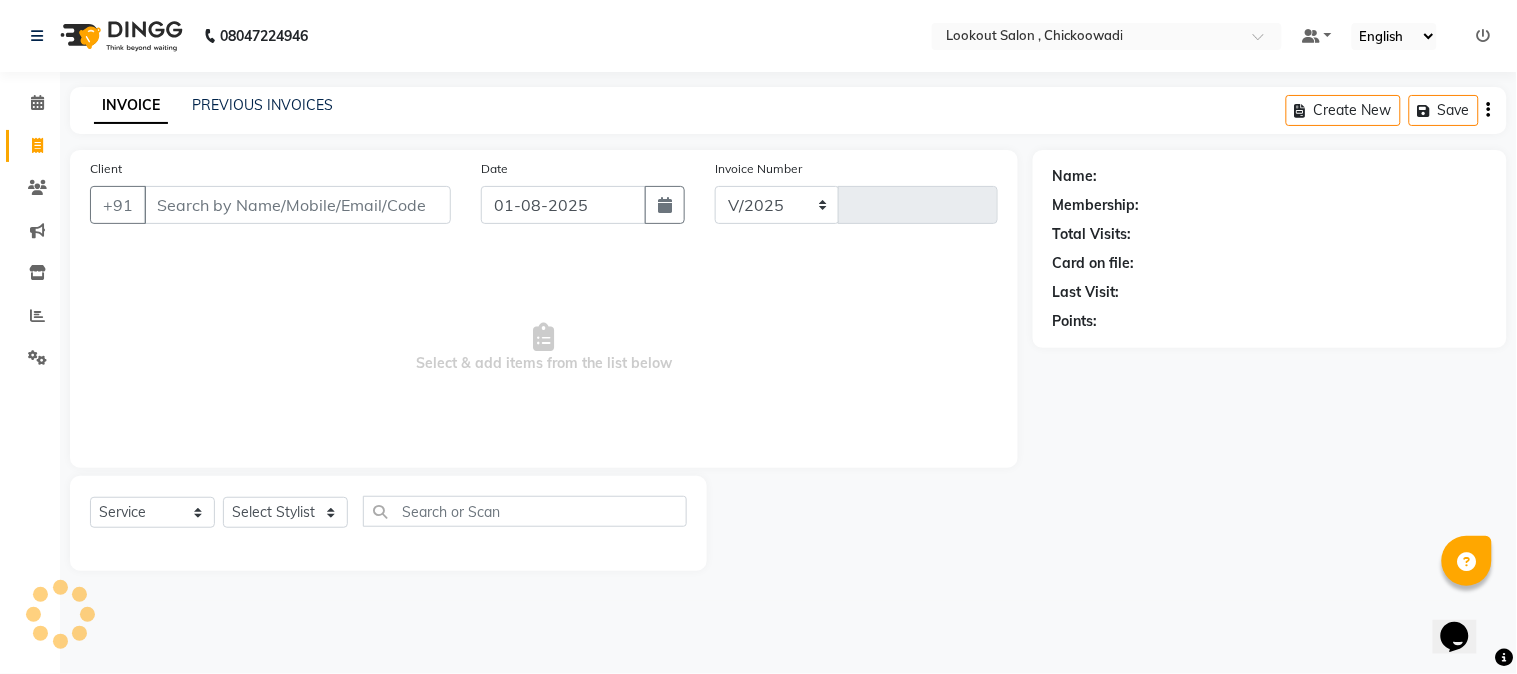 type on "4898" 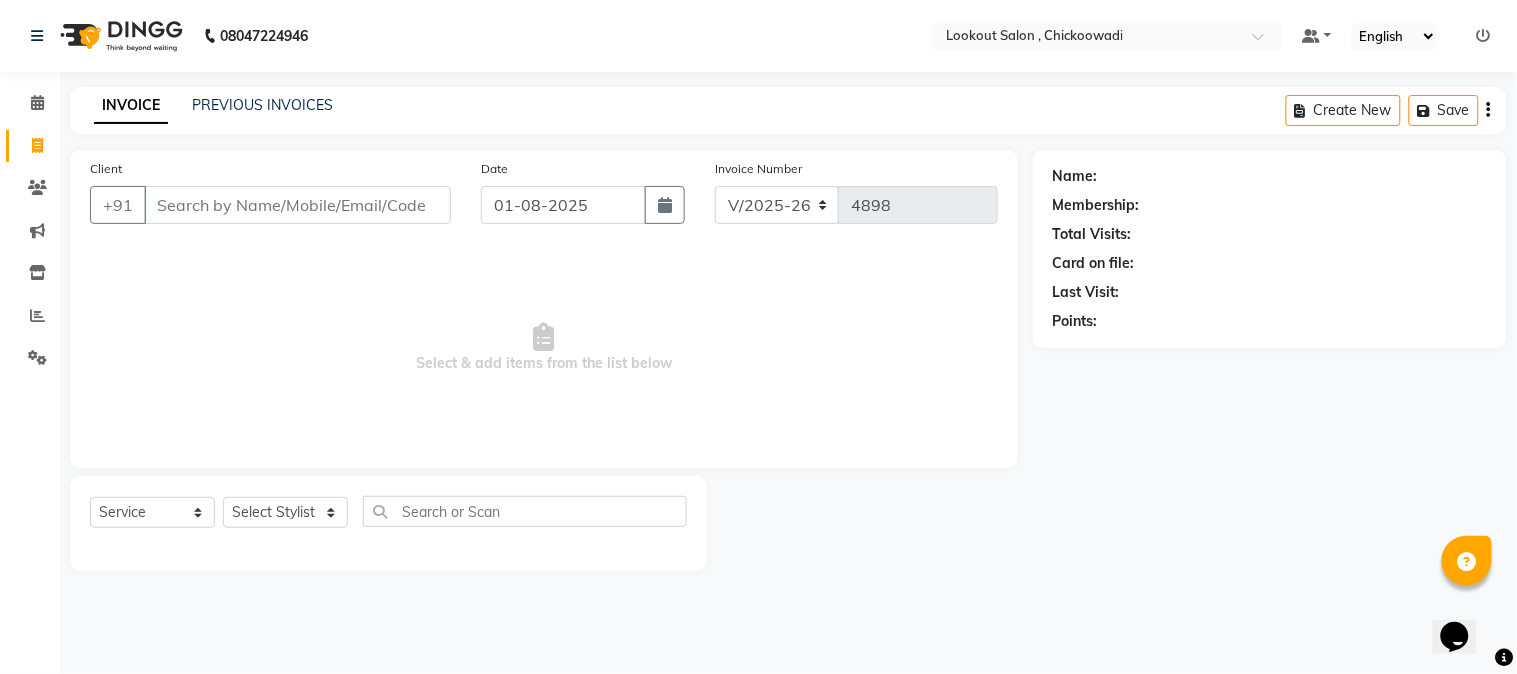 click on "Client" at bounding box center (297, 205) 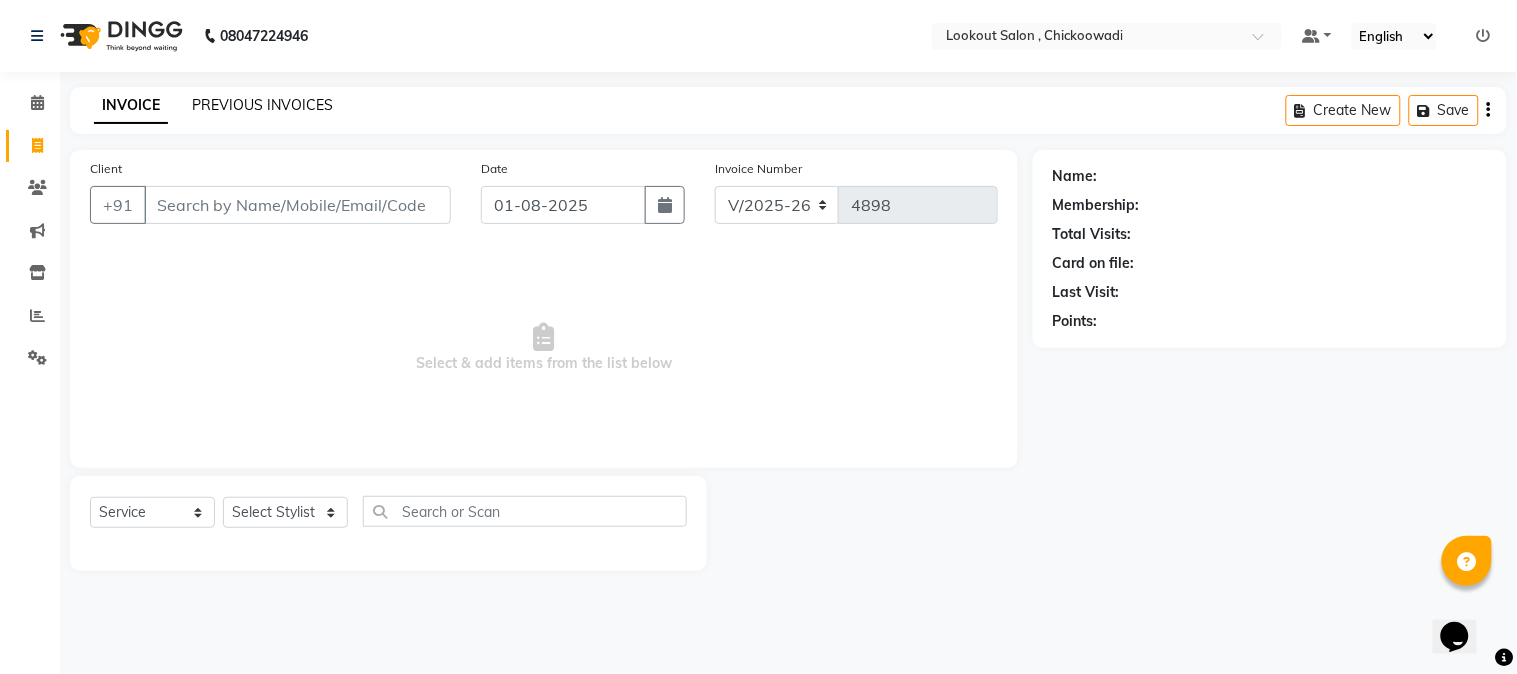 click on "PREVIOUS INVOICES" 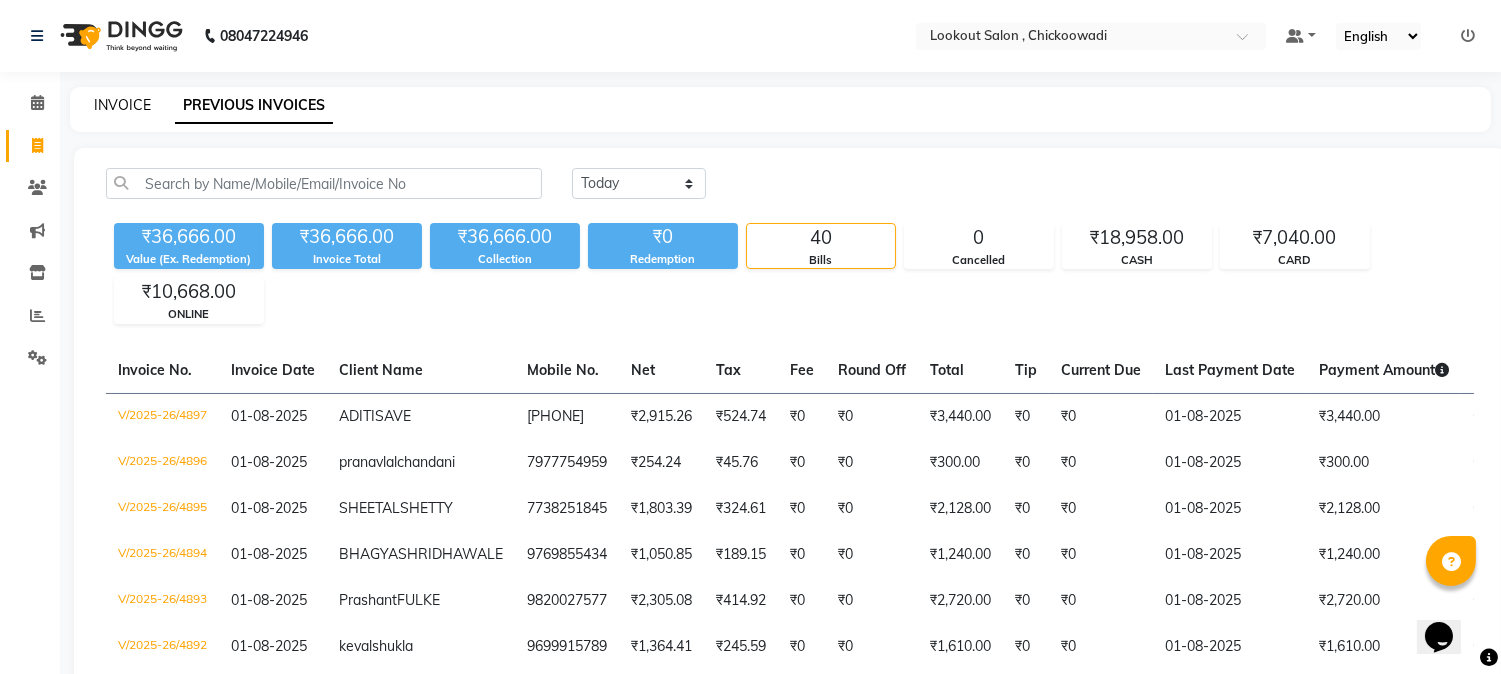 click on "INVOICE" 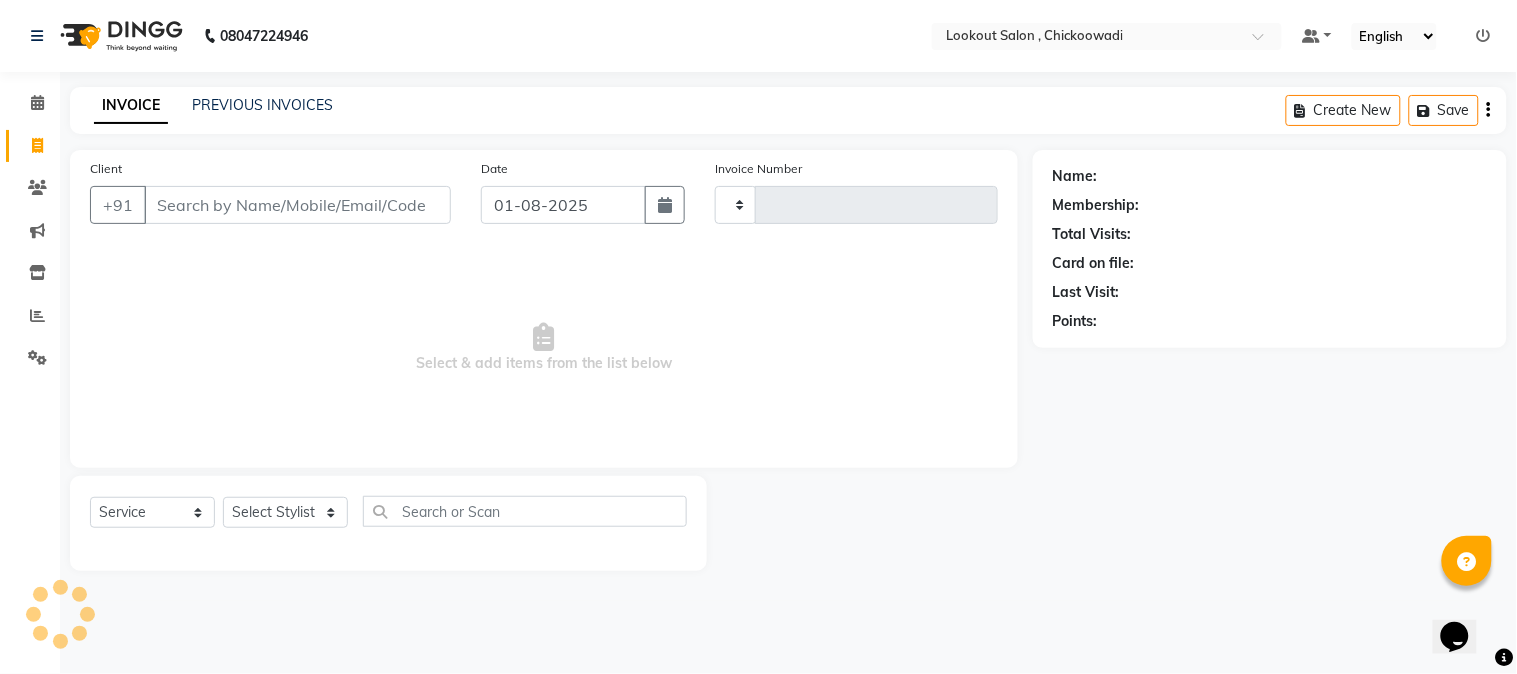type on "4898" 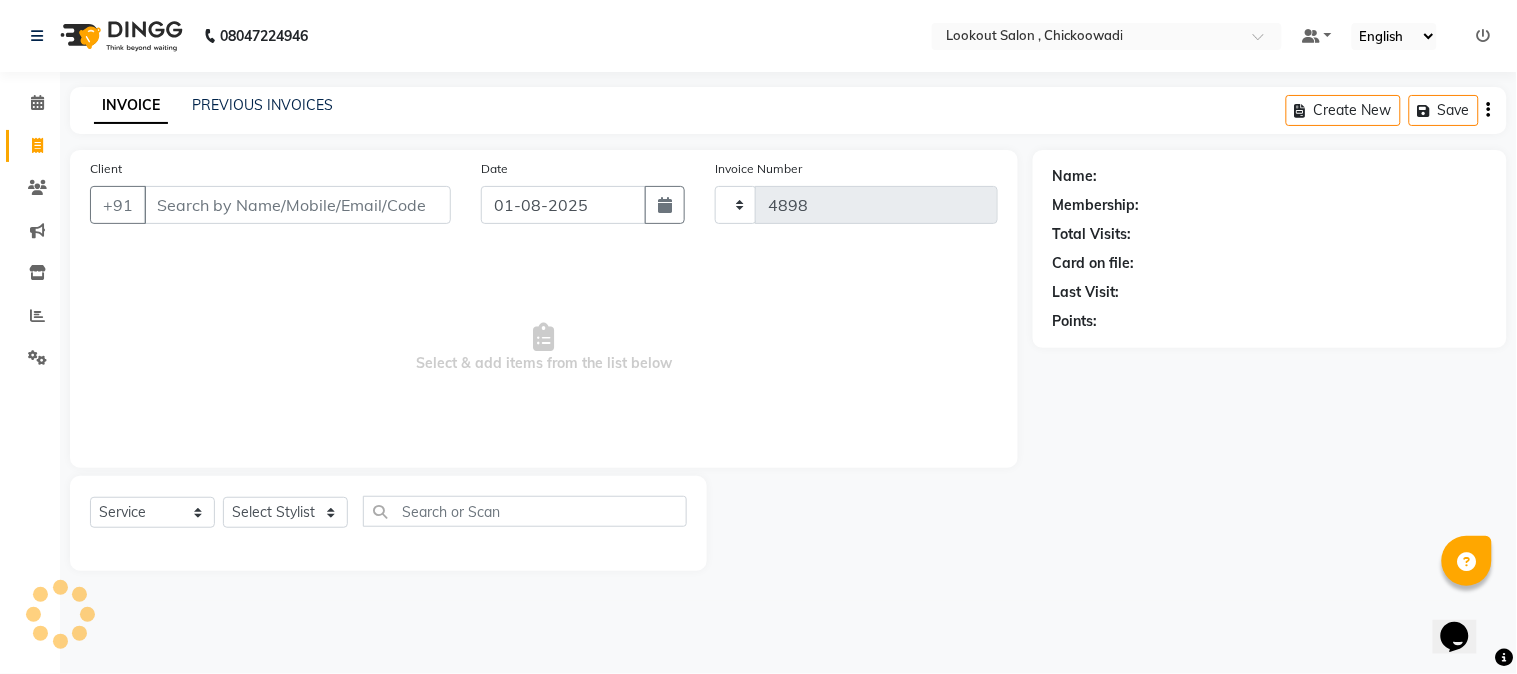 select on "151" 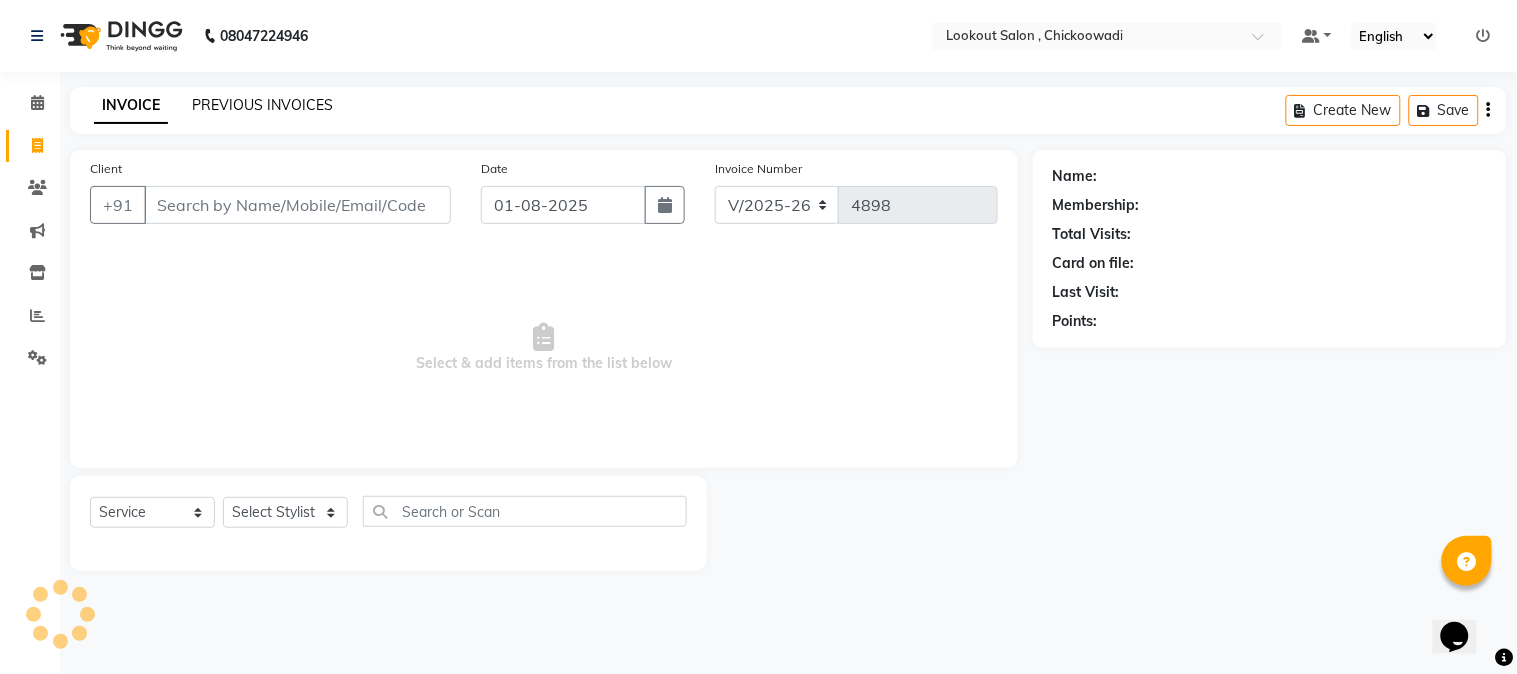 click on "PREVIOUS INVOICES" 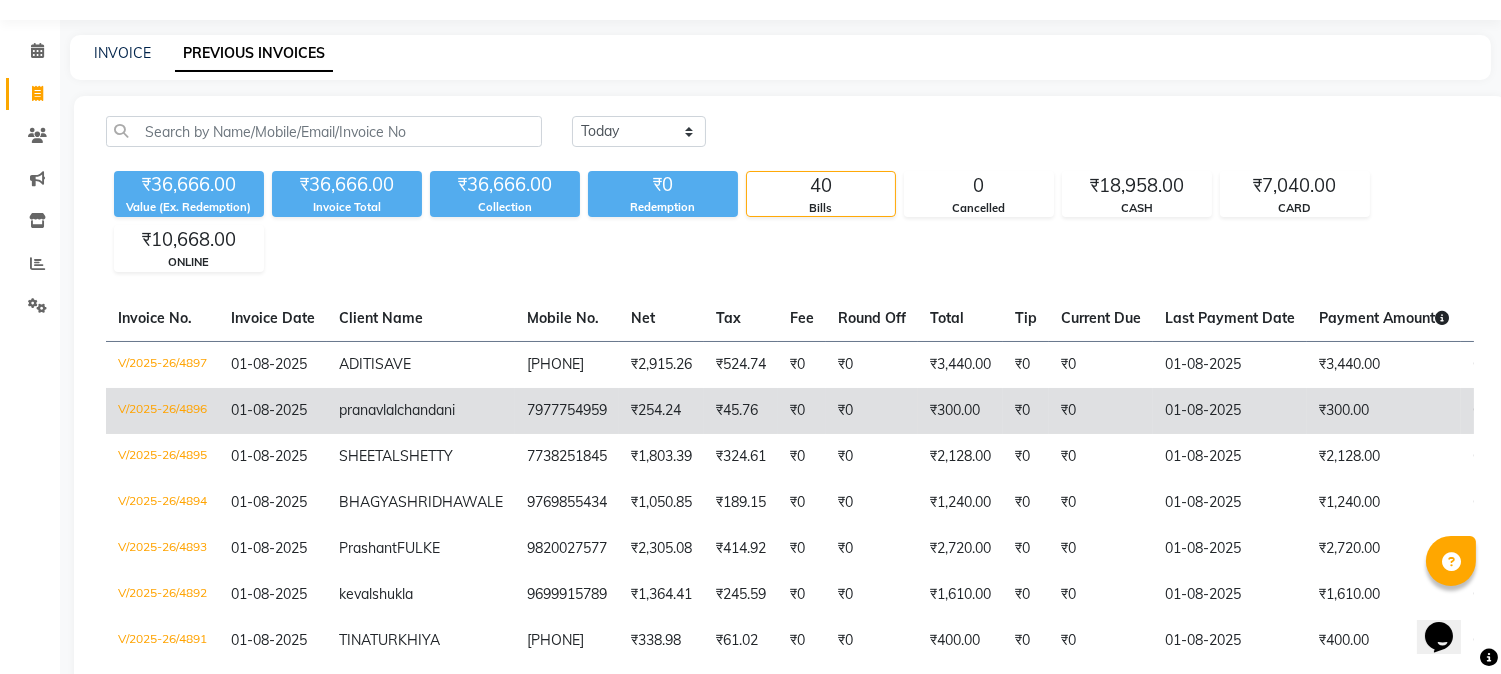 scroll, scrollTop: 0, scrollLeft: 0, axis: both 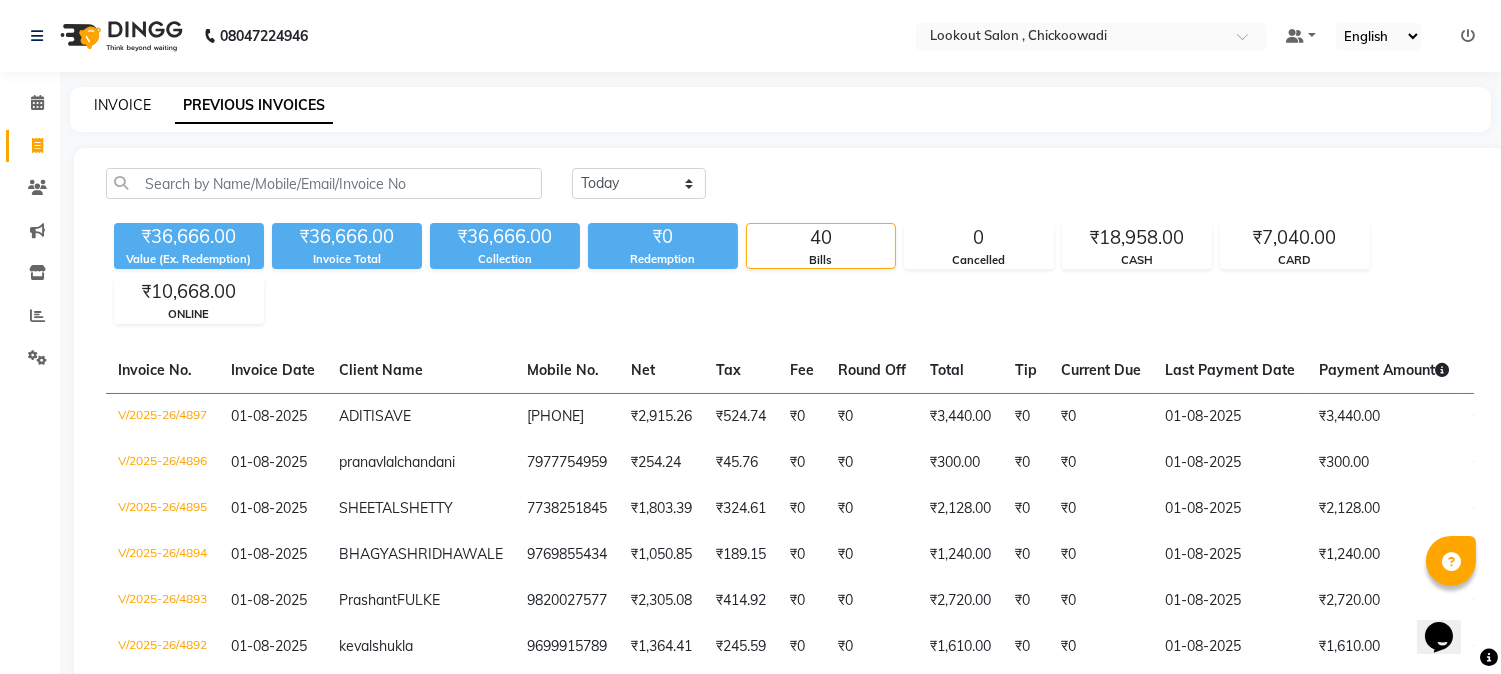 click on "INVOICE" 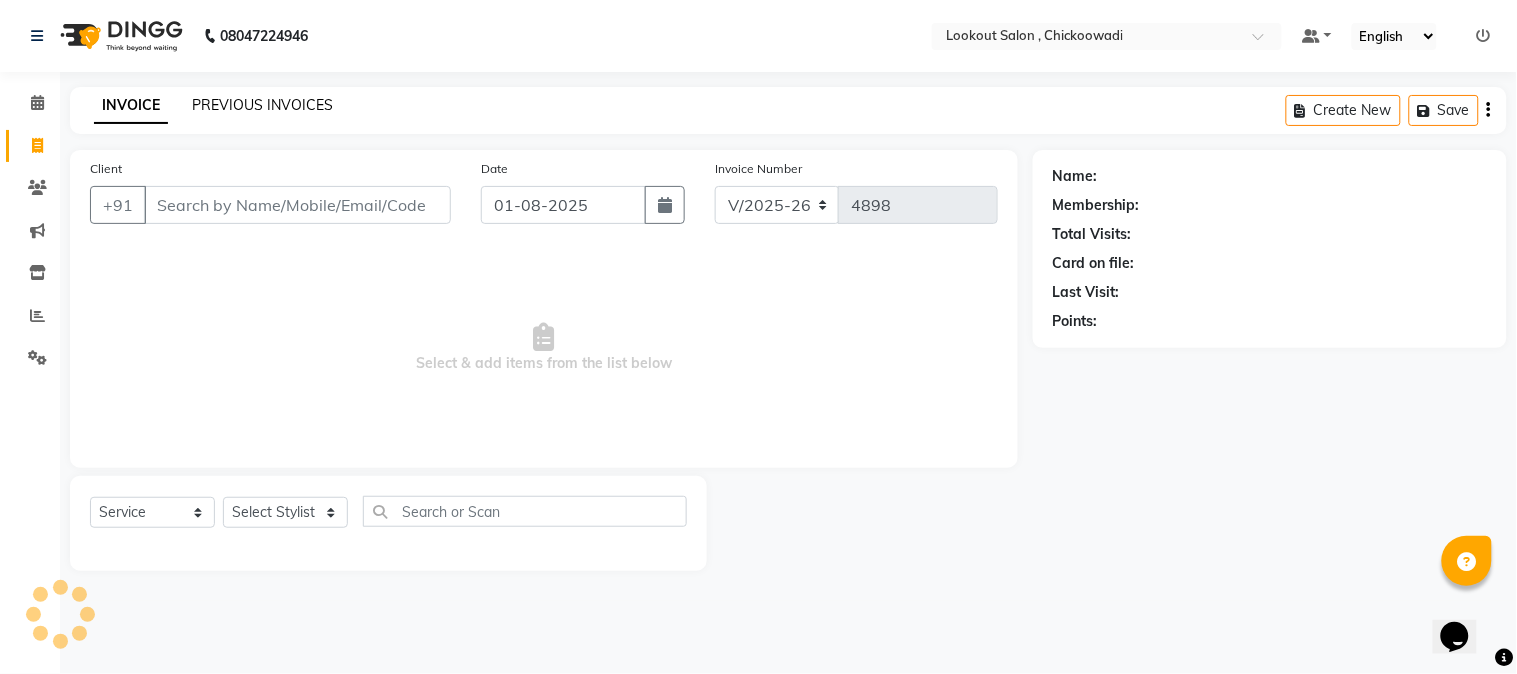click on "PREVIOUS INVOICES" 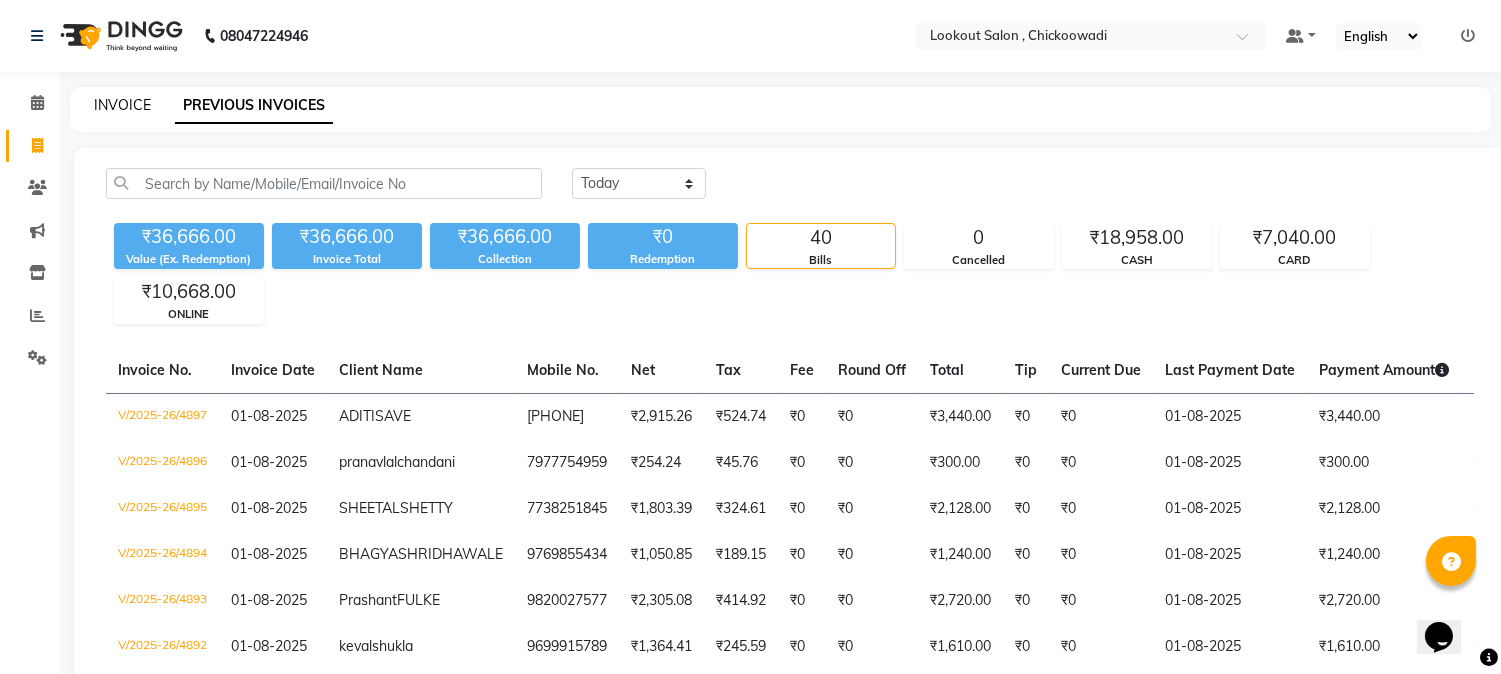click on "INVOICE" 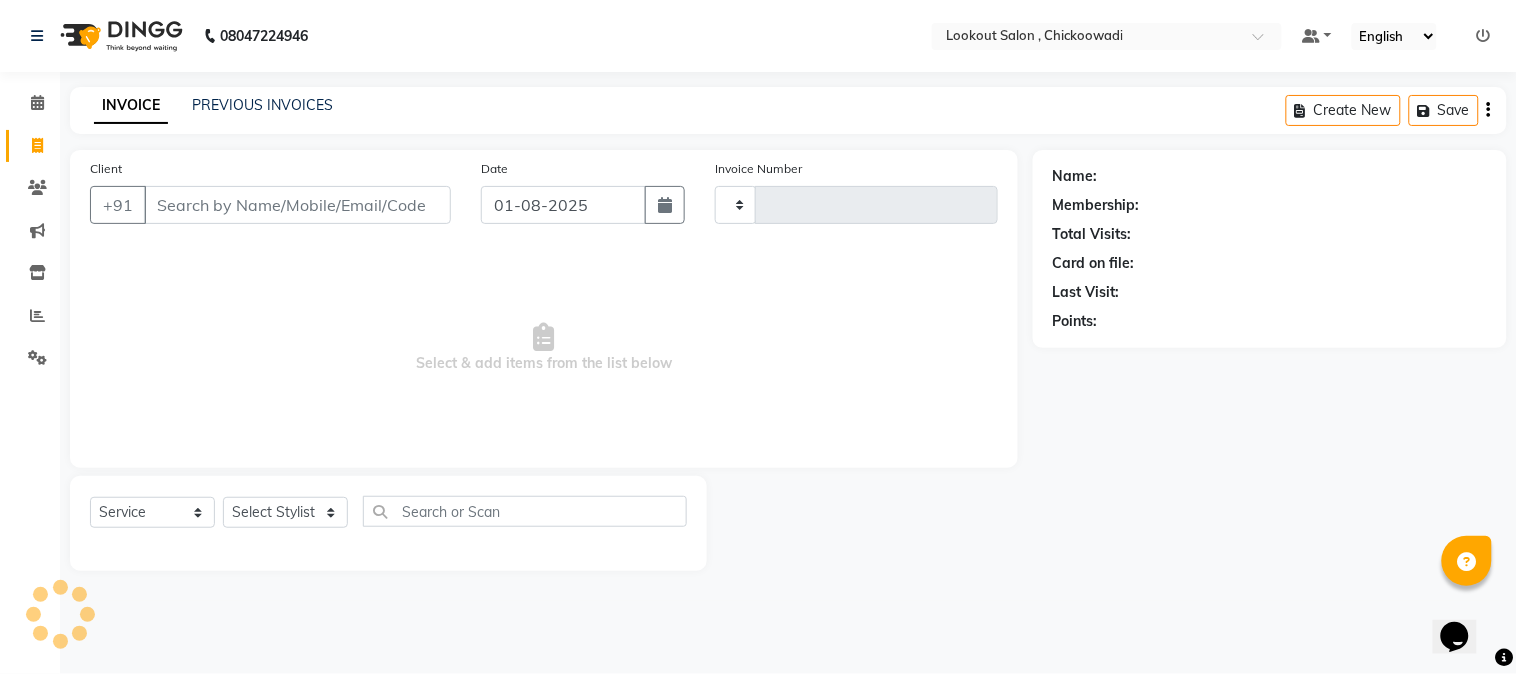 type on "4898" 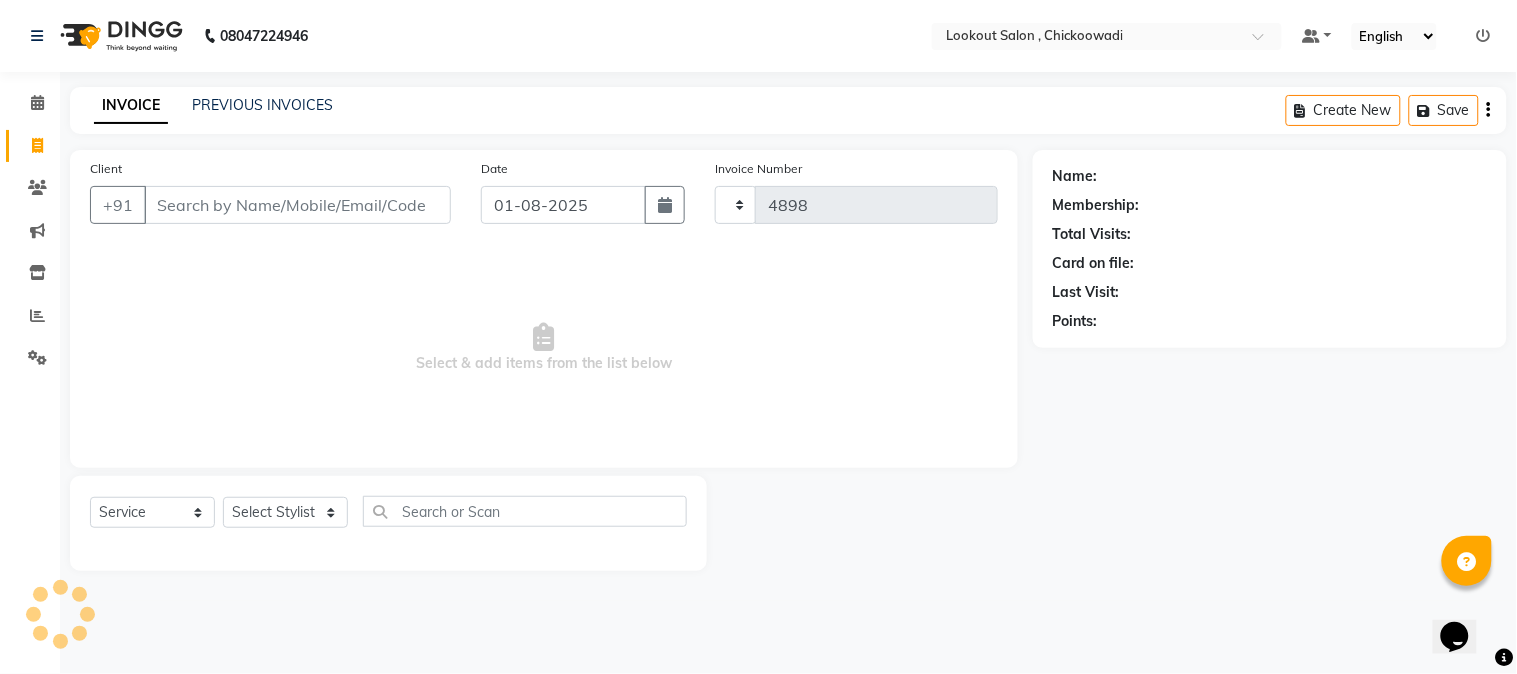select on "151" 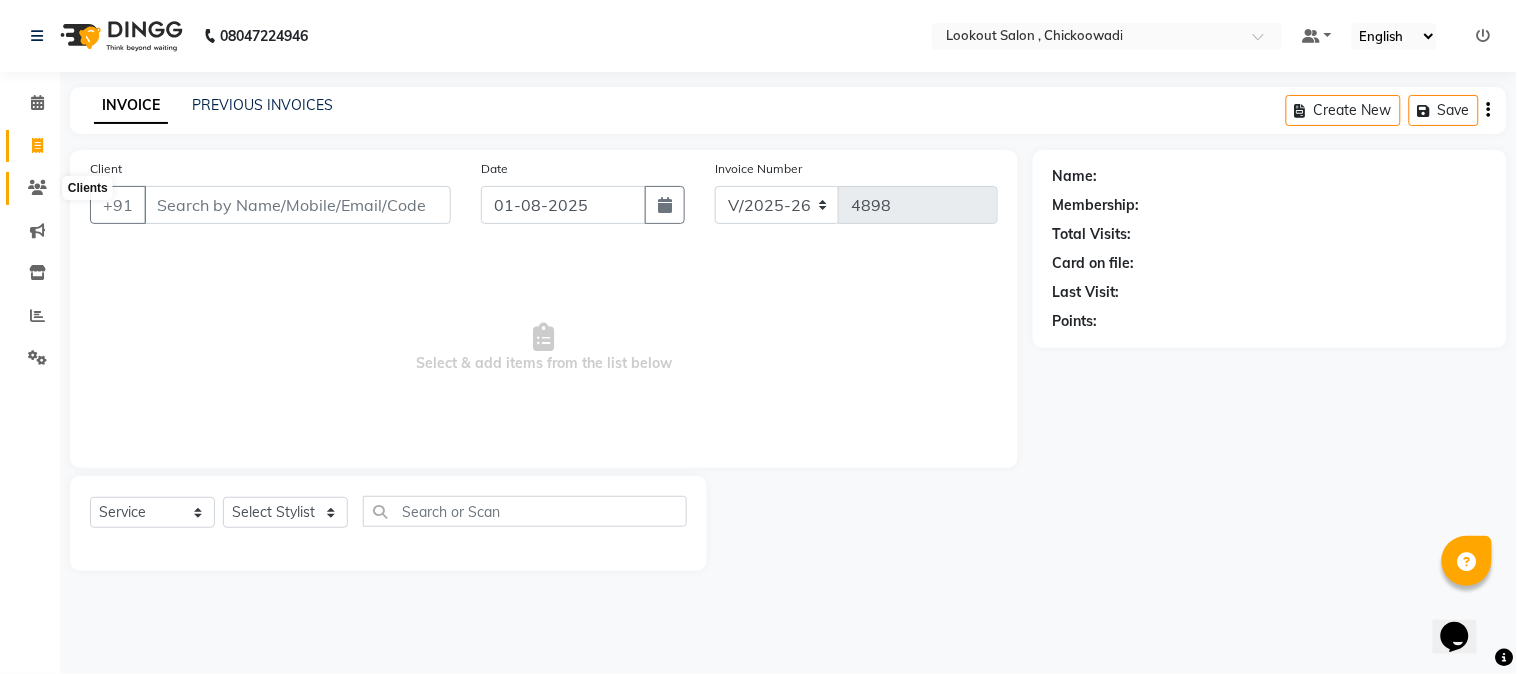 click 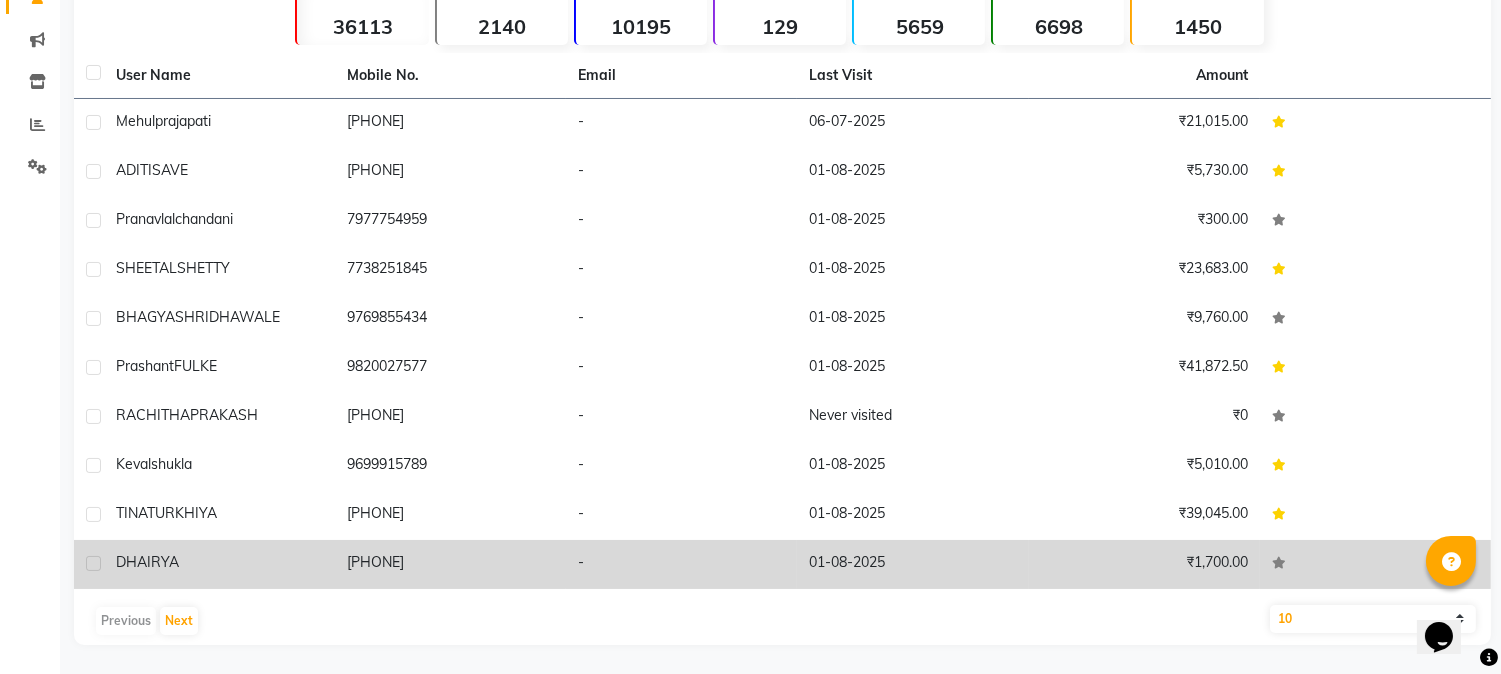scroll, scrollTop: 0, scrollLeft: 0, axis: both 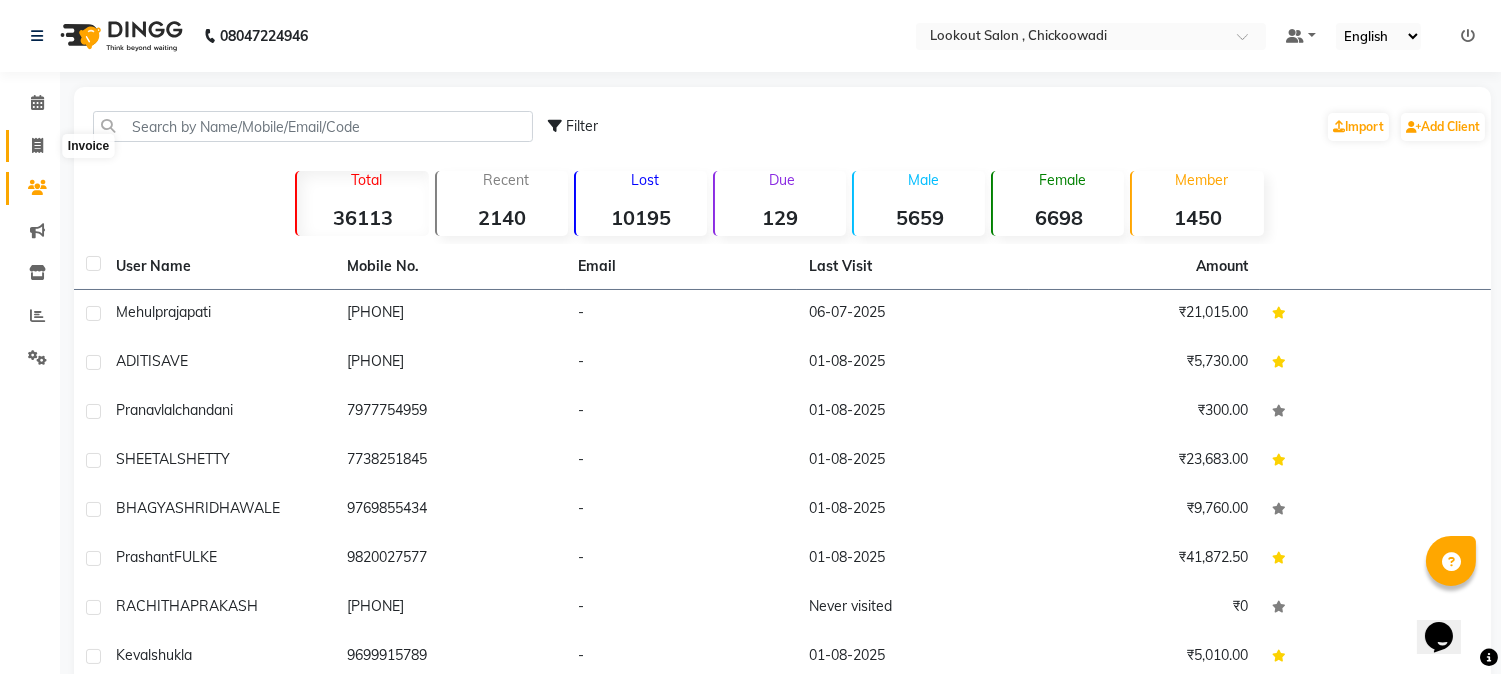 click 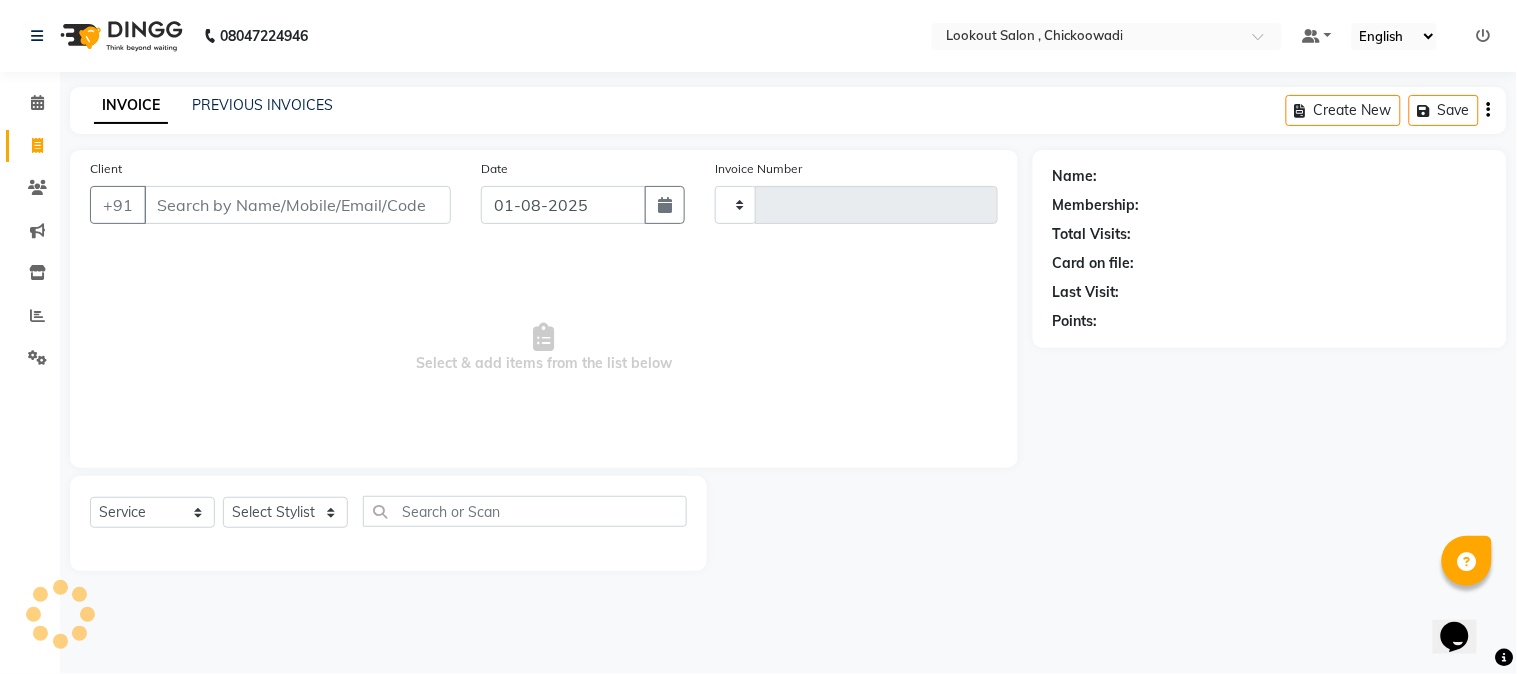 click on "INVOICE PREVIOUS INVOICES Create New   Save" 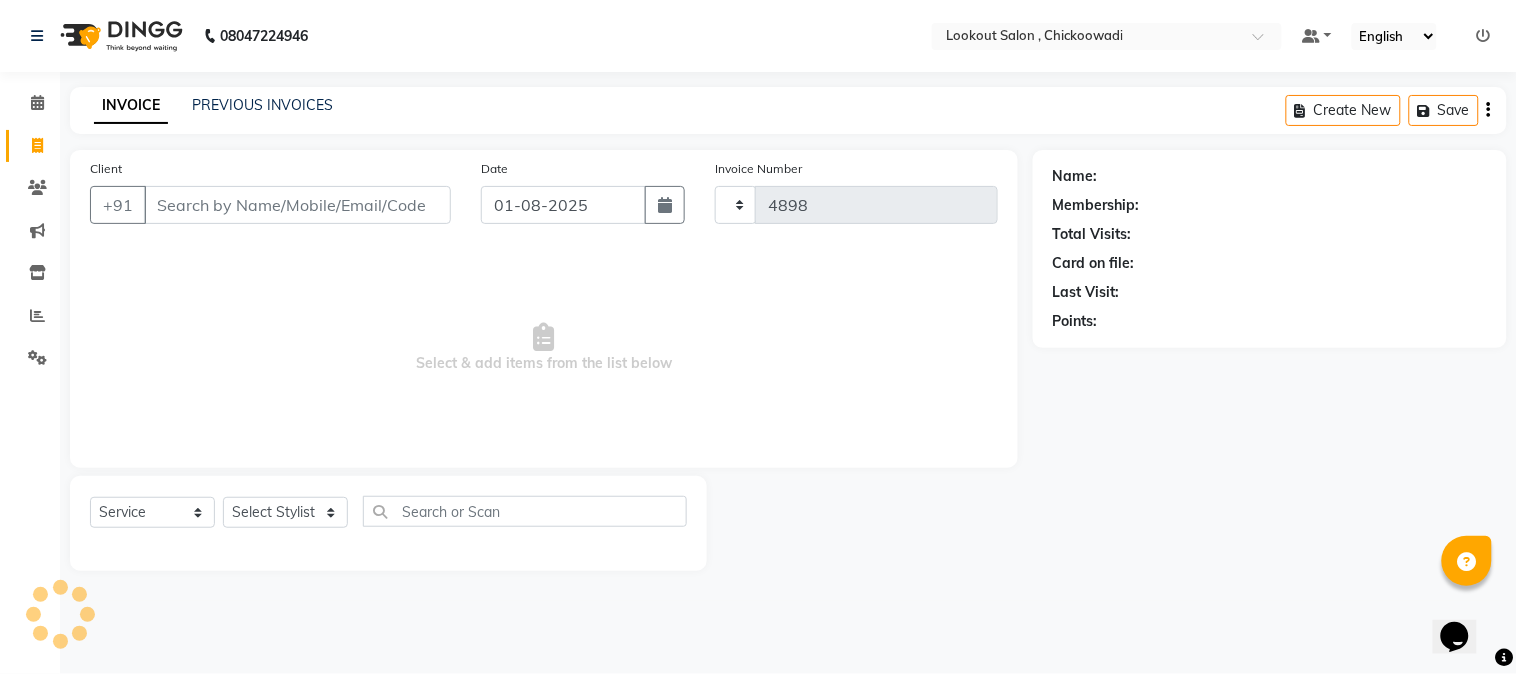 select on "151" 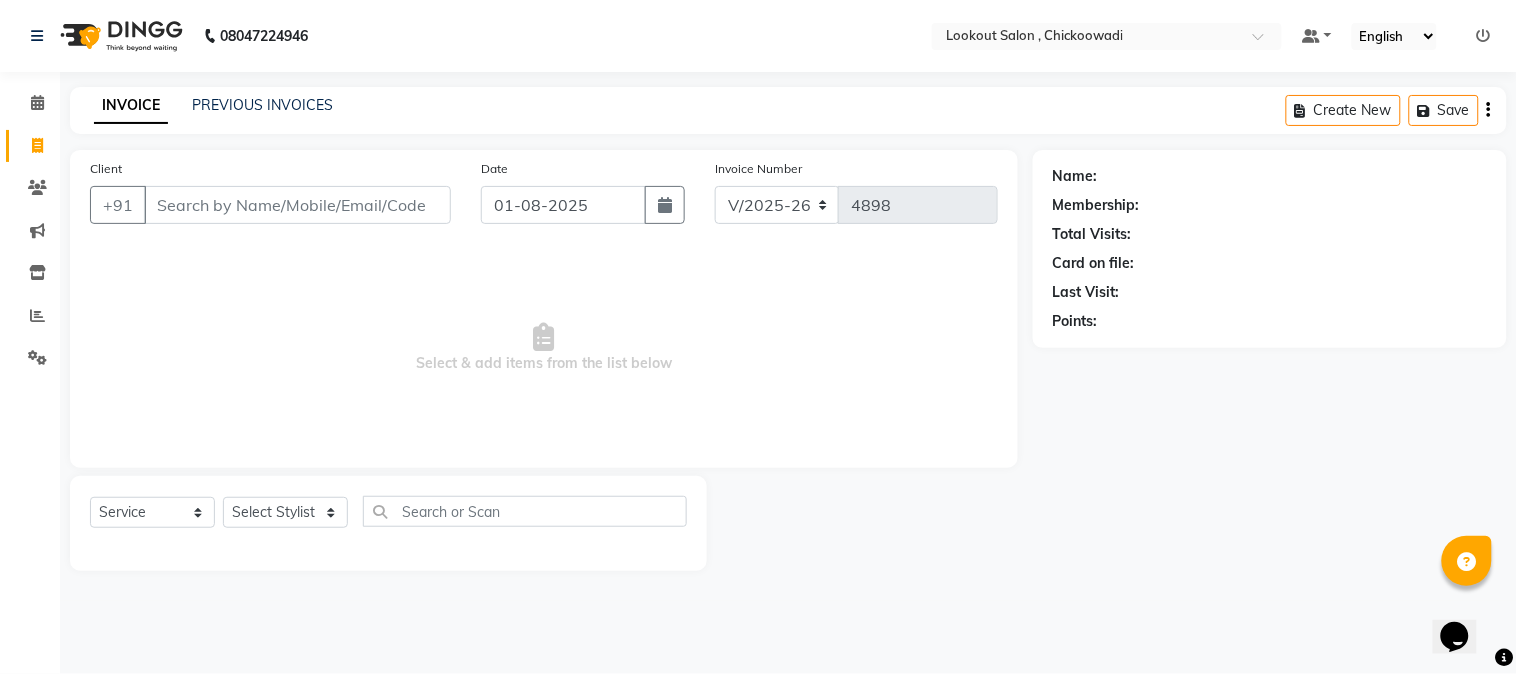 click on "PREVIOUS INVOICES" 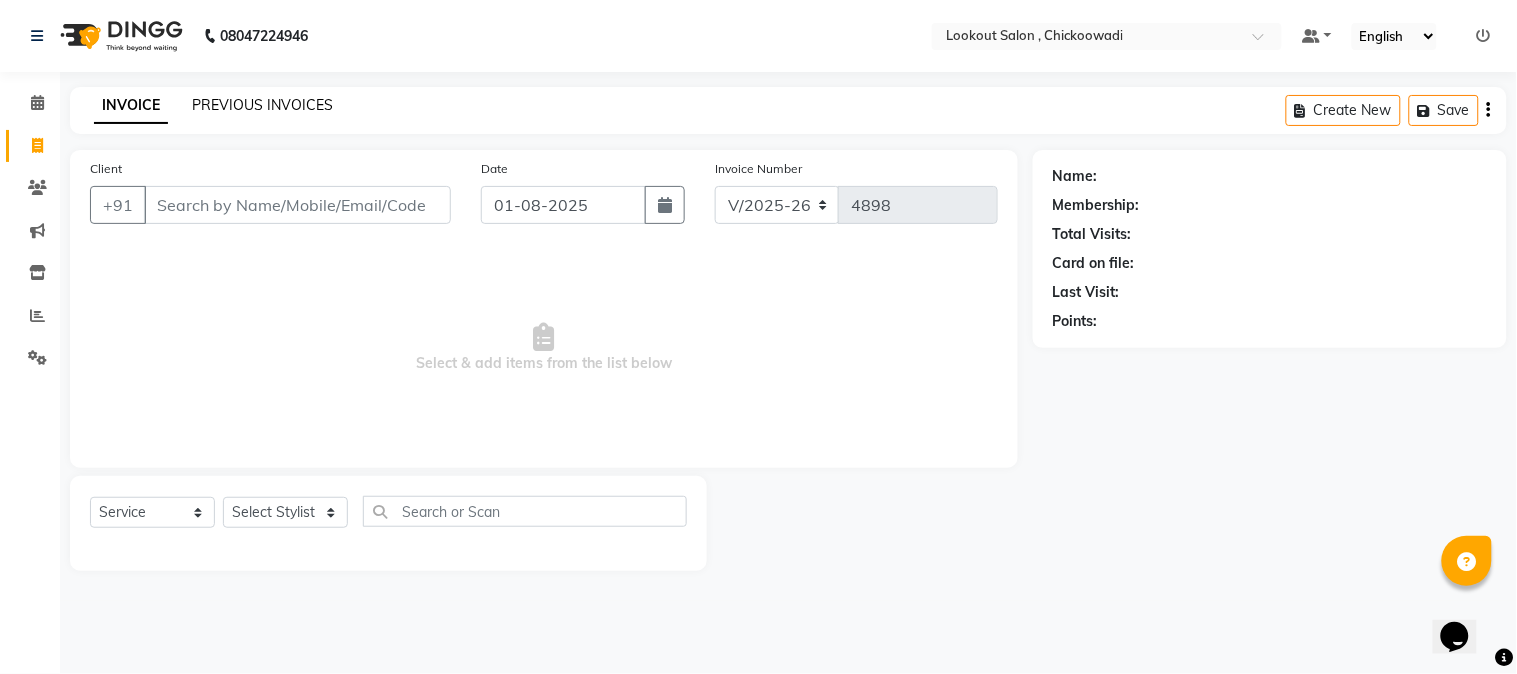 click on "PREVIOUS INVOICES" 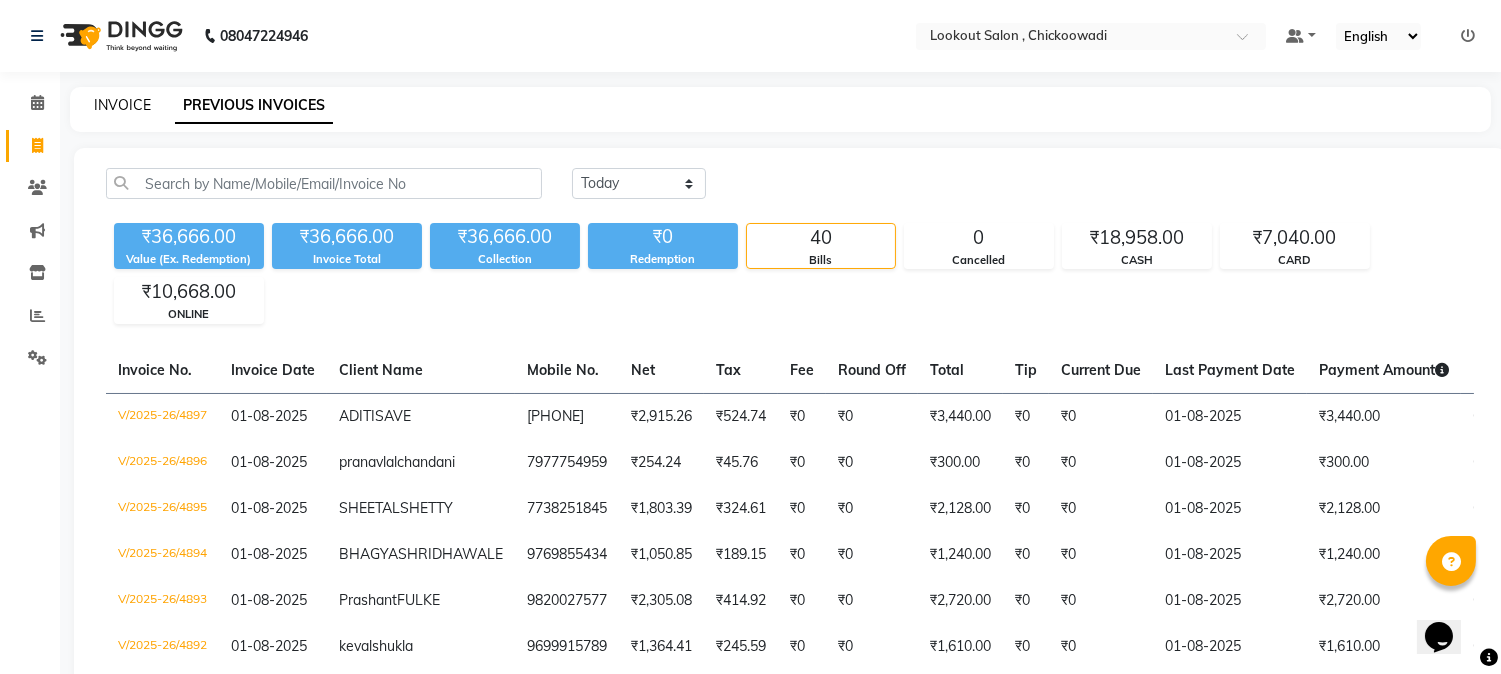 click on "INVOICE" 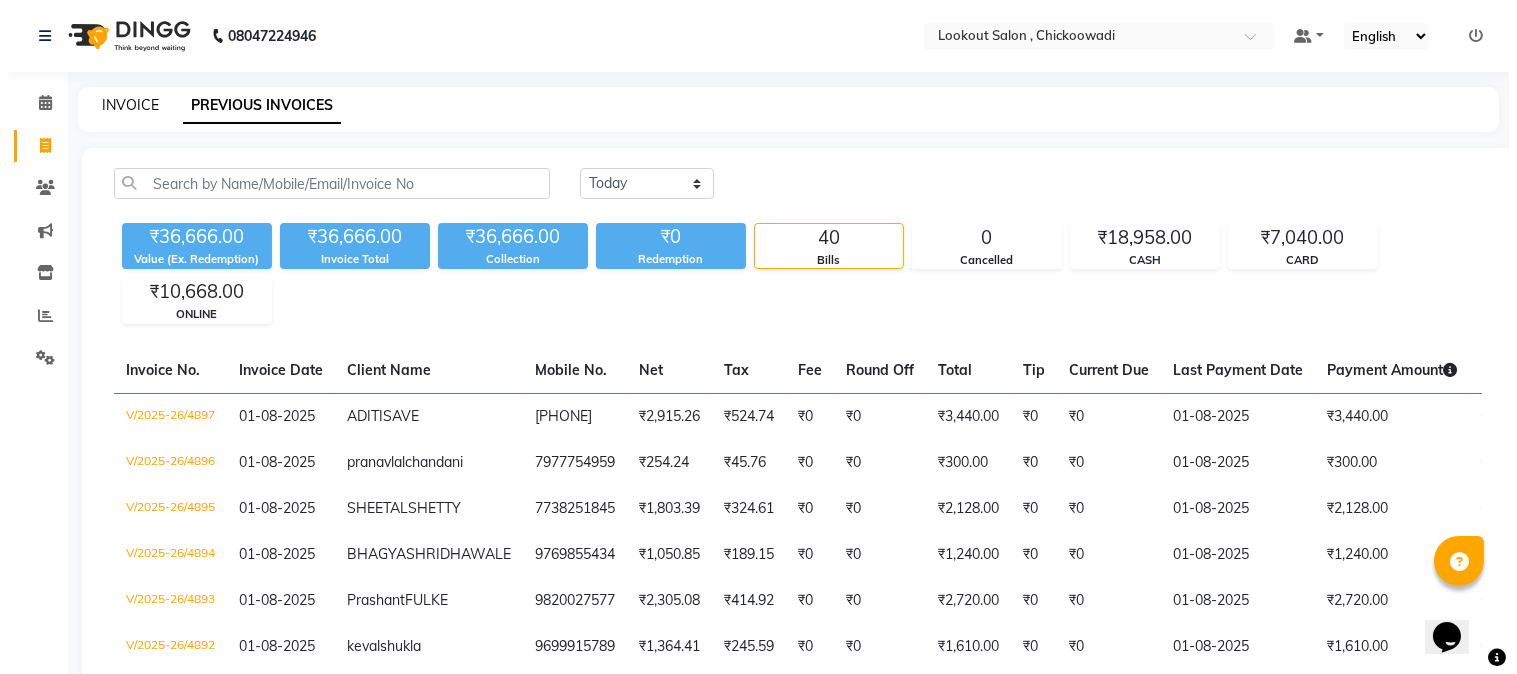 select on "151" 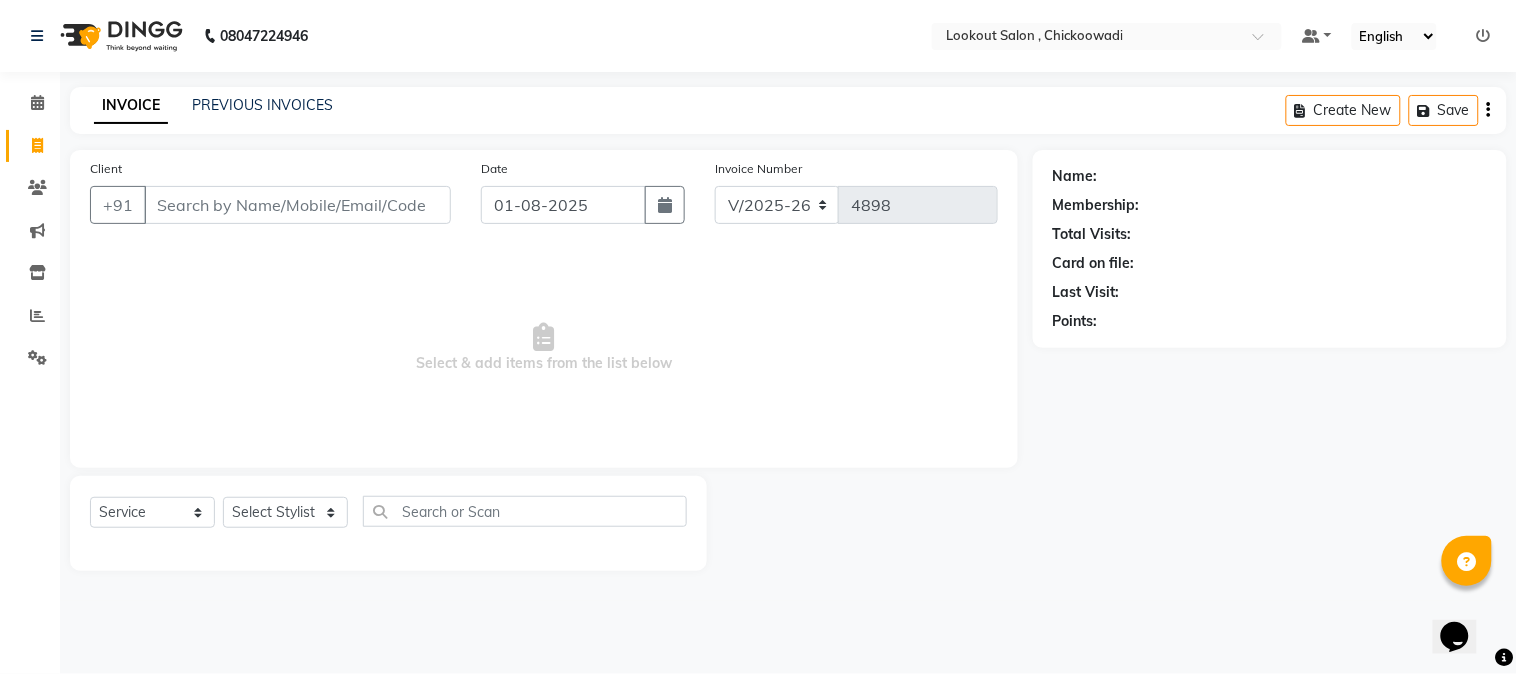 click on "Client" at bounding box center [297, 205] 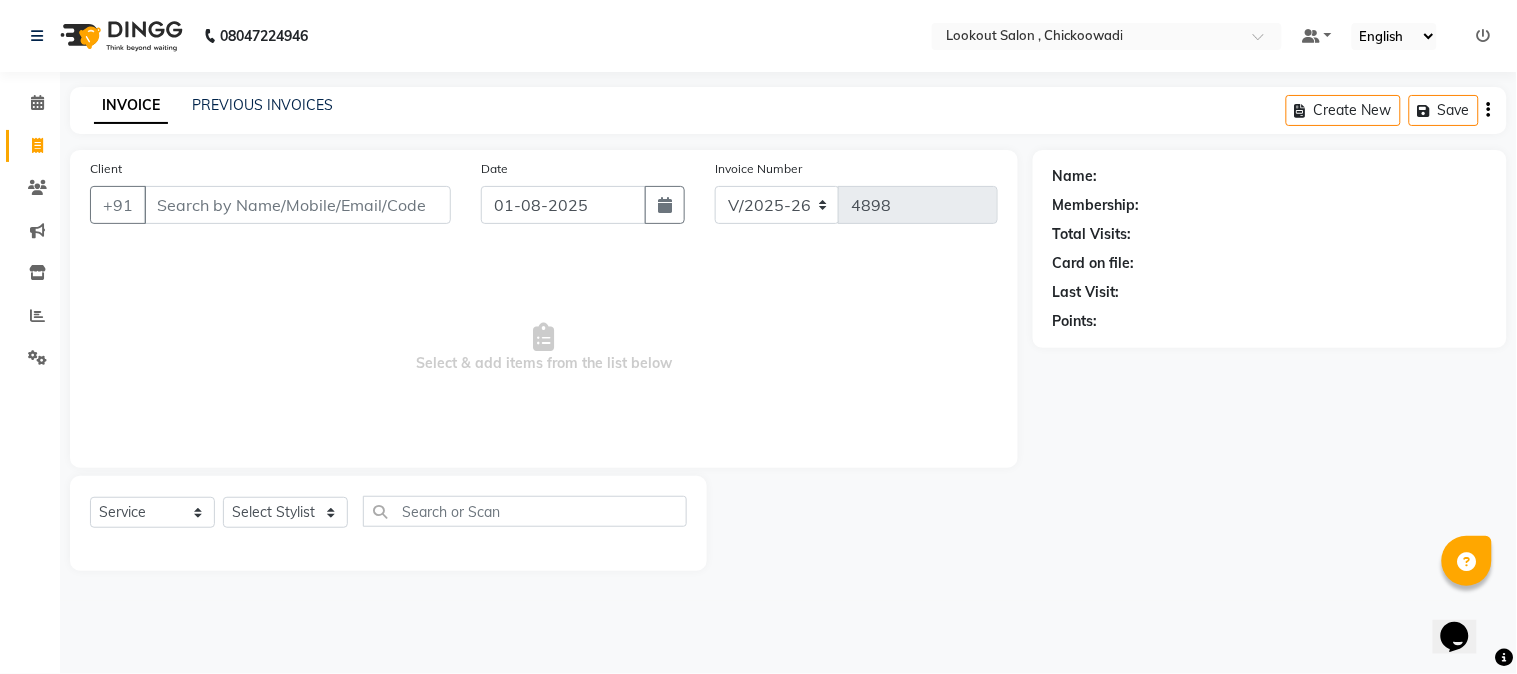 click on "INVOICE PREVIOUS INVOICES Create New   Save" 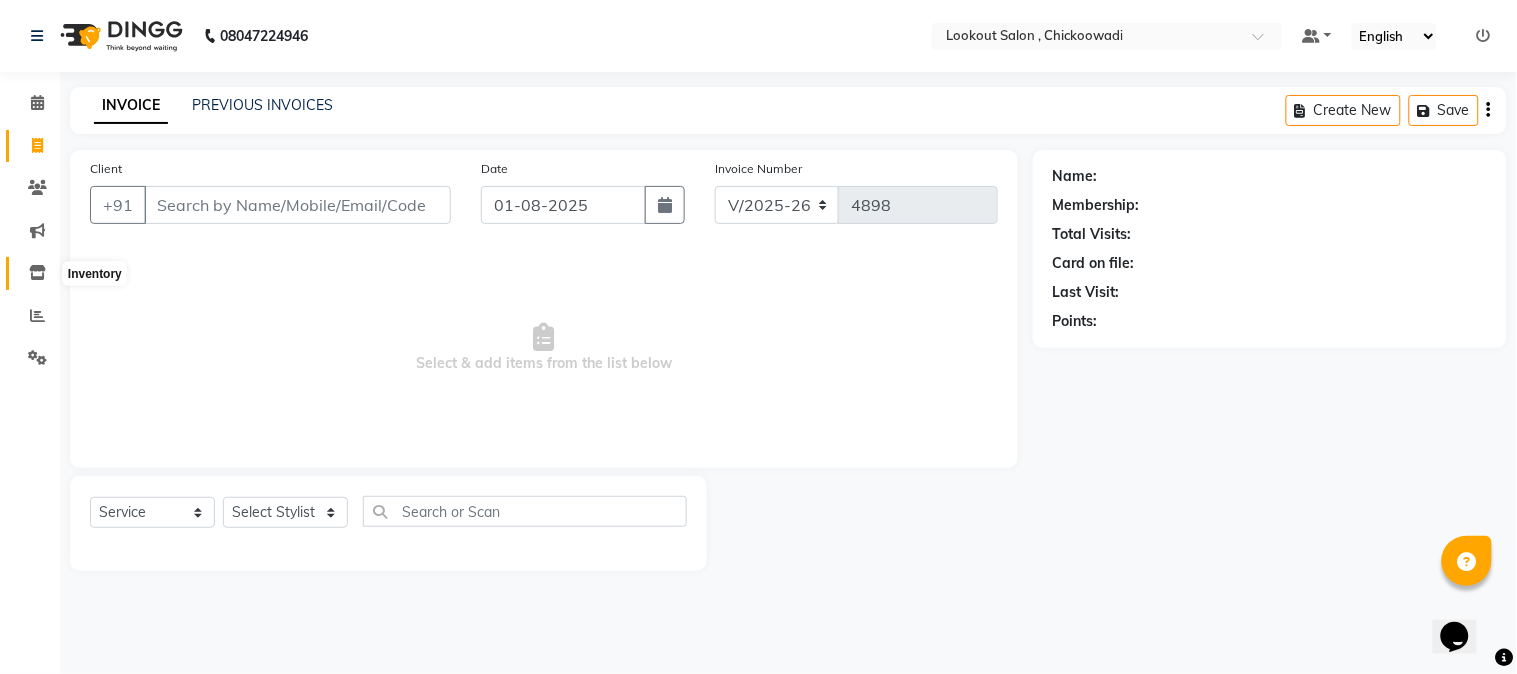 click 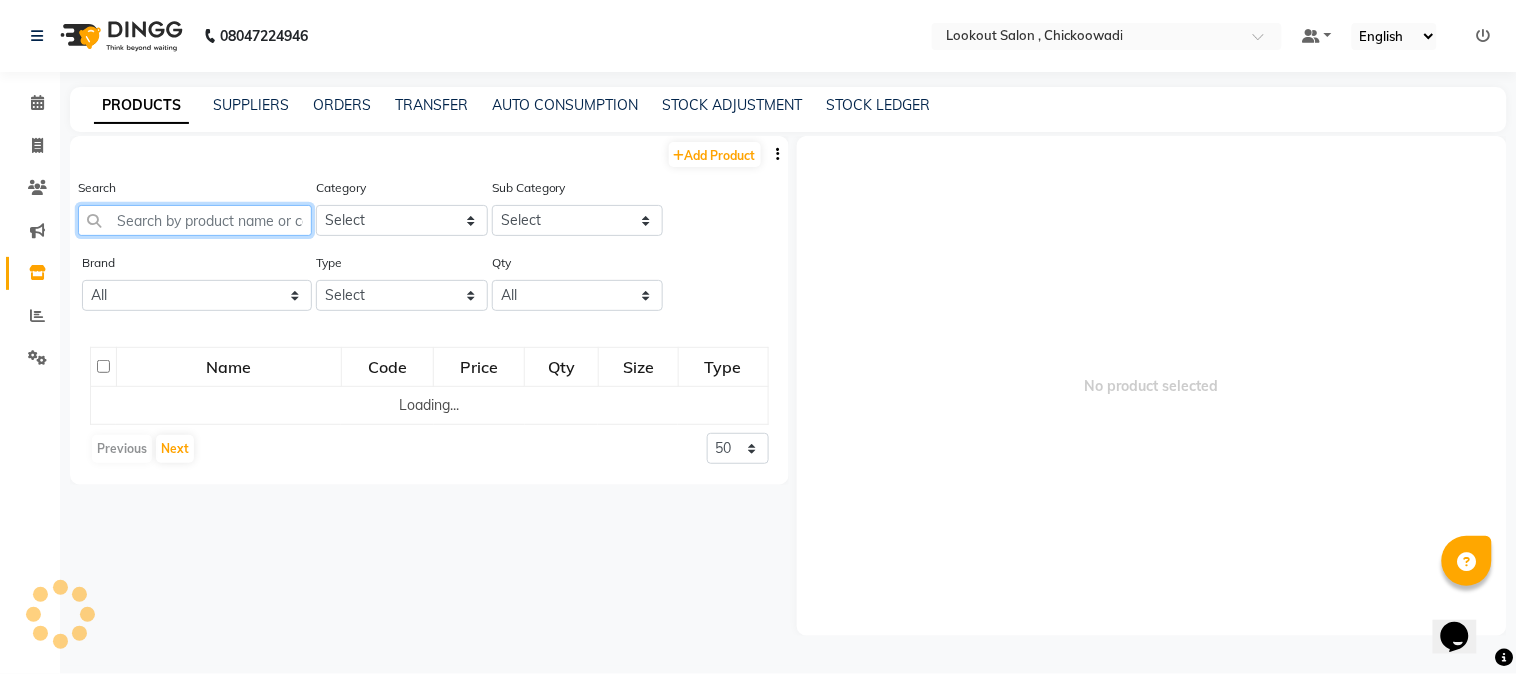 click 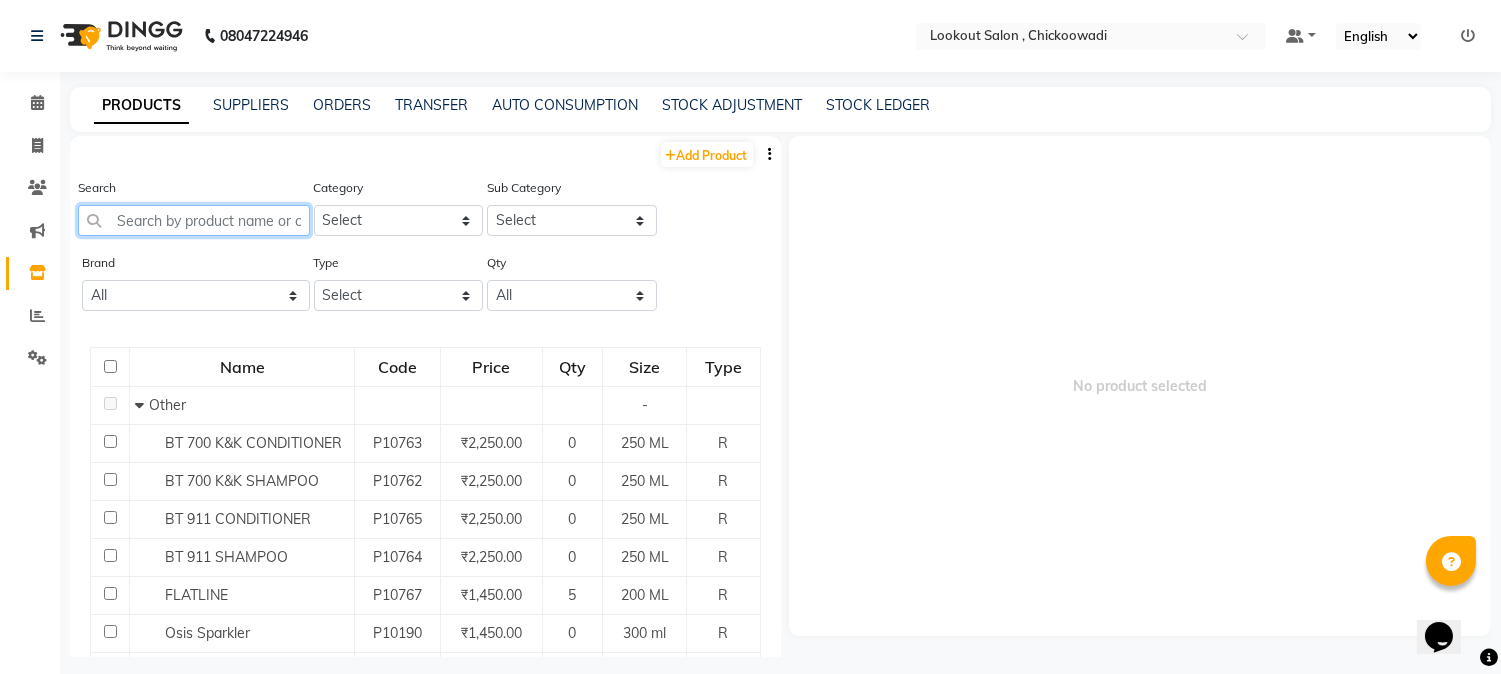type on "o" 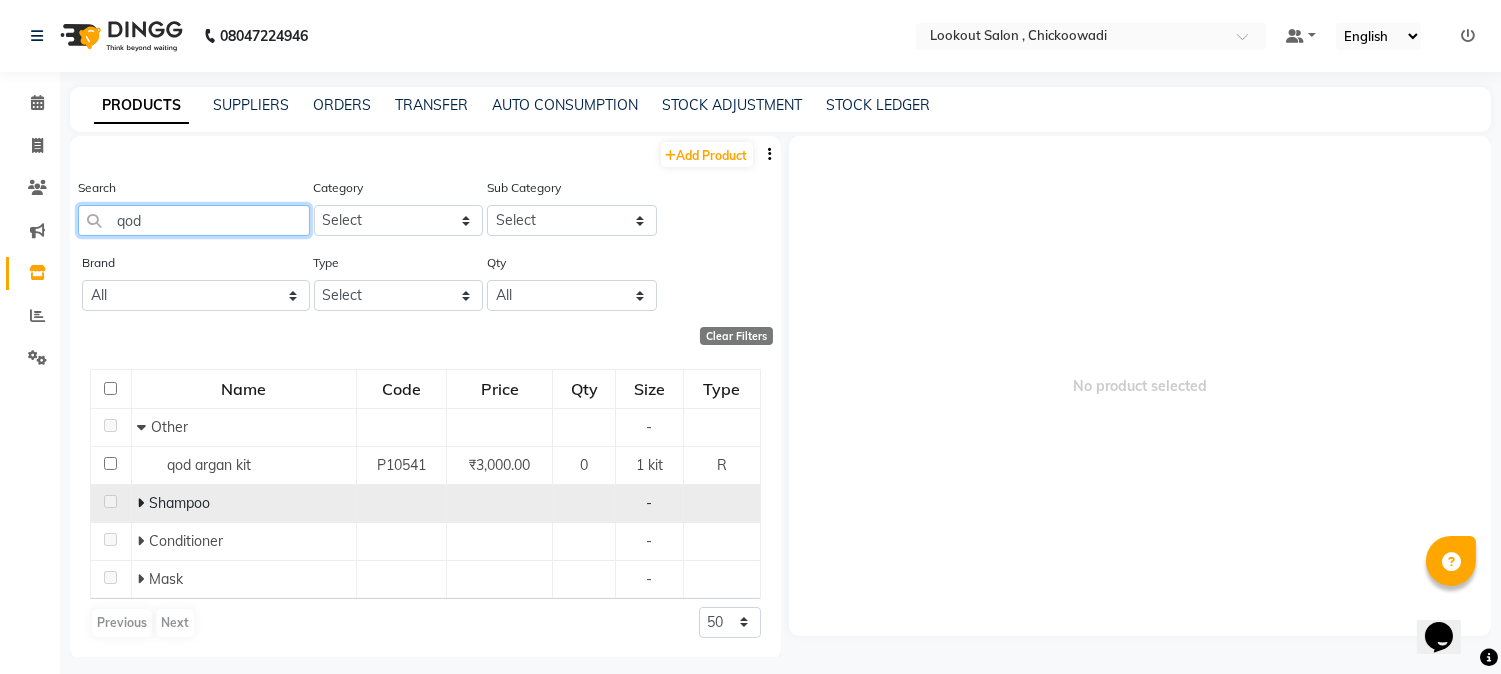 type on "qod" 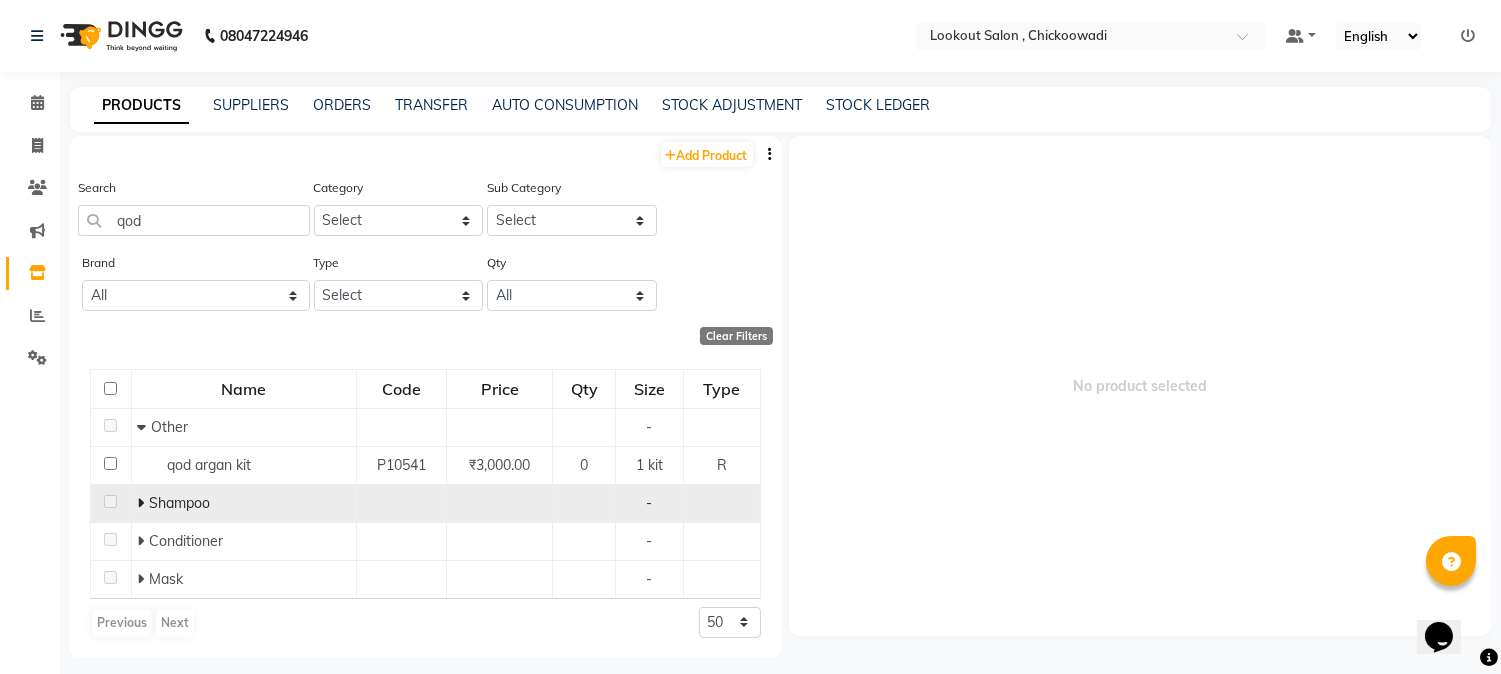click 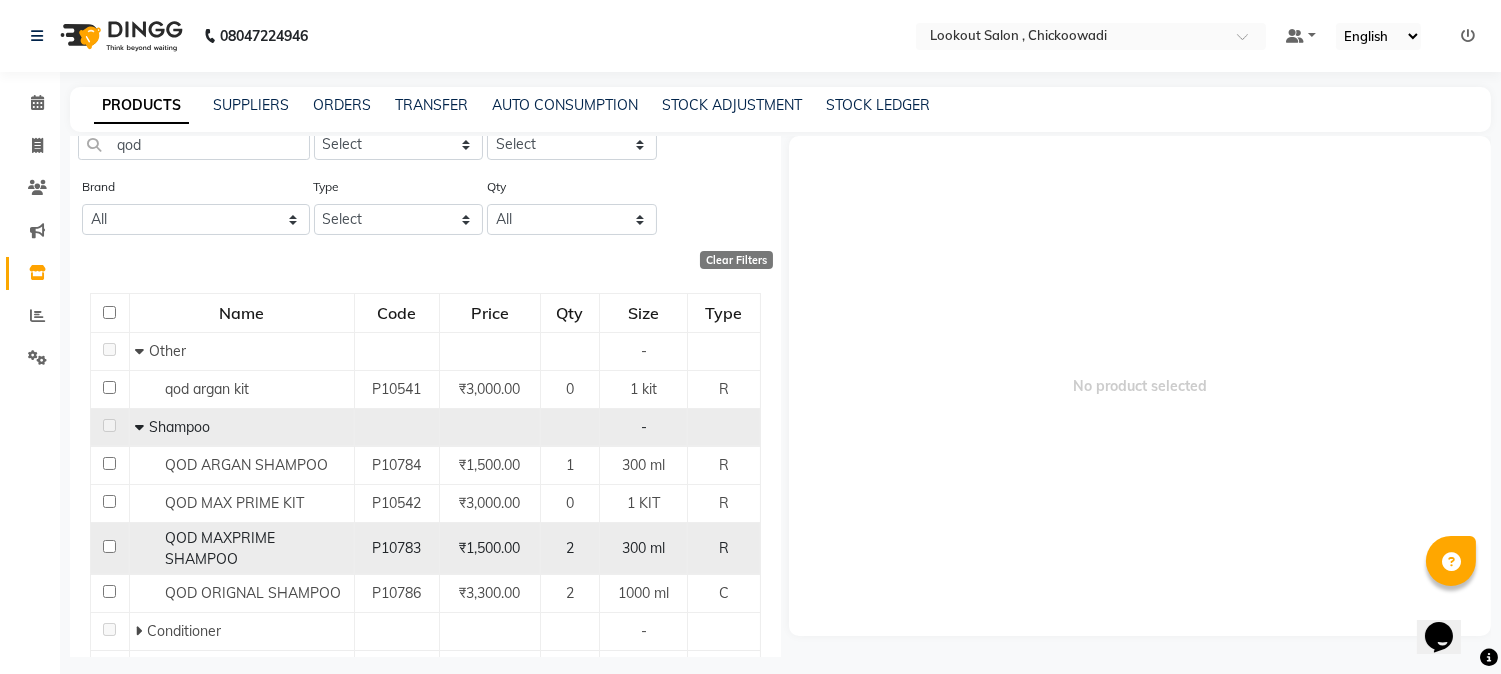 scroll, scrollTop: 111, scrollLeft: 0, axis: vertical 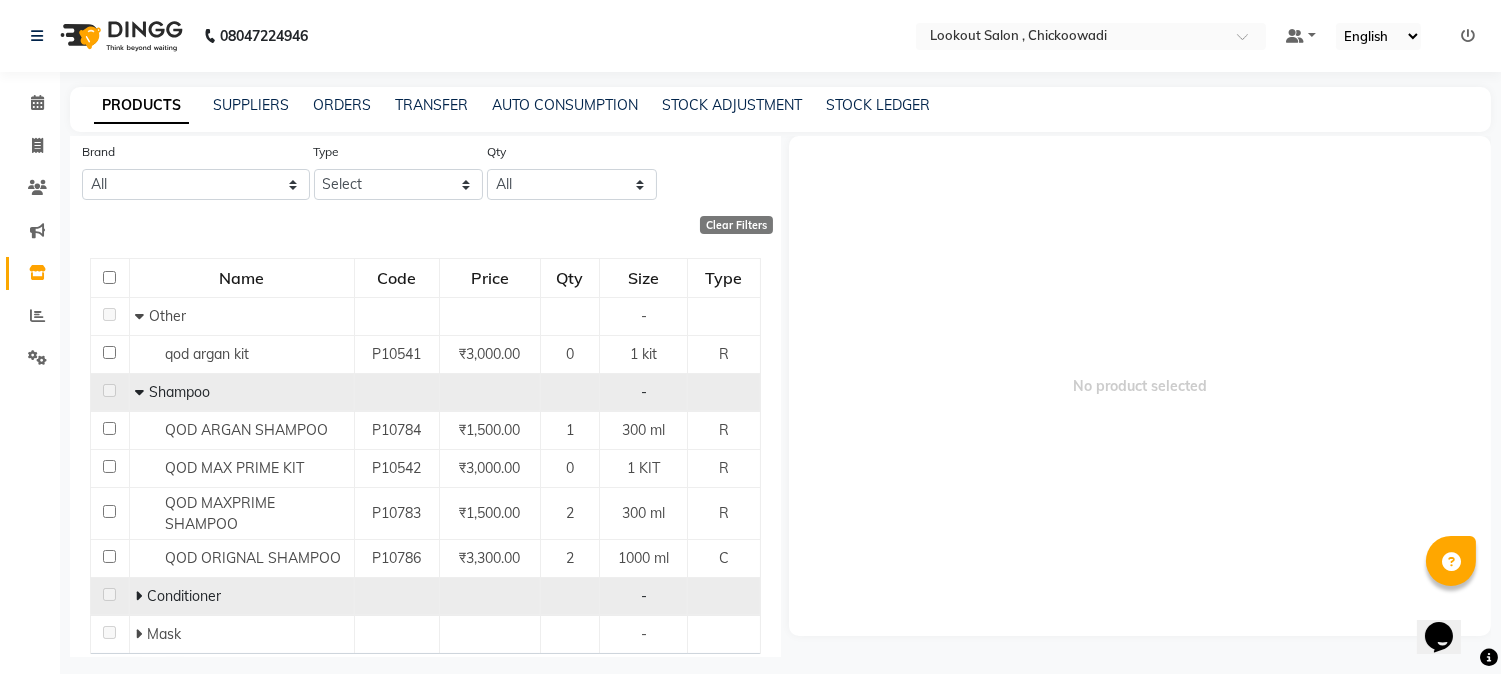 click on "Conditioner" 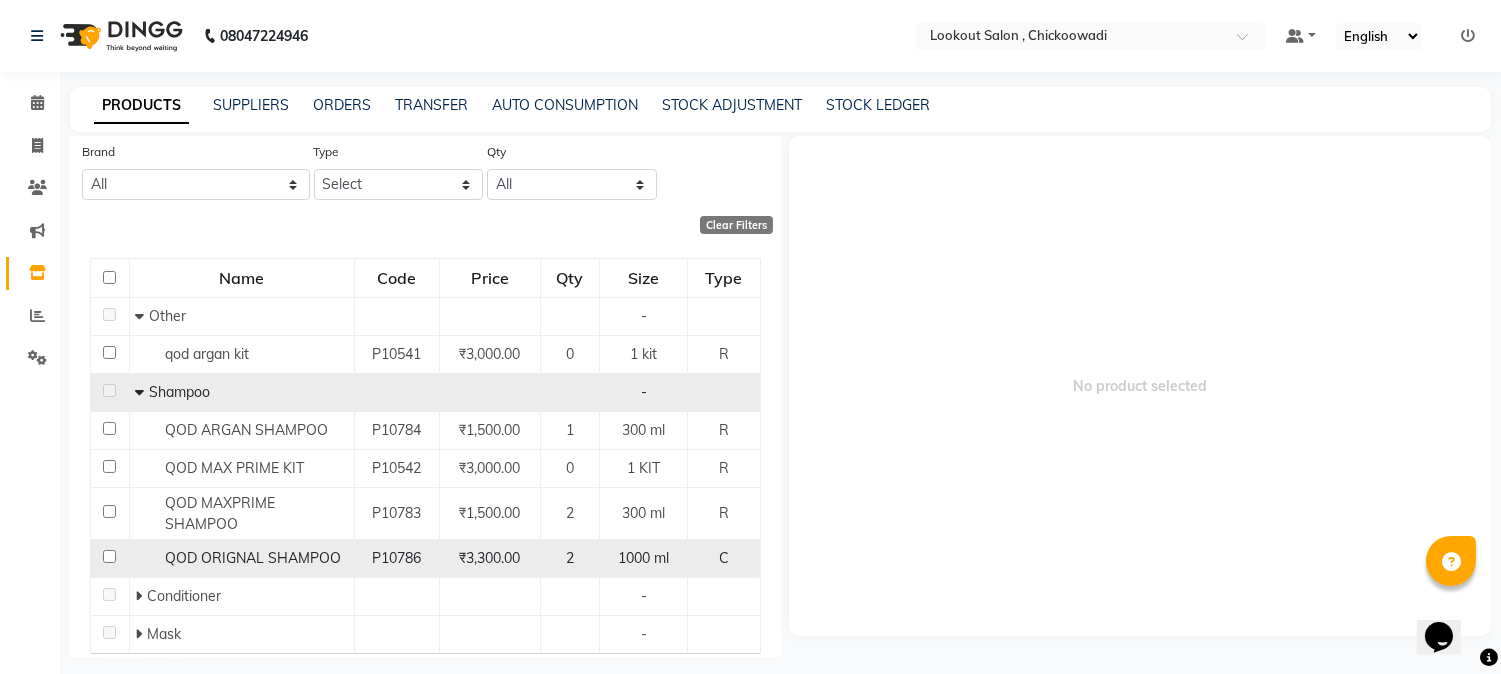 click on "QOD ORIGNAL SHAMPOO" 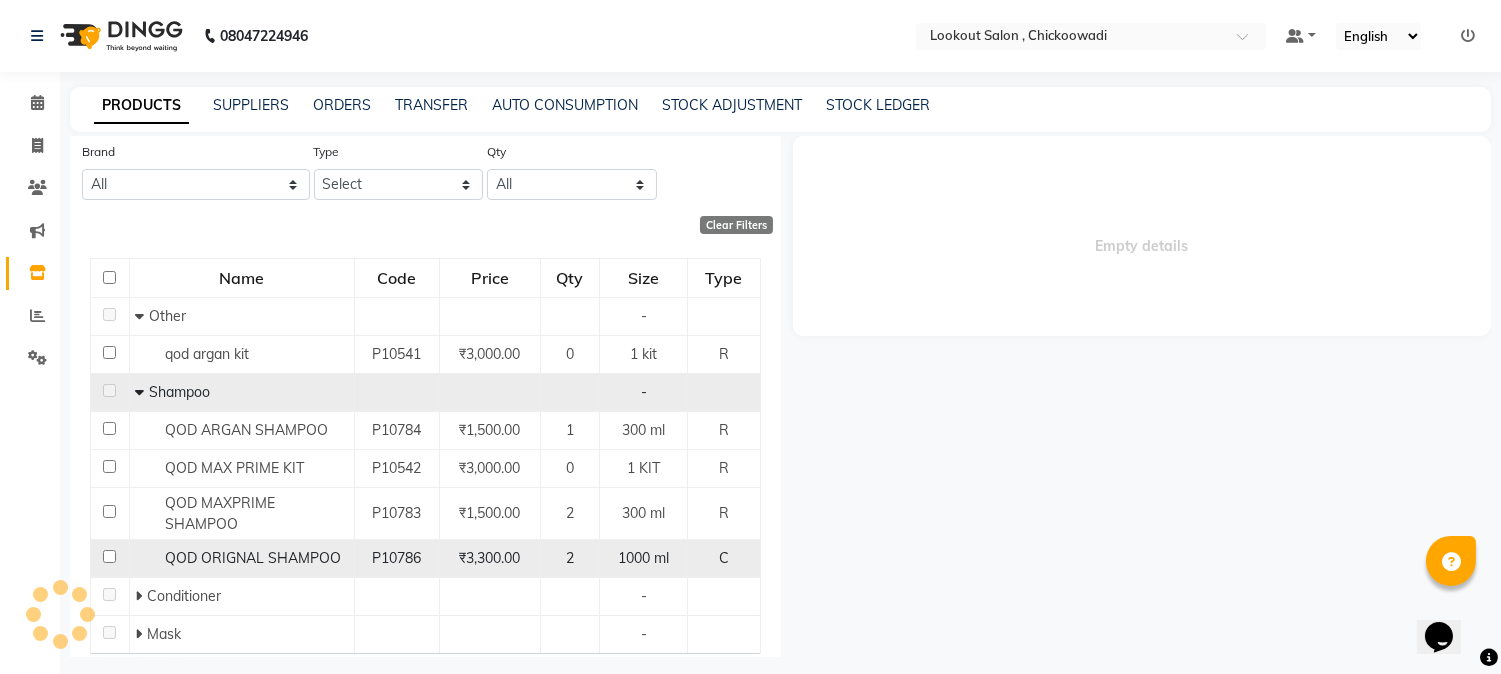 select 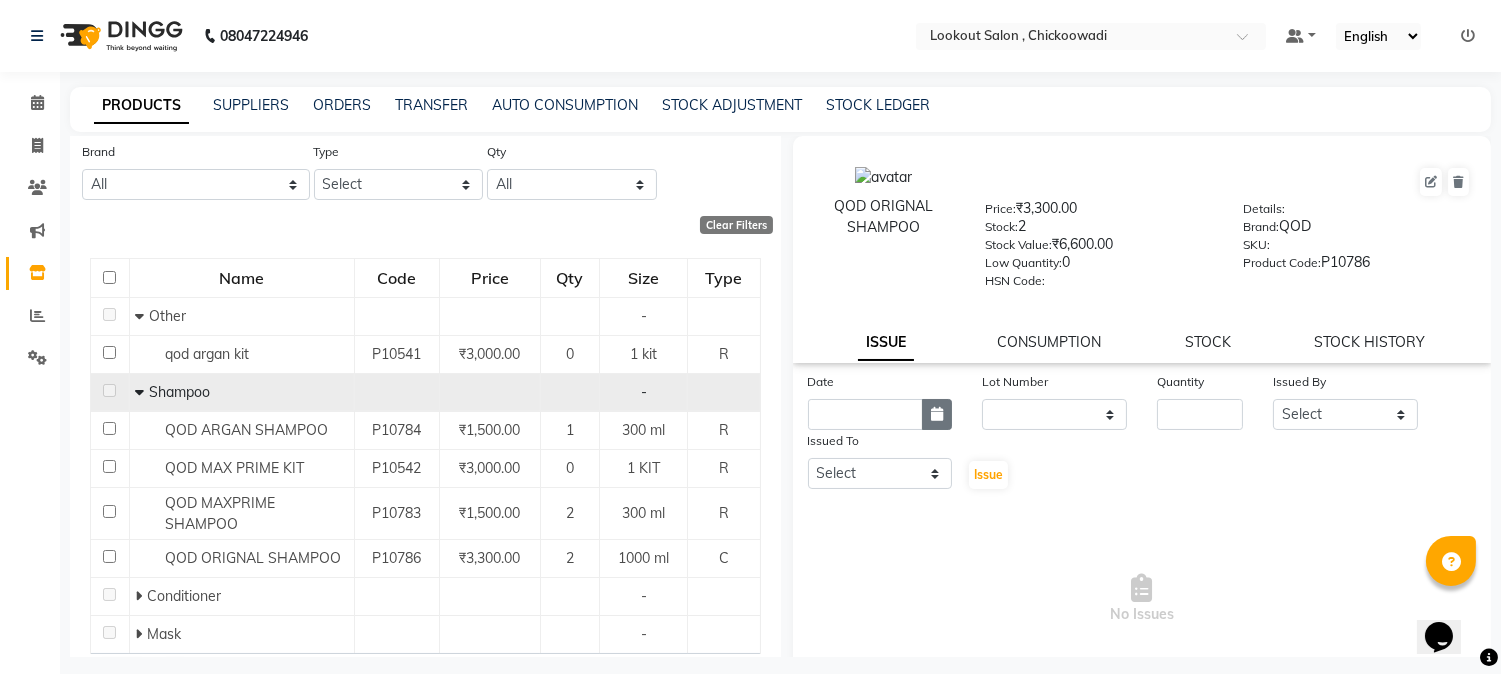 click 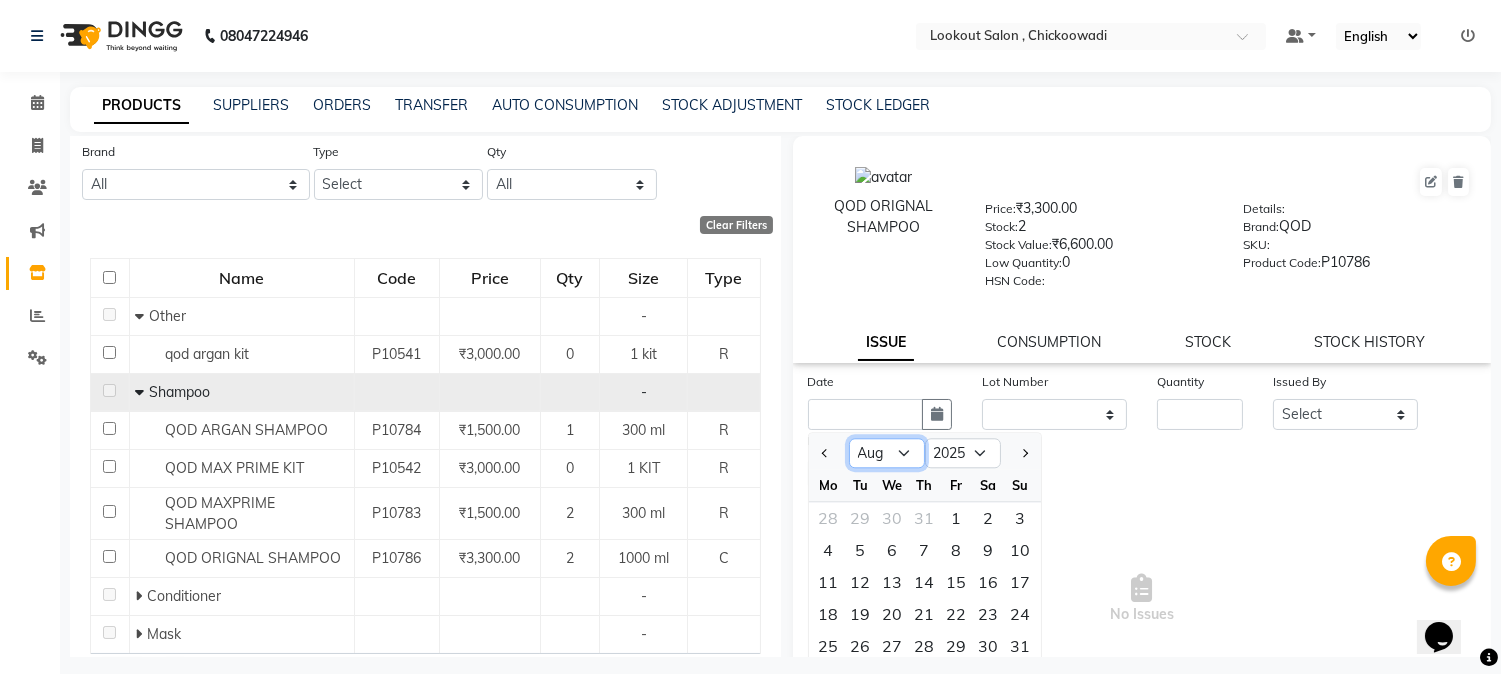 click on "Jan Feb Mar Apr May Jun Jul Aug Sep Oct Nov Dec" 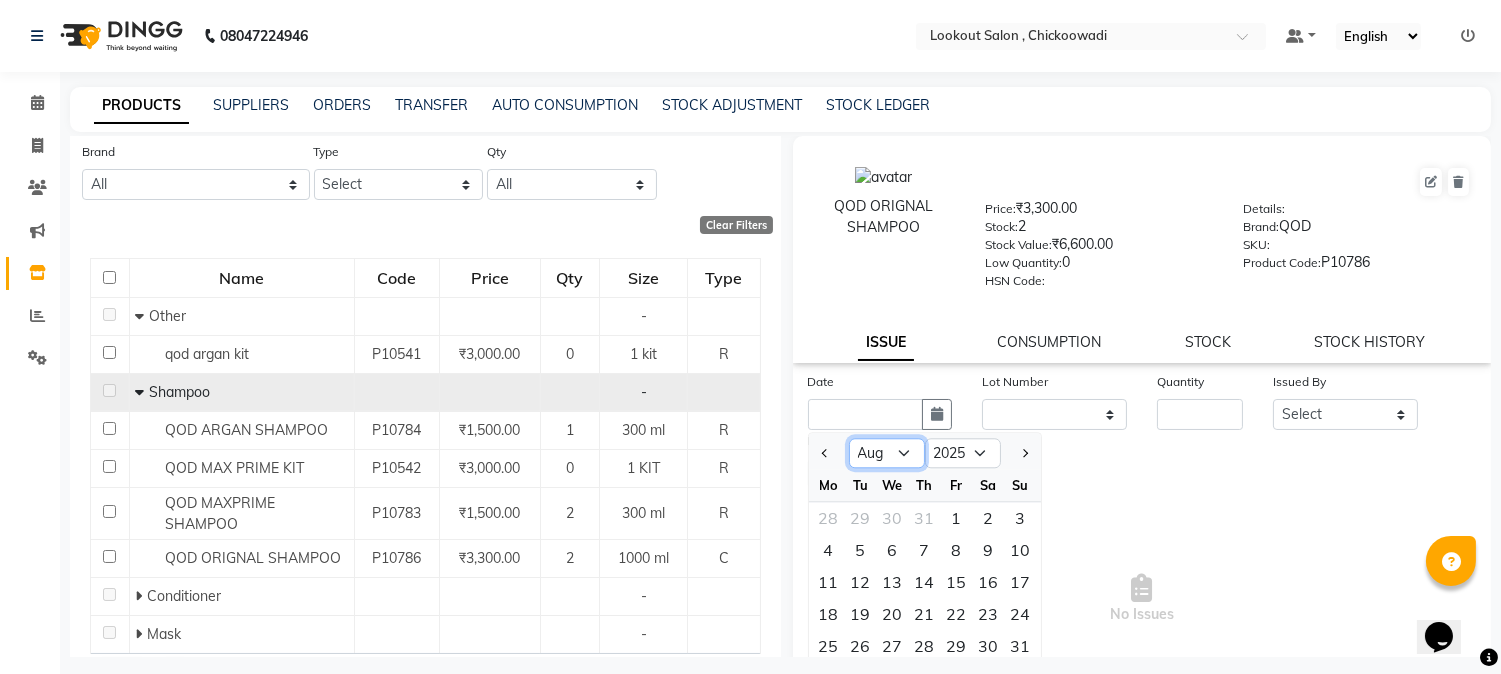 select on "3" 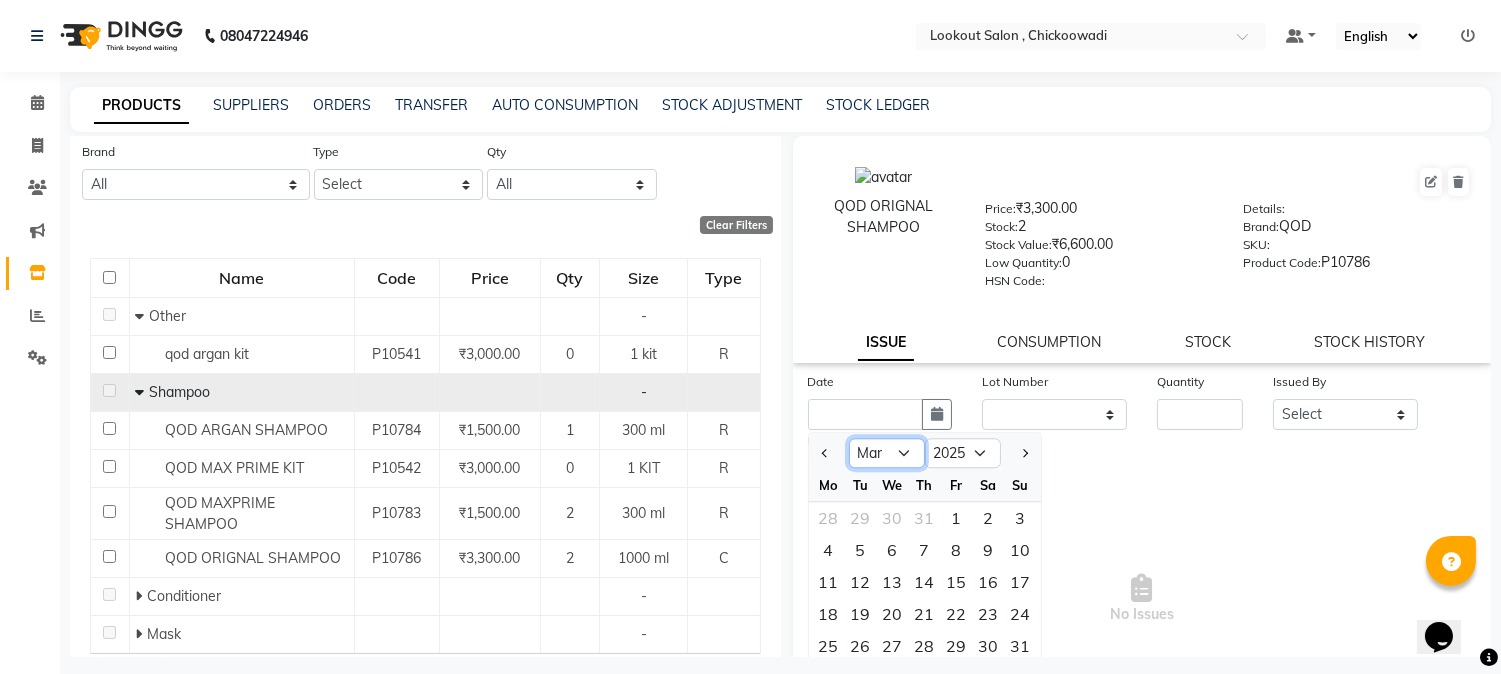 click on "Jan Feb Mar Apr May Jun Jul Aug Sep Oct Nov Dec" 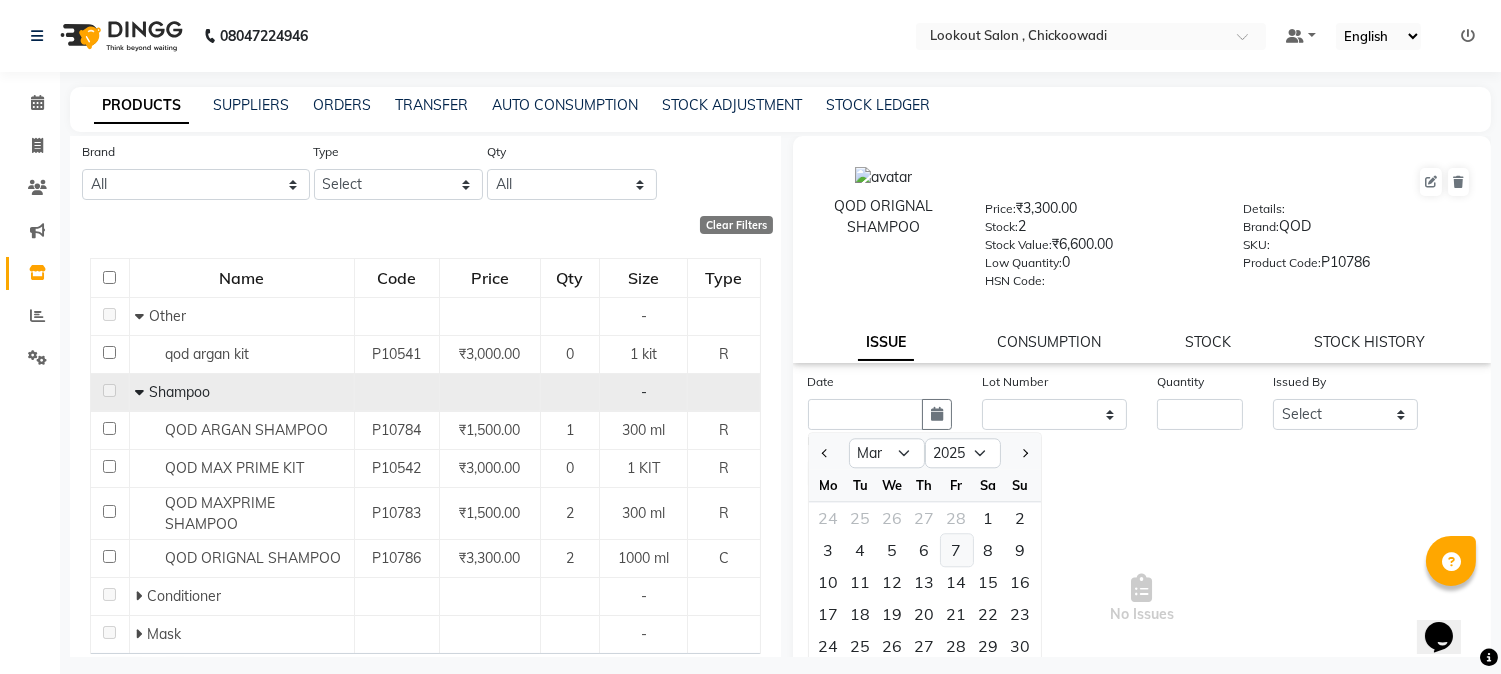 click on "7" 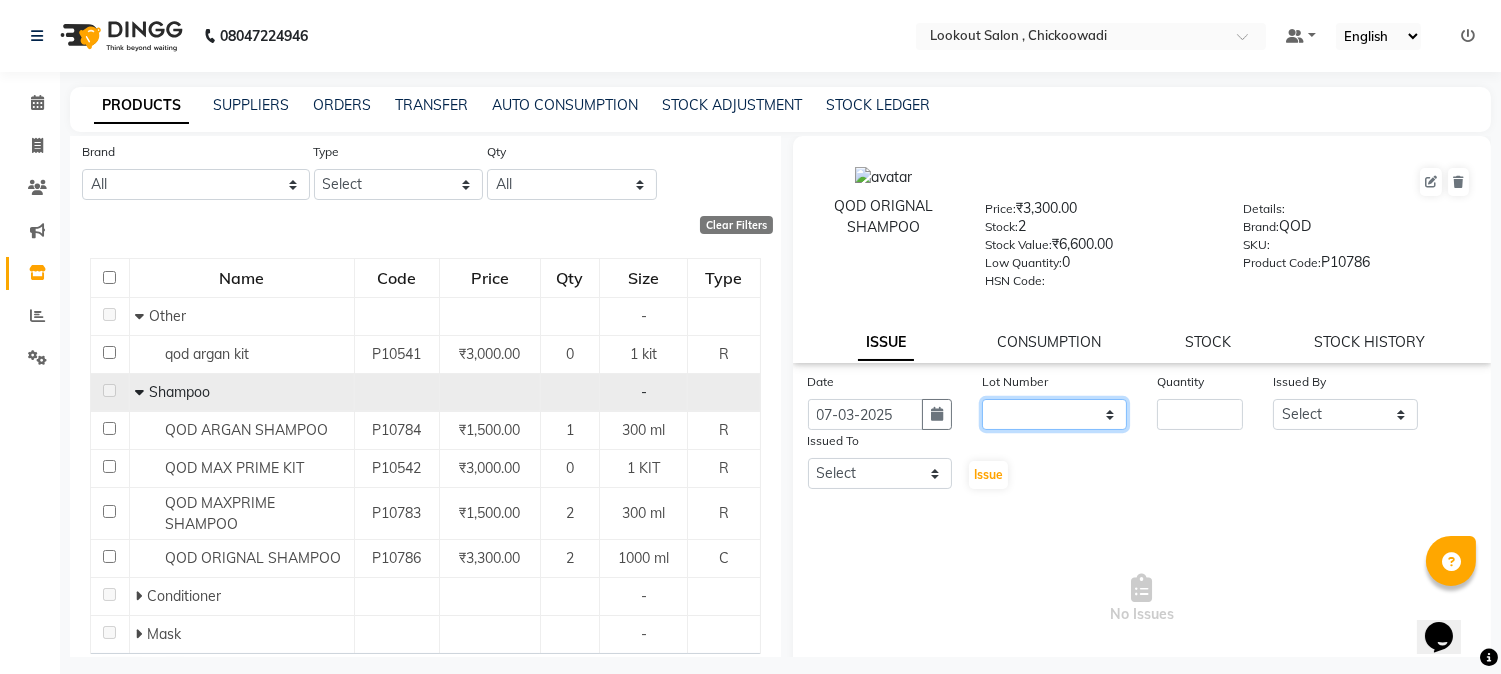 click on "None" 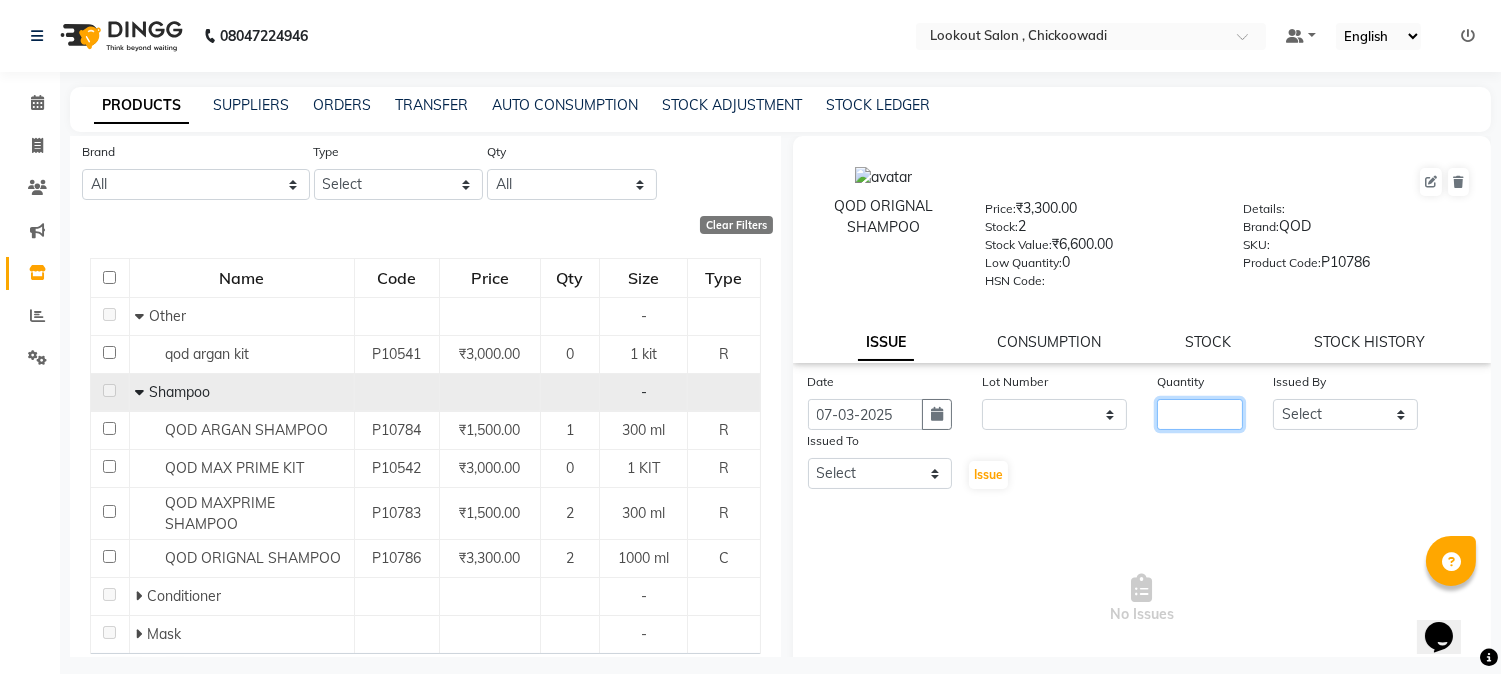 click 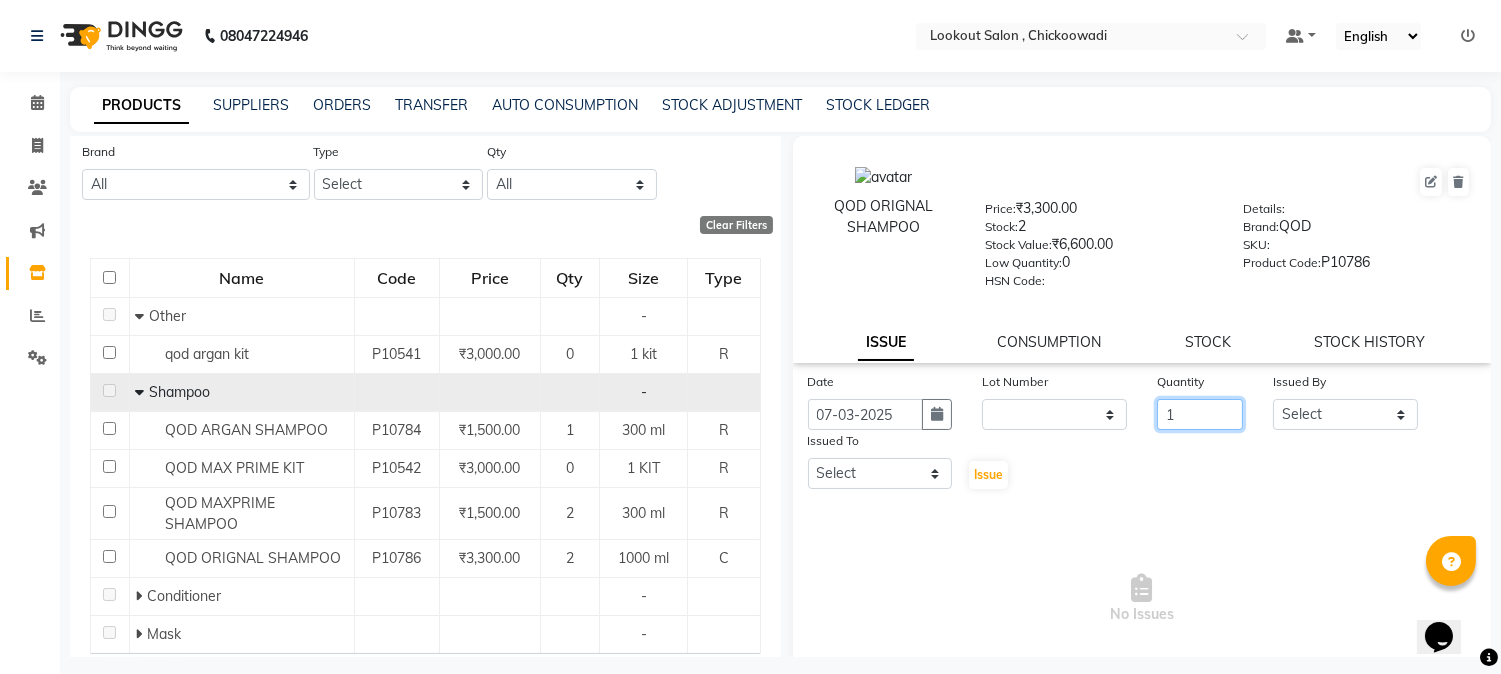 type on "1" 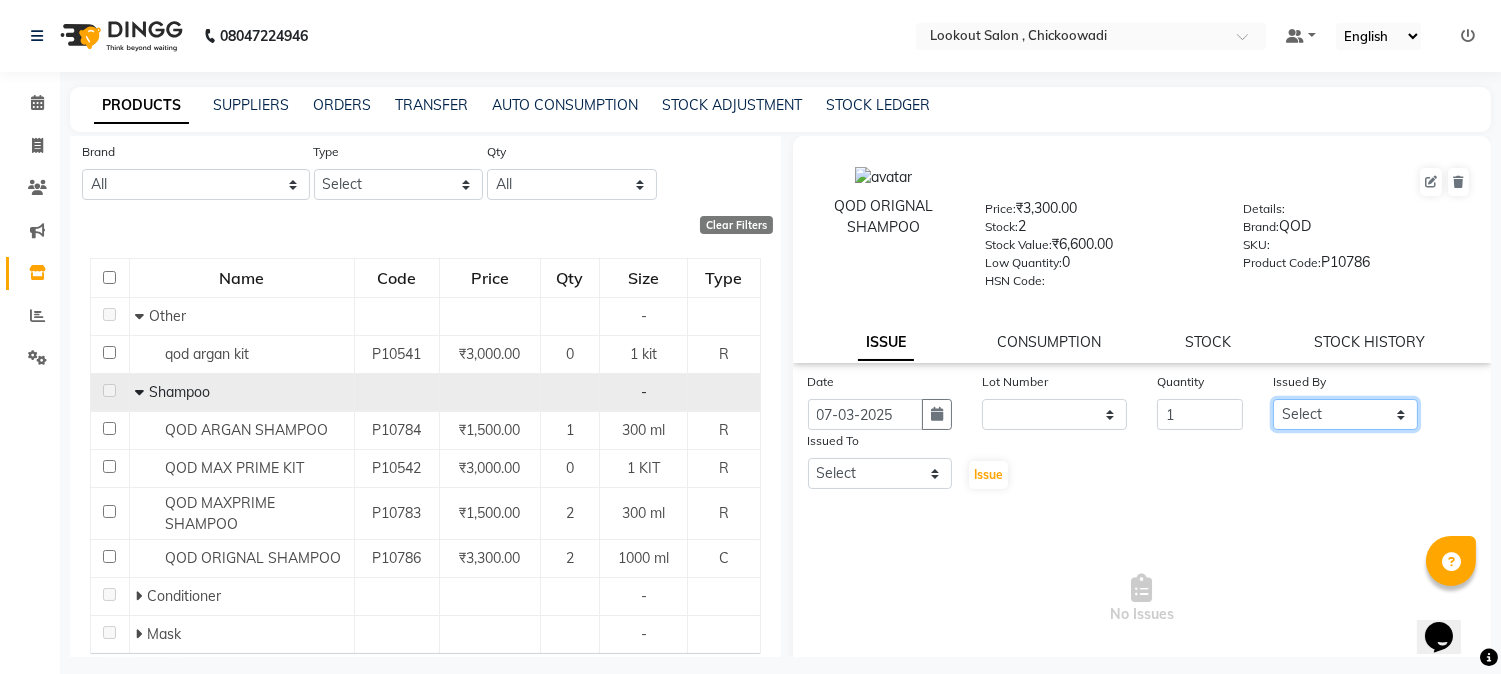 click on "Select Alizah Bangi [FIRST] [LAST] jishan shekh kuldeep [LAST] [LAST] [LAST] [LAST] NISAR AHMED PIRJADE PARVEEN SHAIKH Rizwan ROOPAVATI Rupali RUPESH SADAF SHAIKH SAHIL TAK SAMREEN DHOLKIYA shweta kashyap" 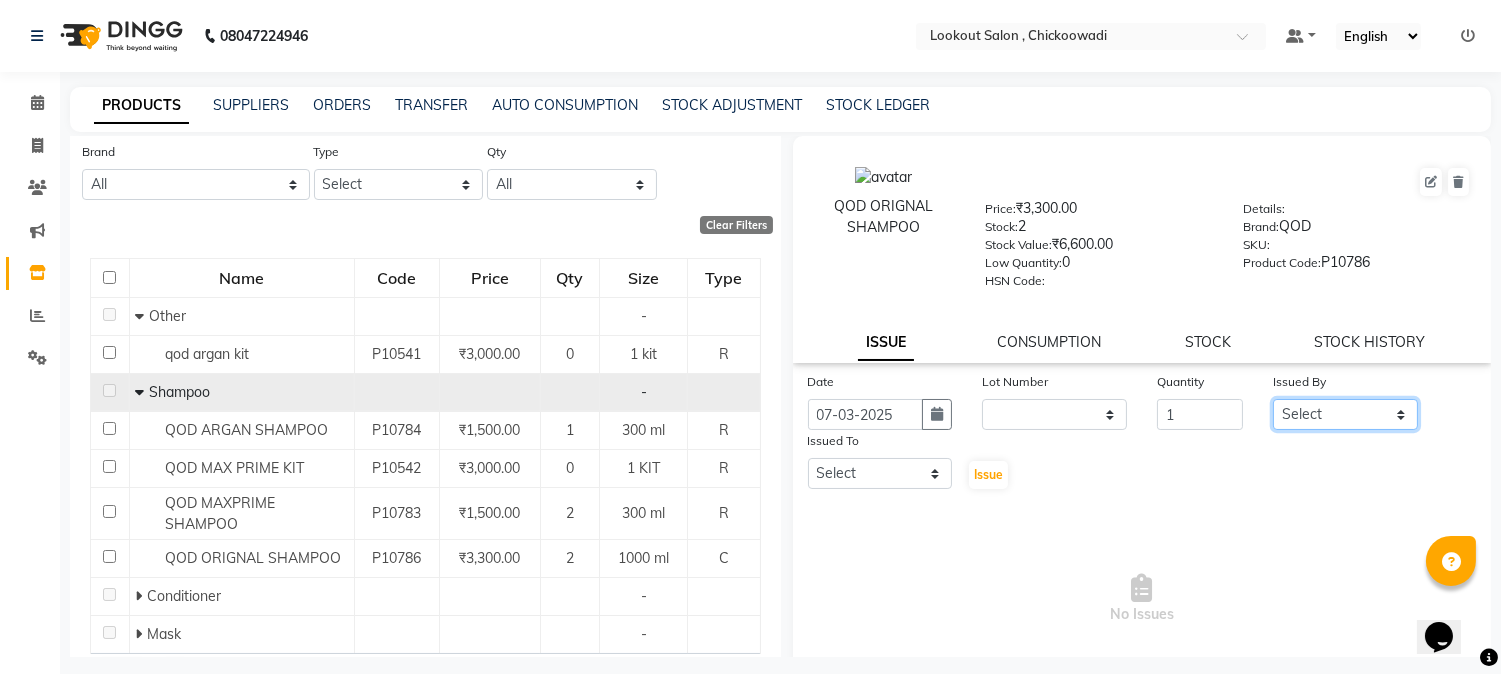 select on "19928" 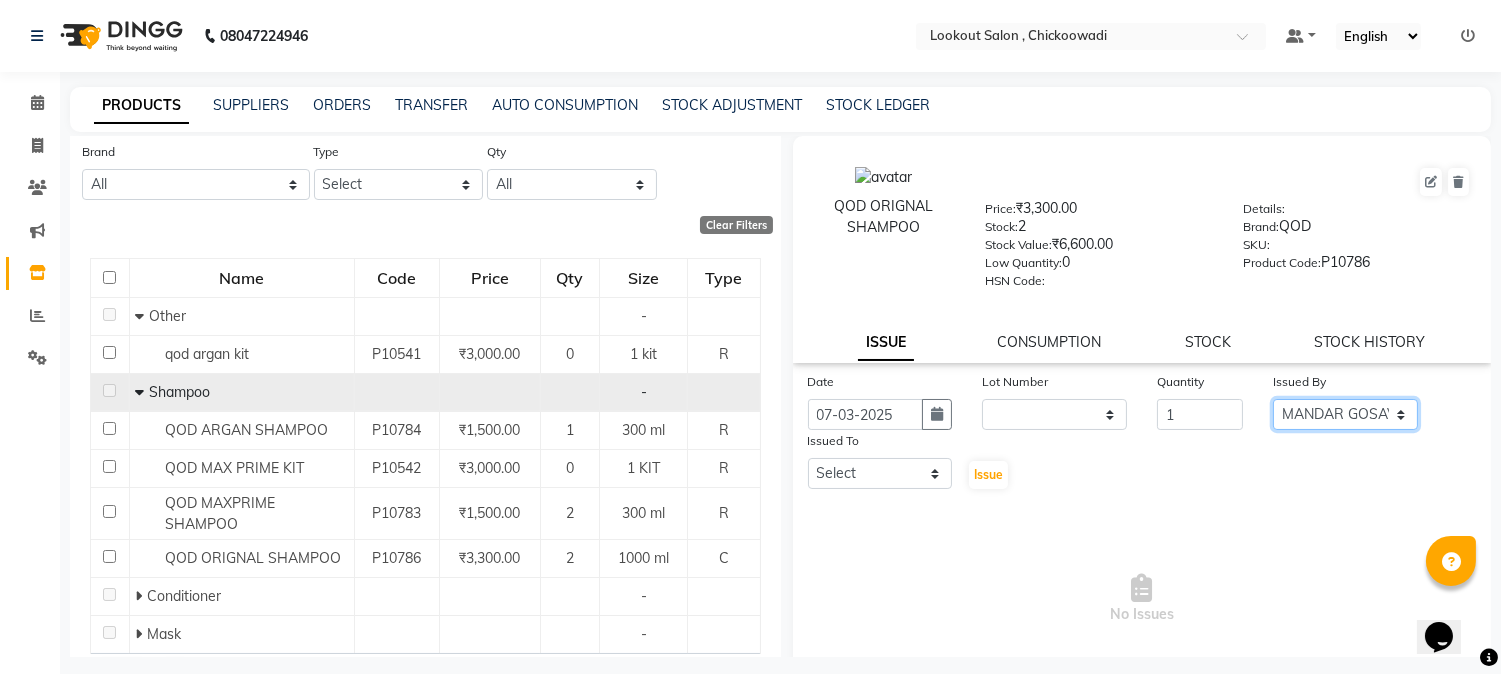 click on "Select Alizah Bangi [FIRST] [LAST] jishan shekh kuldeep [LAST] [LAST] [LAST] [LAST] NISAR AHMED PIRJADE PARVEEN SHAIKH Rizwan ROOPAVATI Rupali RUPESH SADAF SHAIKH SAHIL TAK SAMREEN DHOLKIYA shweta kashyap" 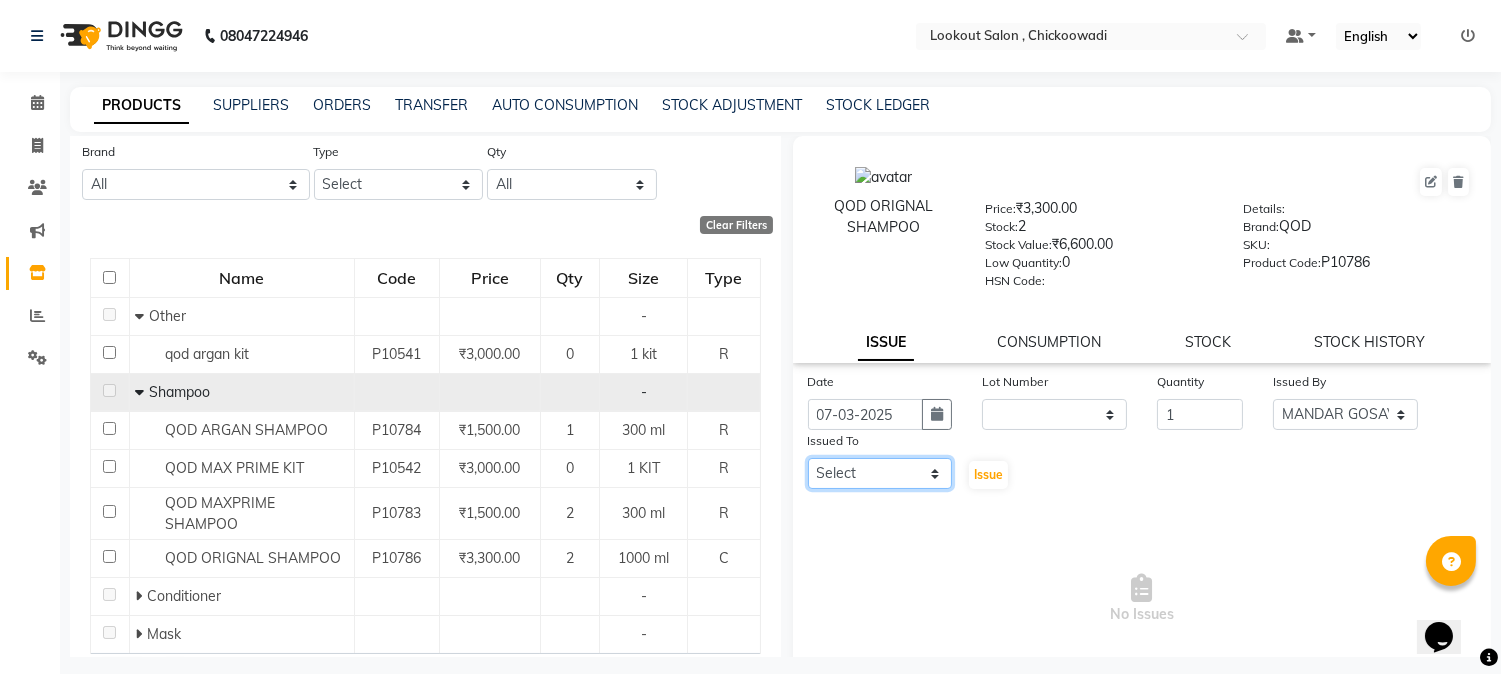 click on "Select Alizah Bangi [FIRST] [LAST] jishan shekh kuldeep [LAST] [LAST] [LAST] [LAST] NISAR AHMED PIRJADE PARVEEN SHAIKH Rizwan ROOPAVATI Rupali RUPESH SADAF SHAIKH SAHIL TAK SAMREEN DHOLKIYA shweta kashyap" 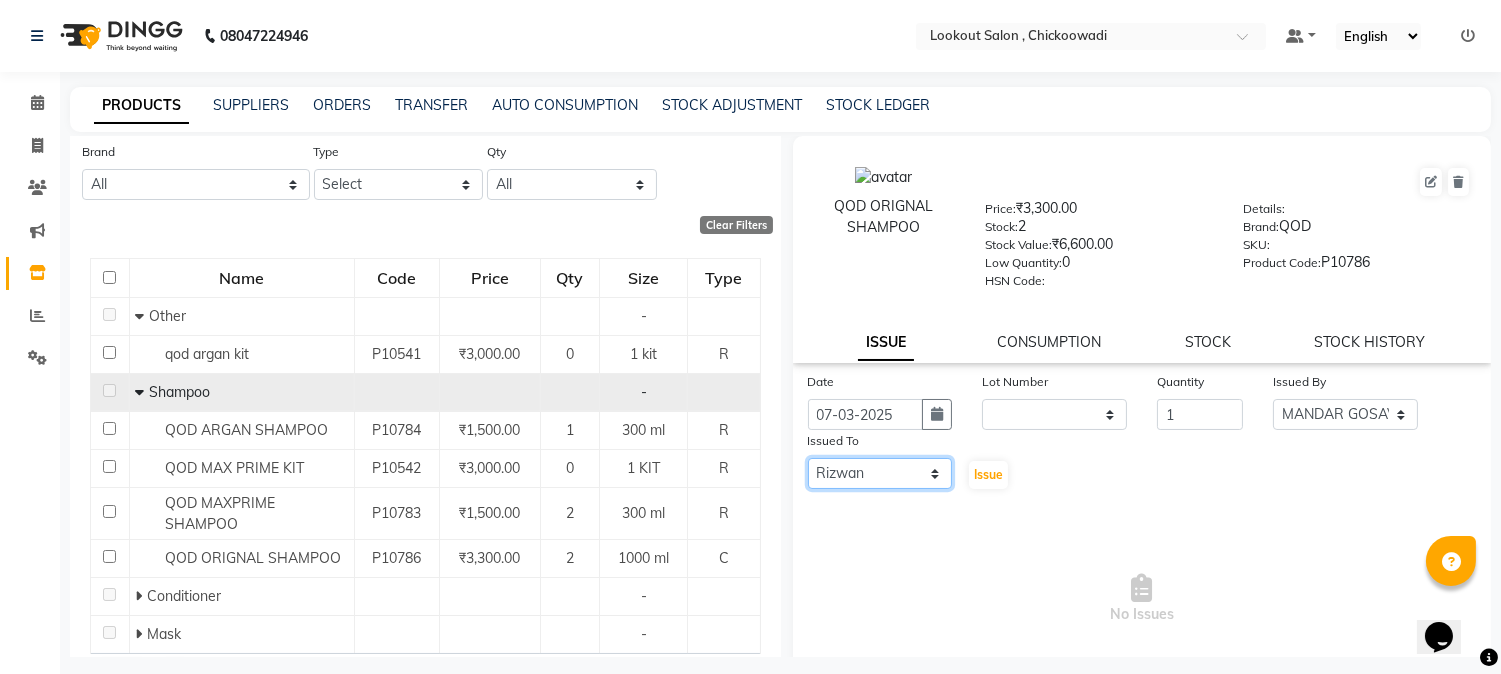 click on "Select Alizah Bangi [FIRST] [LAST] jishan shekh kuldeep [LAST] [LAST] [LAST] [LAST] NISAR AHMED PIRJADE PARVEEN SHAIKH Rizwan ROOPAVATI Rupali RUPESH SADAF SHAIKH SAHIL TAK SAMREEN DHOLKIYA shweta kashyap" 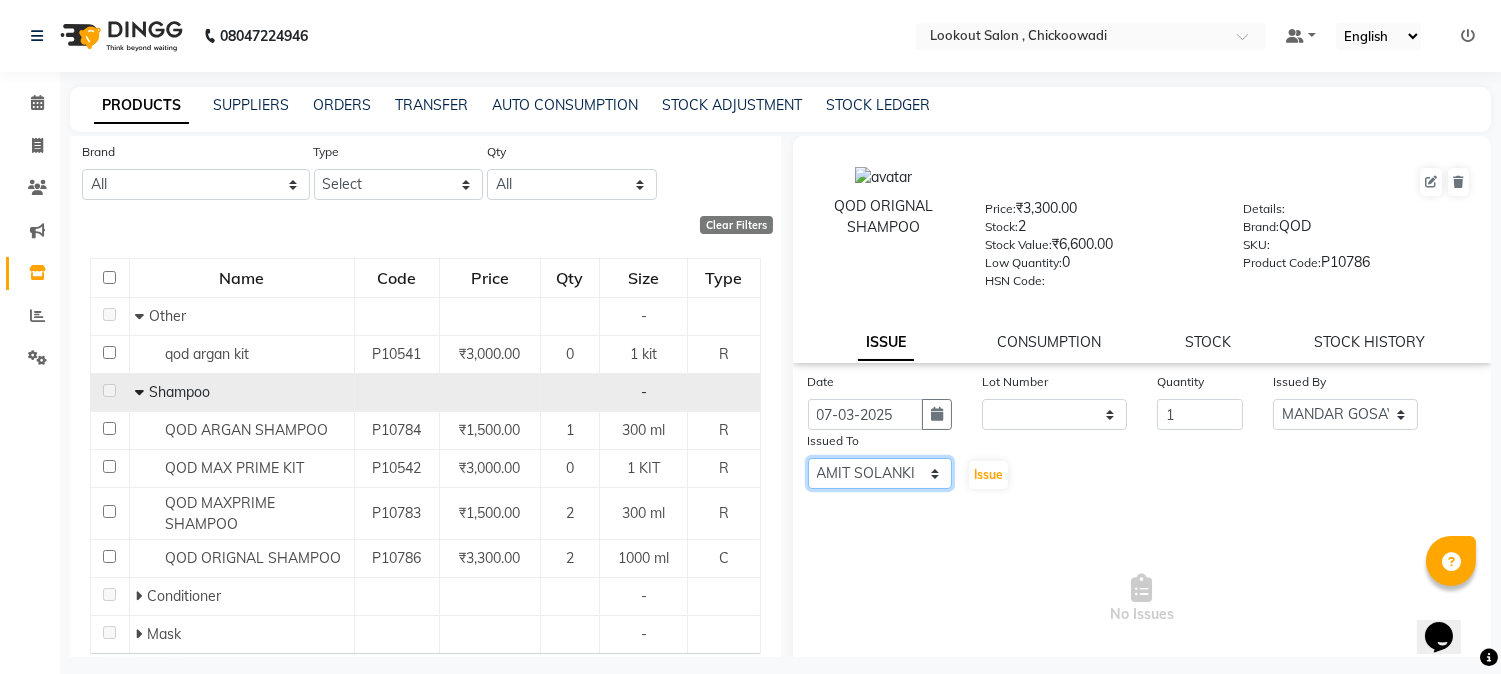 click on "Select Alizah Bangi [FIRST] [LAST] jishan shekh kuldeep [LAST] [LAST] [LAST] [LAST] NISAR AHMED PIRJADE PARVEEN SHAIKH Rizwan ROOPAVATI Rupali RUPESH SADAF SHAIKH SAHIL TAK SAMREEN DHOLKIYA shweta kashyap" 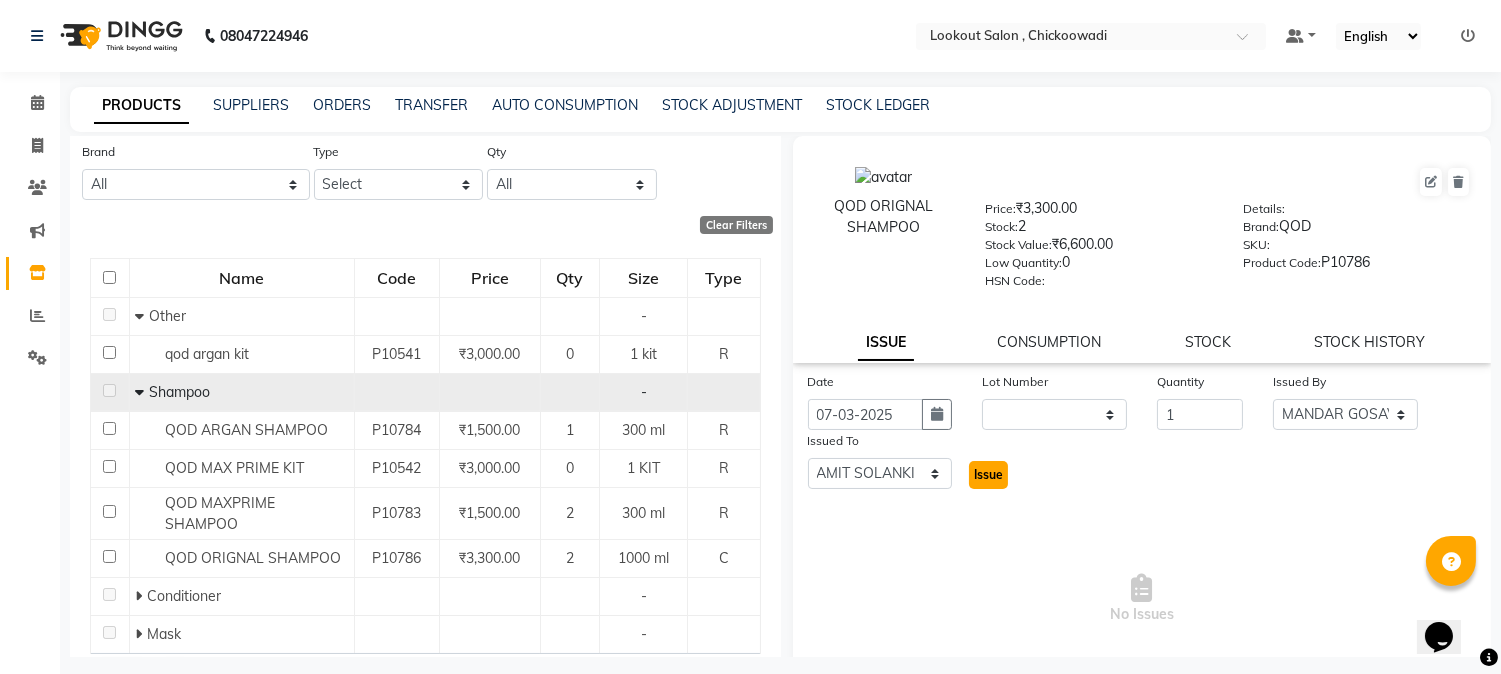 click on "Issue" 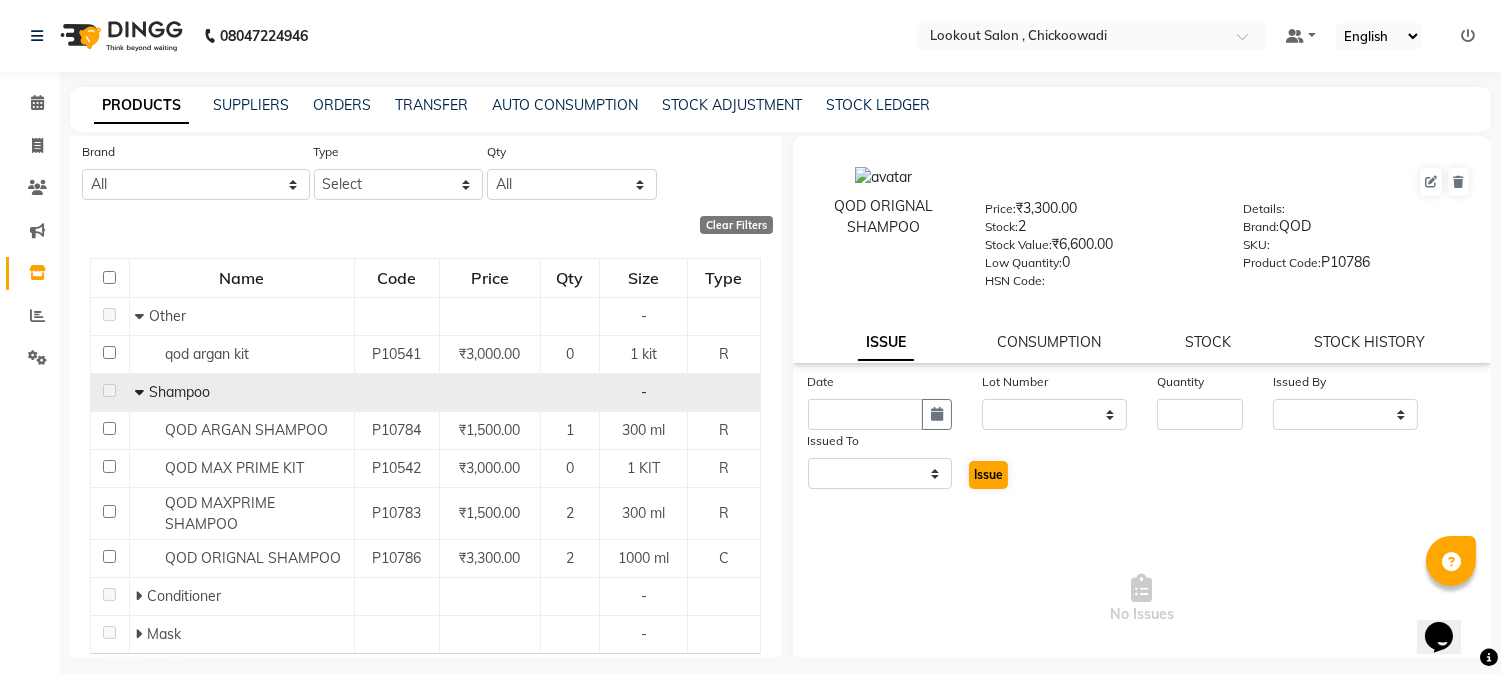 select 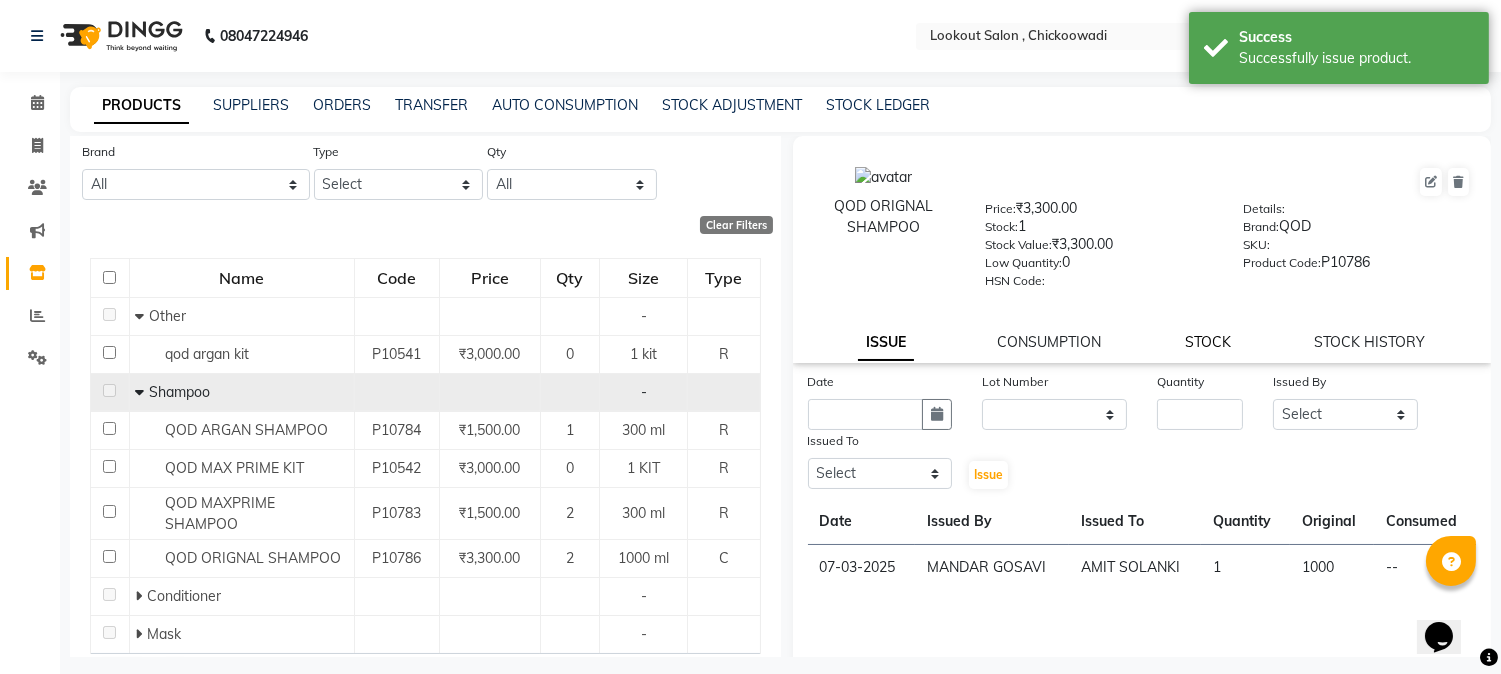 click on "STOCK" 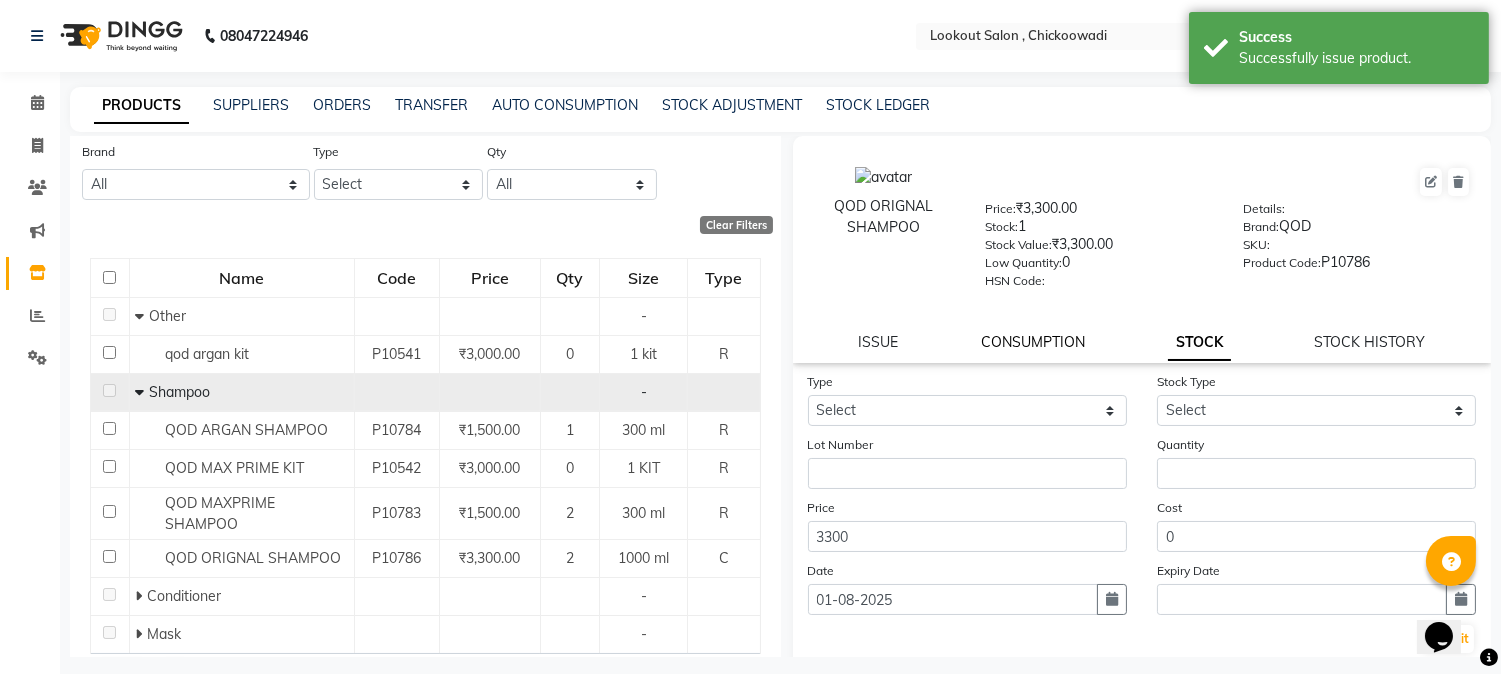 click on "CONSUMPTION" 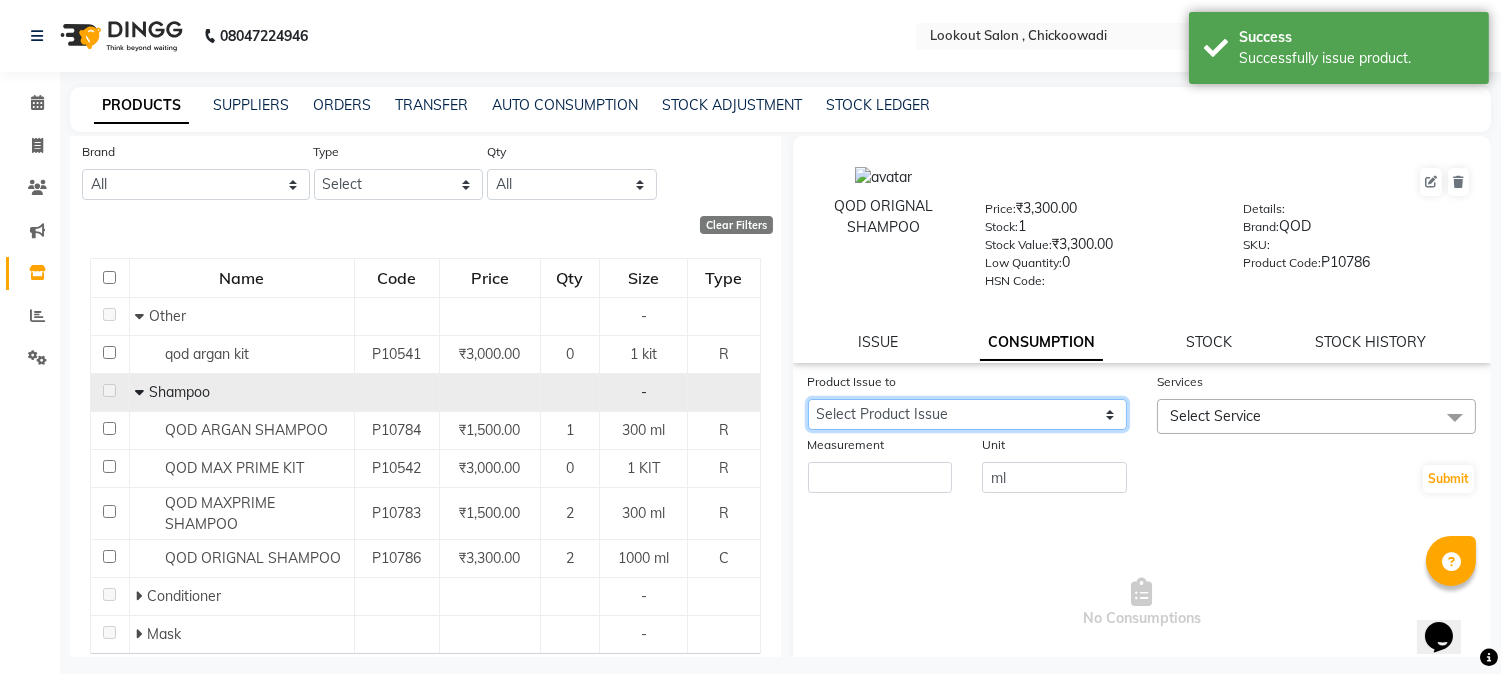 click on "Select Product Issue 2025-03-07, Issued to: [FIRST] [LAST], Balance: 1000" 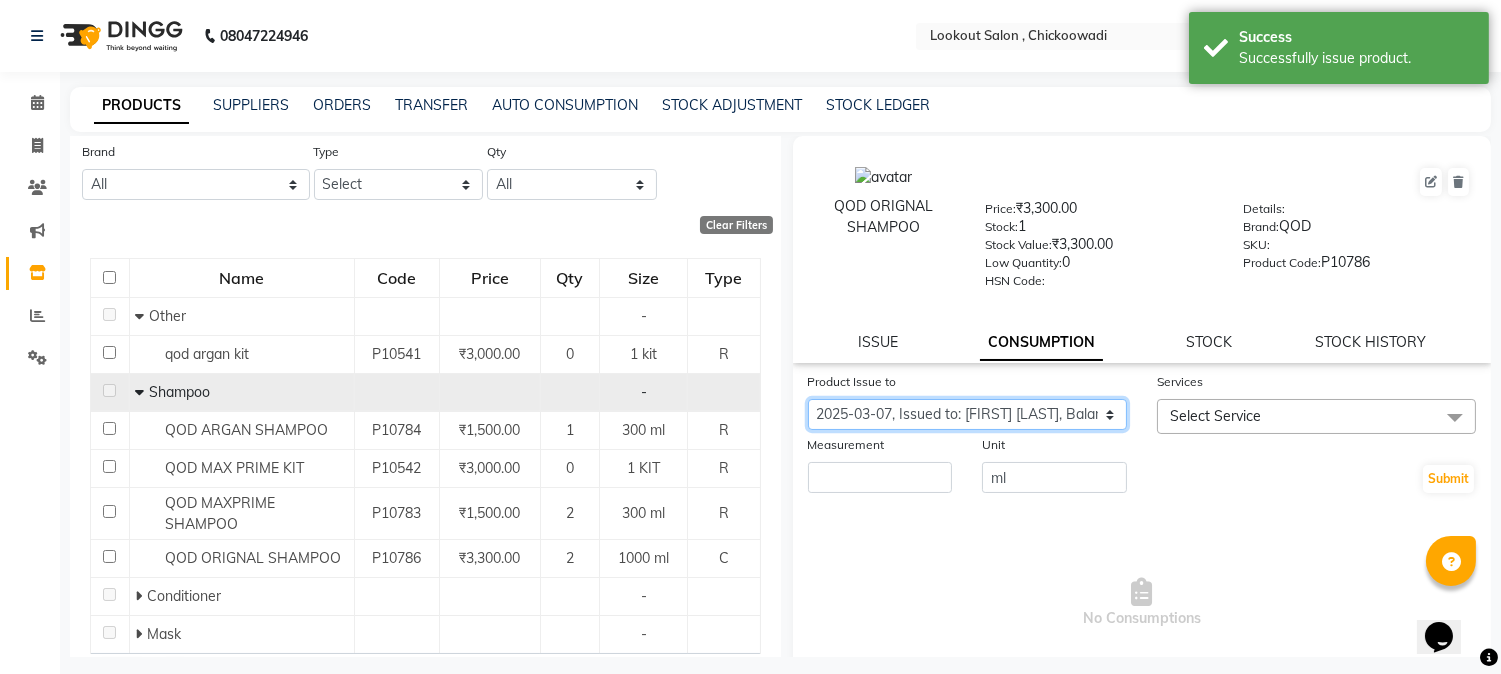 click on "Select Product Issue 2025-03-07, Issued to: [FIRST] [LAST], Balance: 1000" 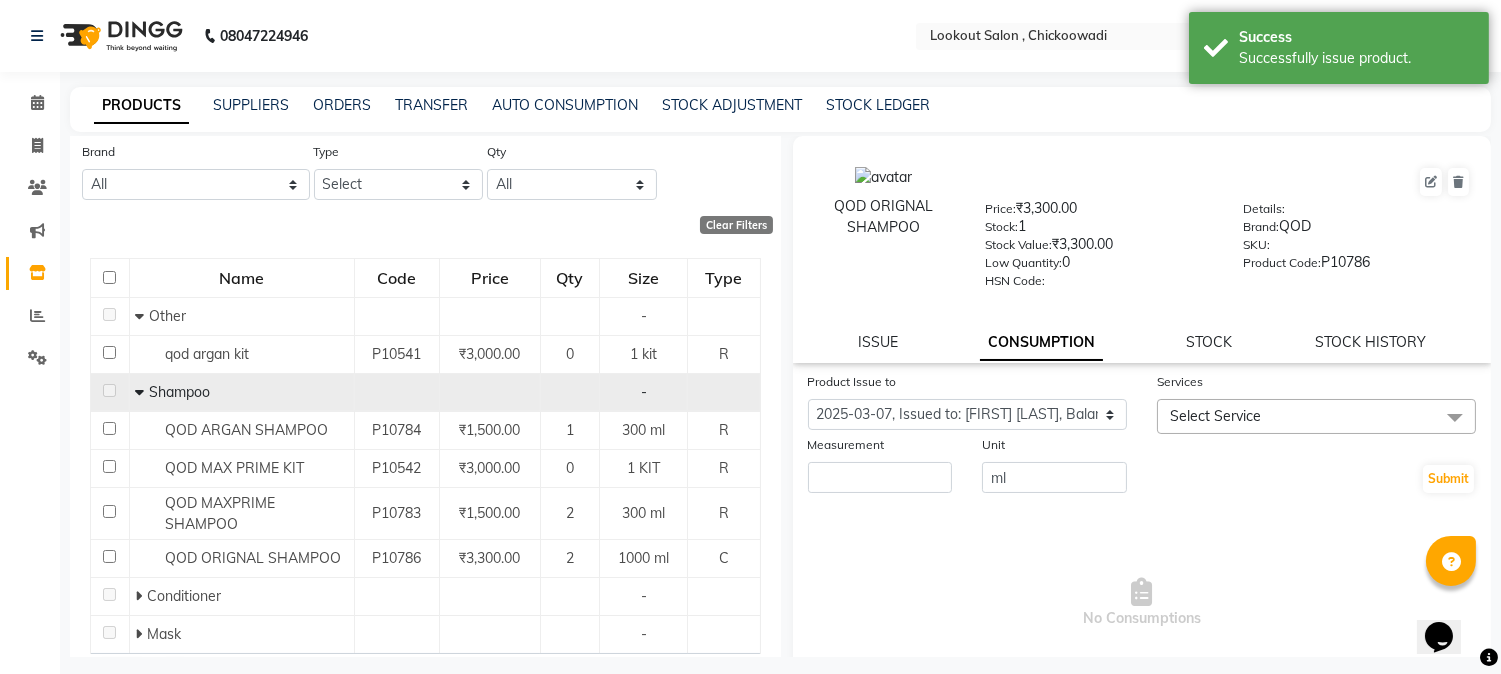 click on "Select Service" 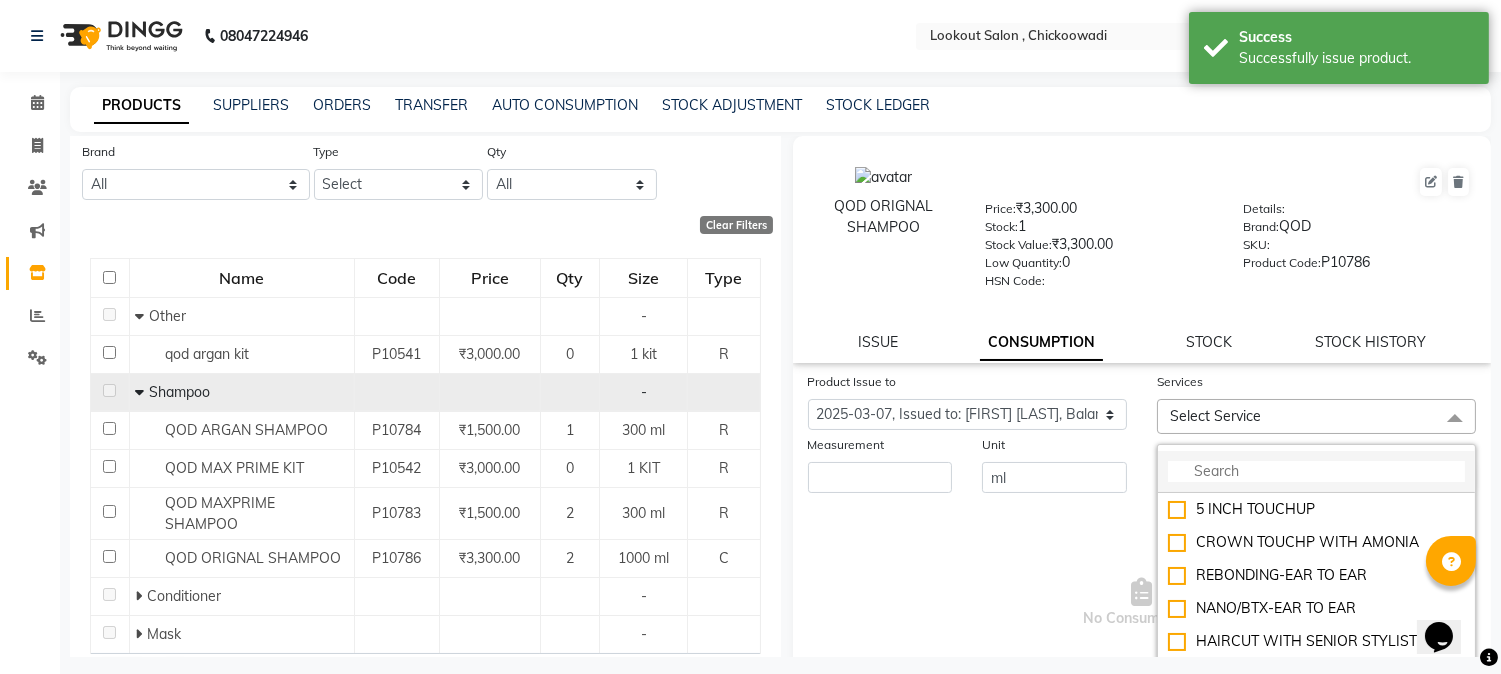 click 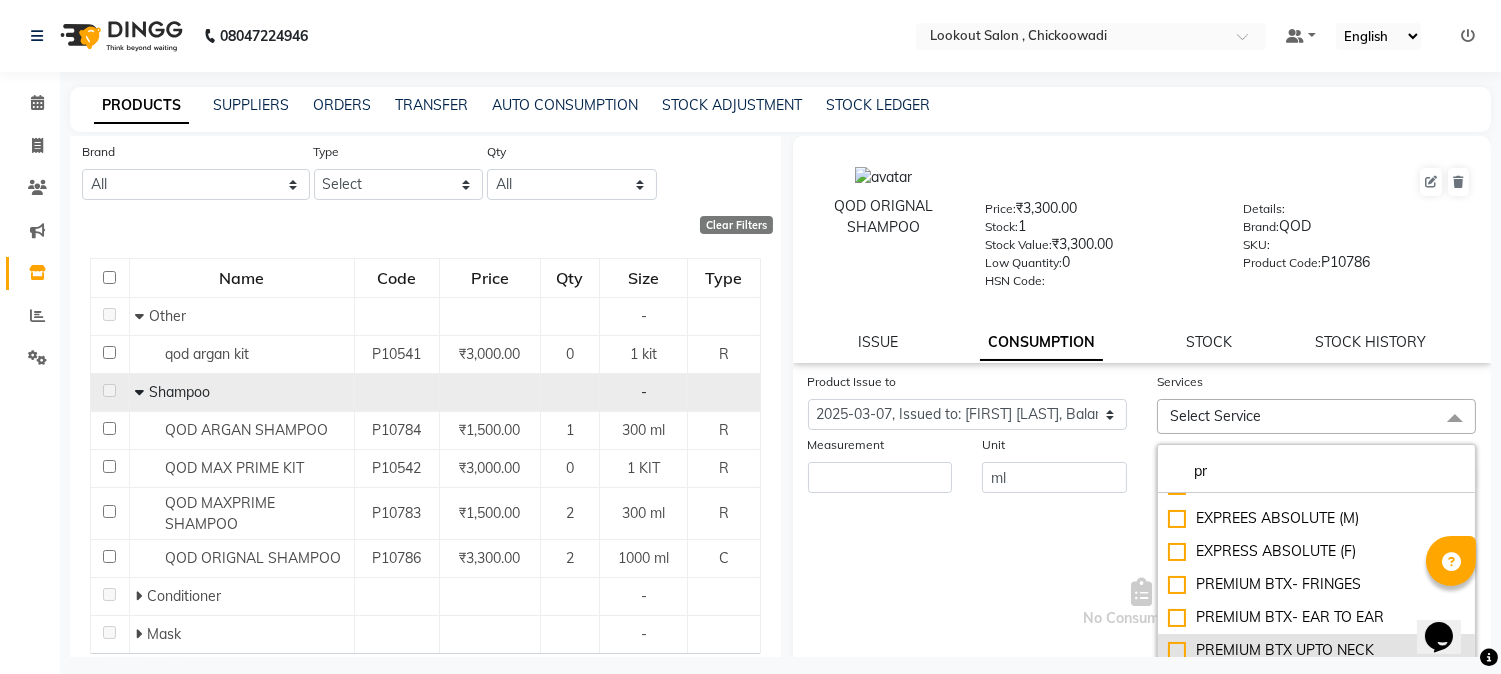 scroll, scrollTop: 333, scrollLeft: 0, axis: vertical 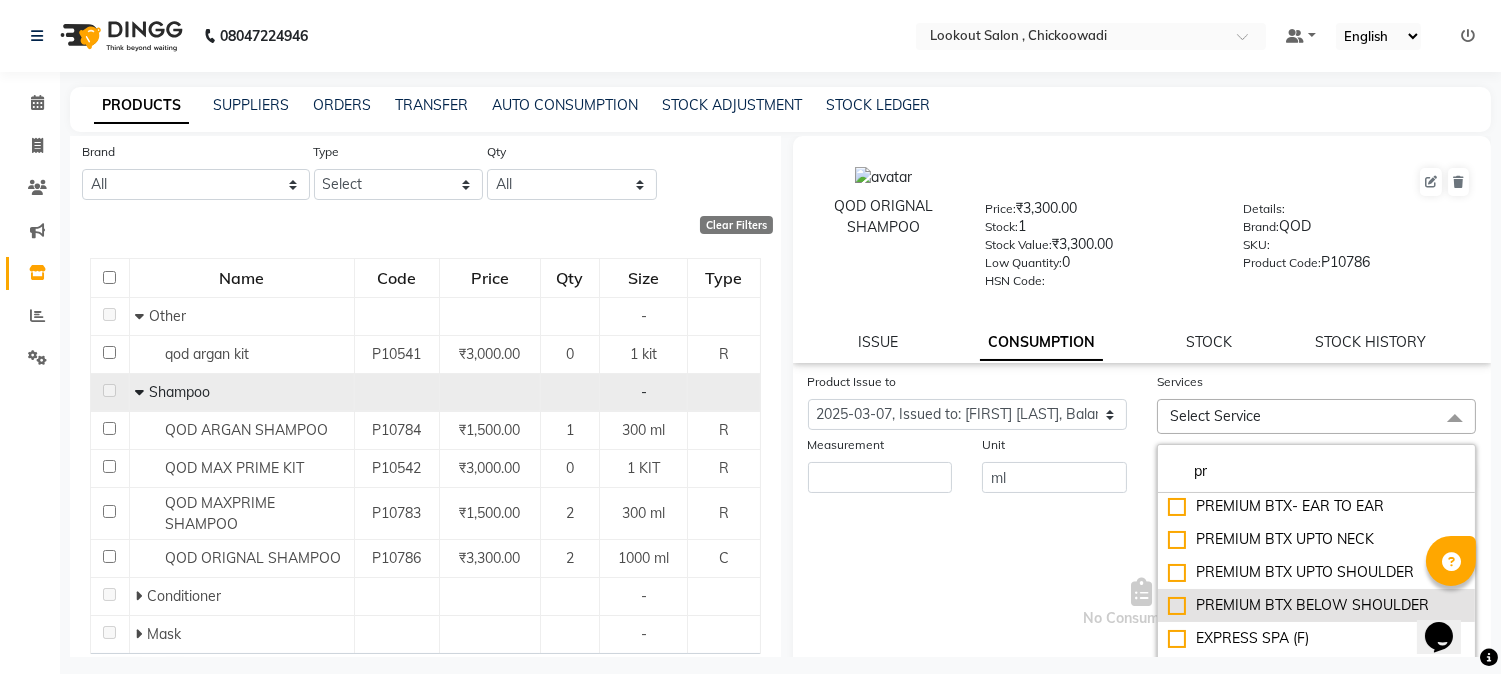 type on "pr" 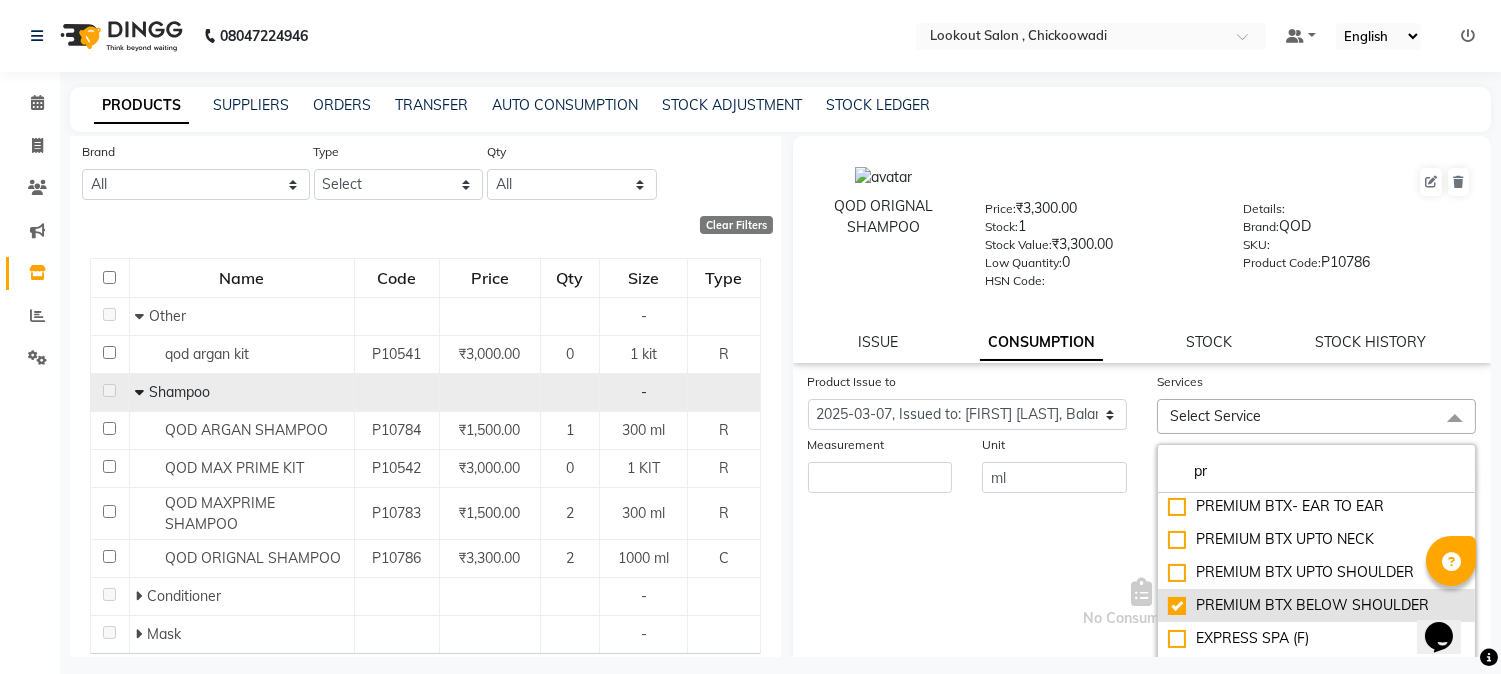 checkbox on "true" 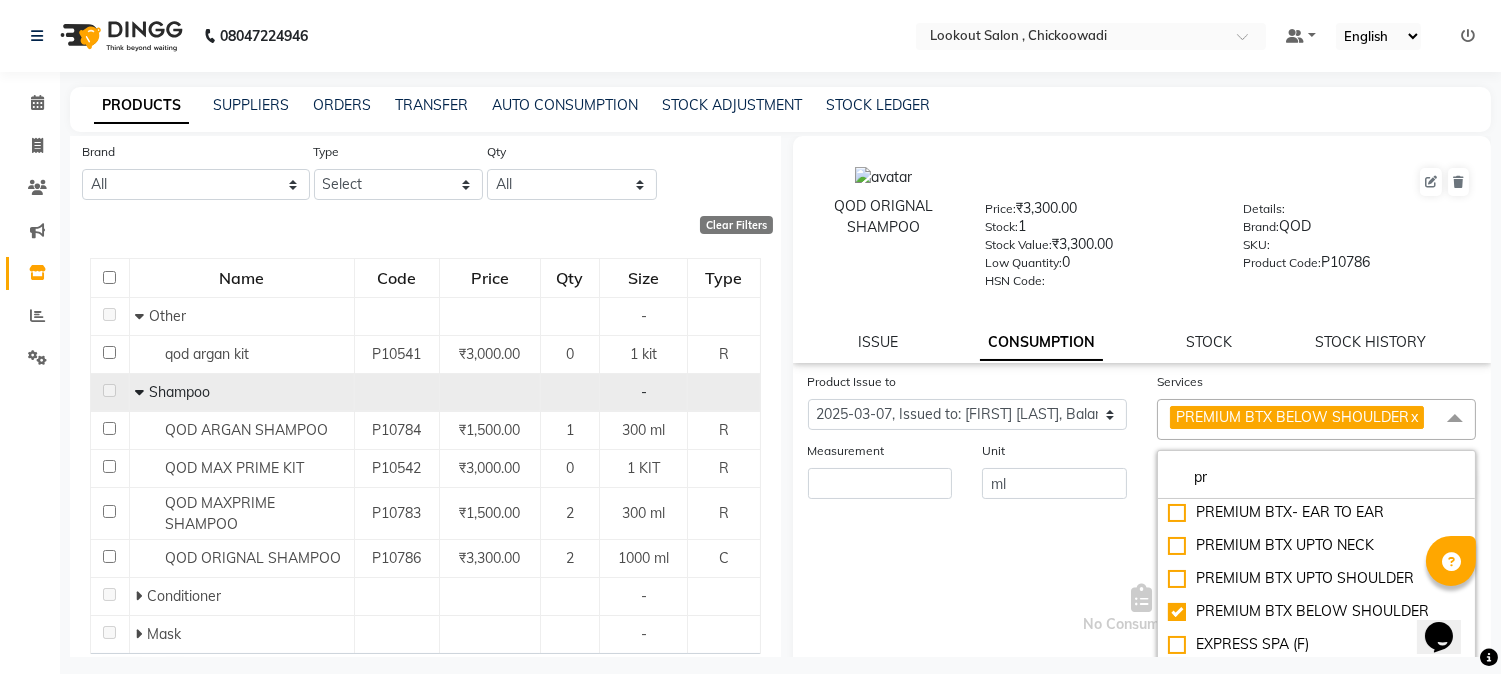 click on "No Consumptions" at bounding box center (1142, 609) 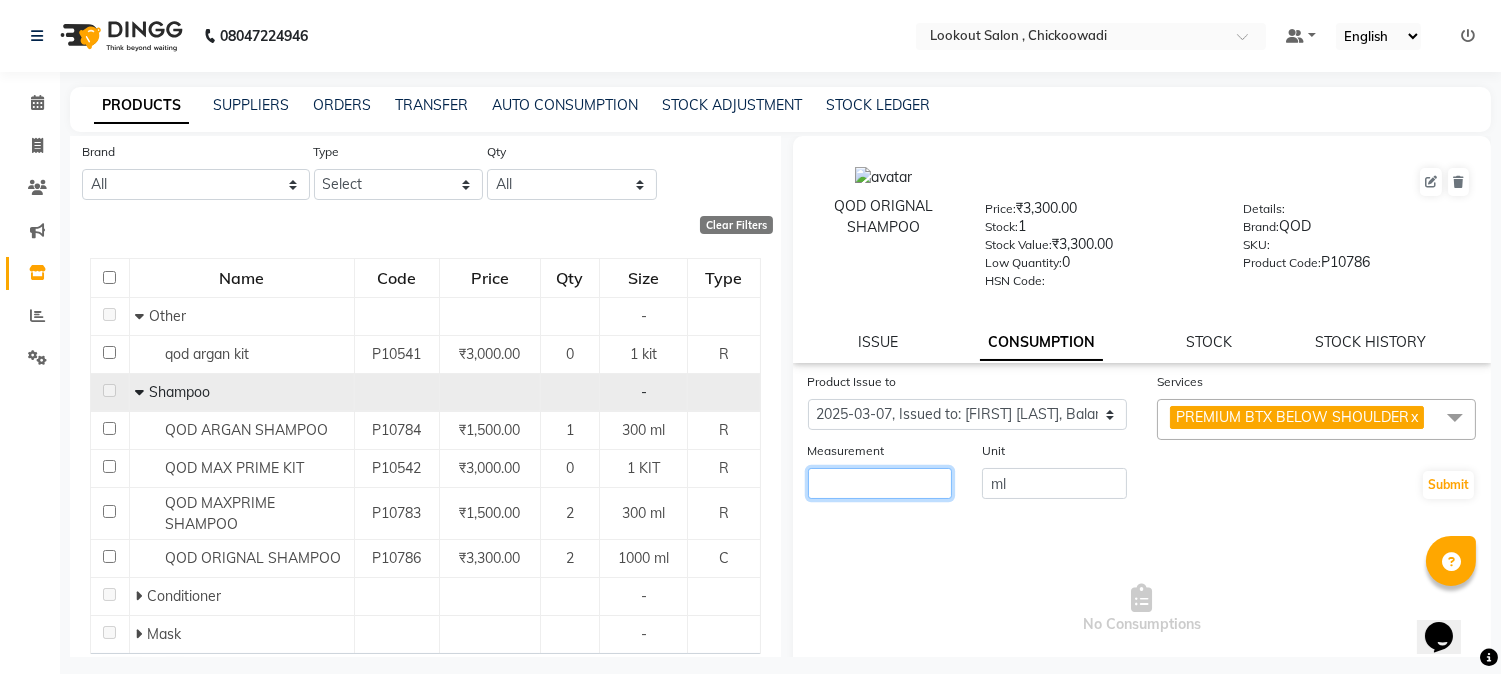 click 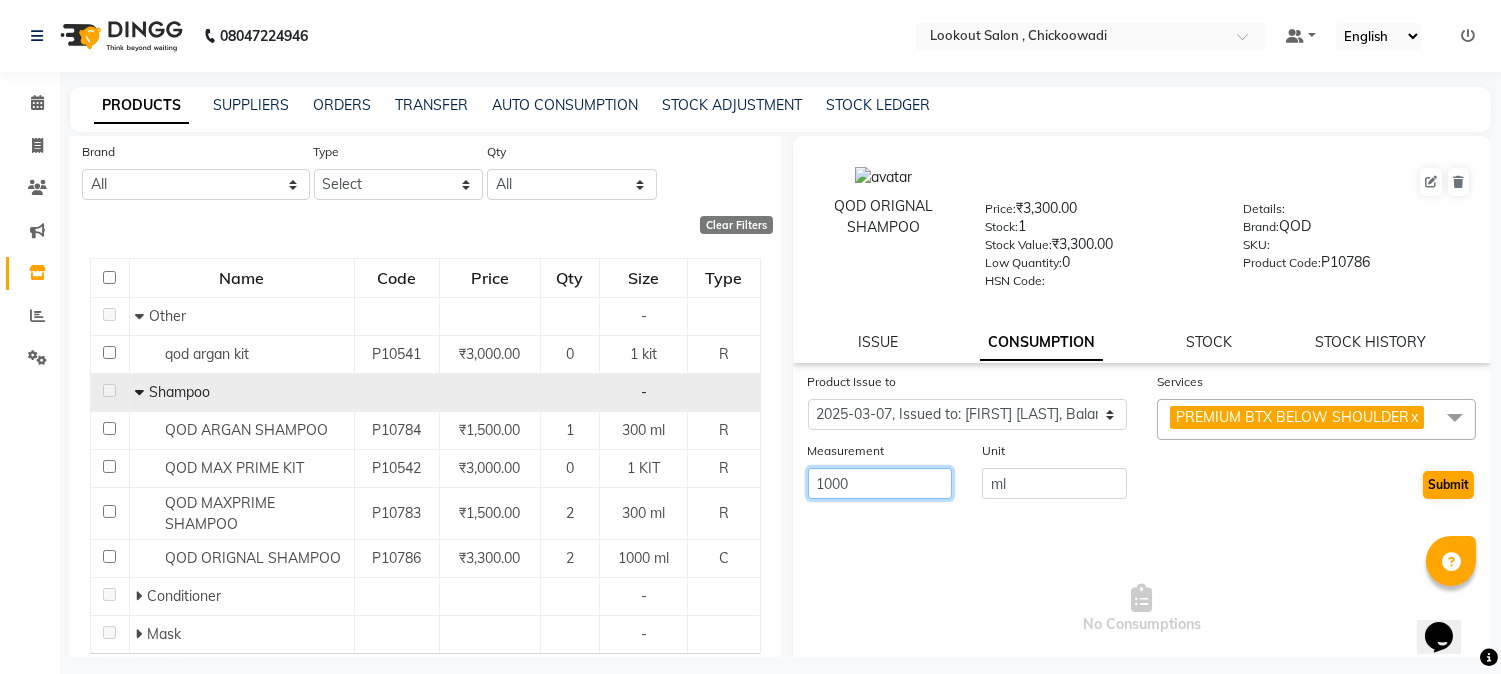 type on "1000" 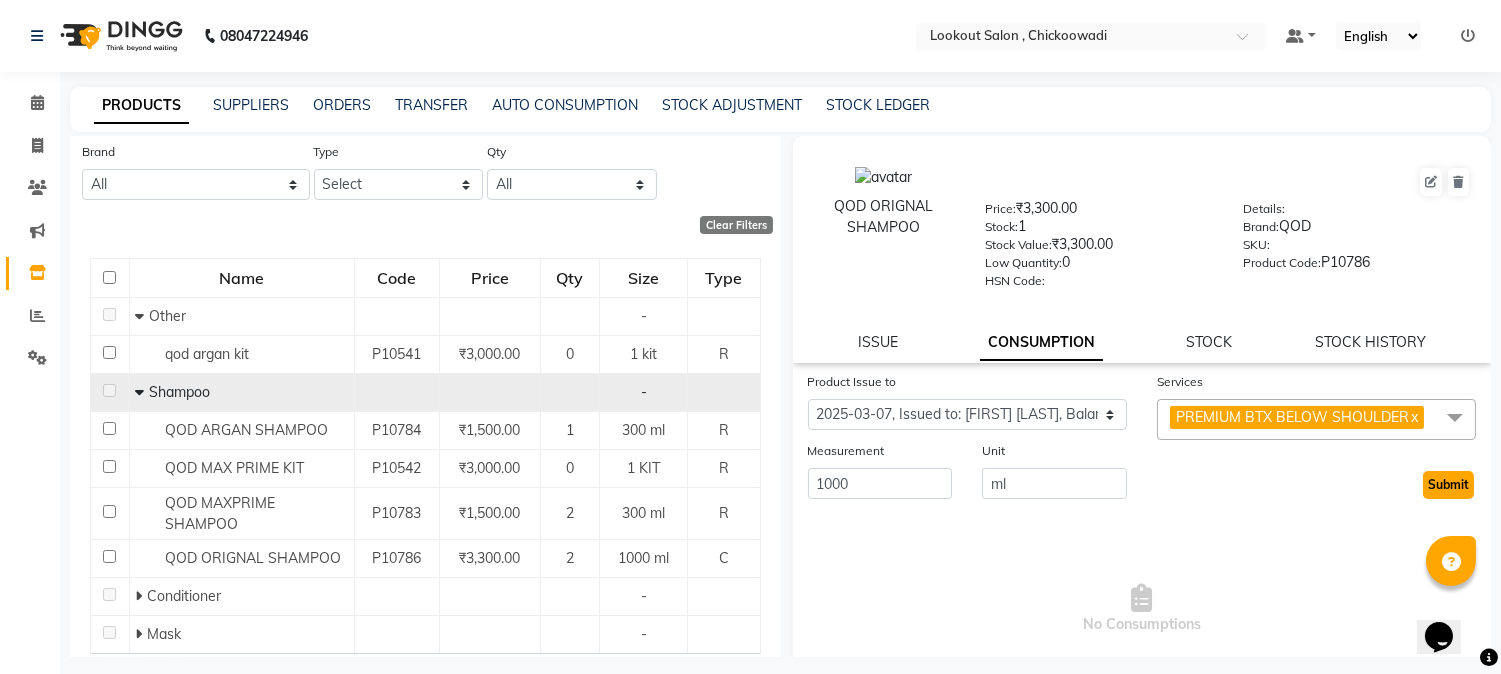 click on "Submit" 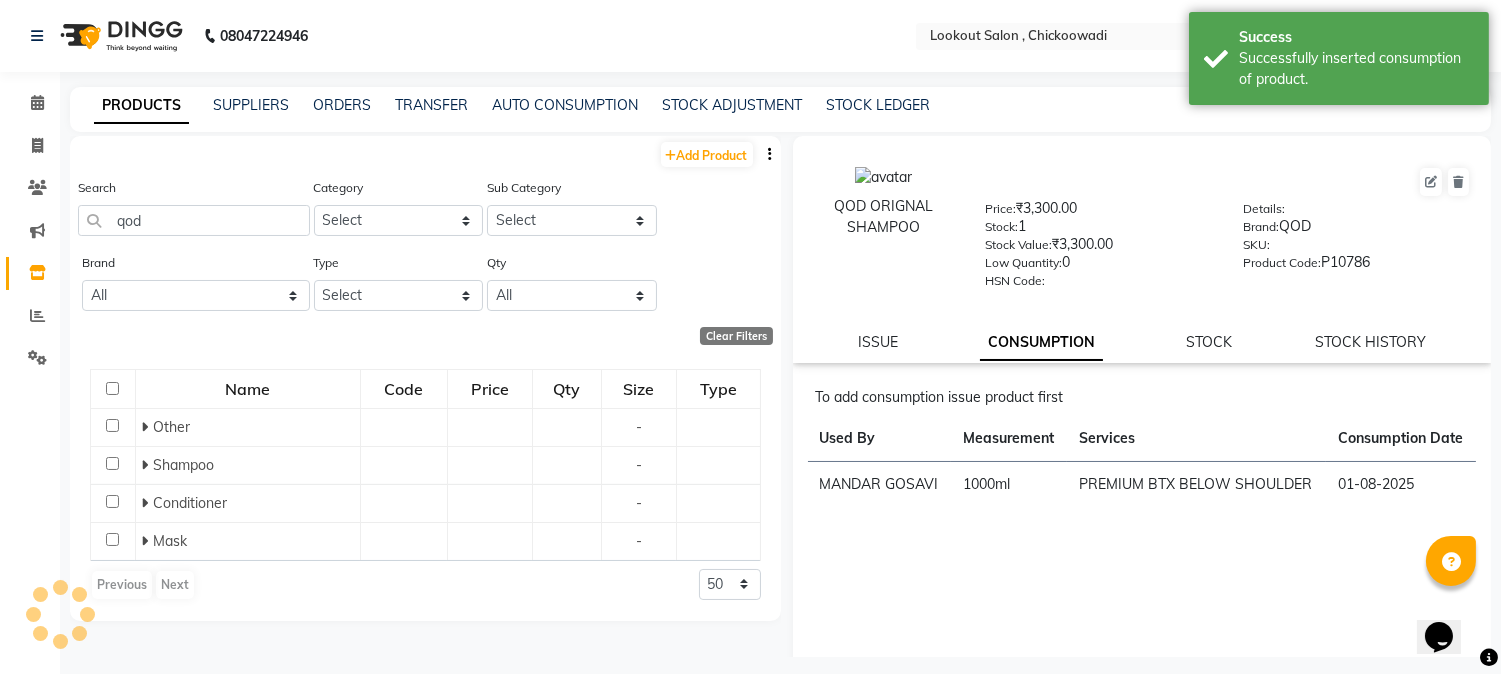 scroll, scrollTop: 0, scrollLeft: 0, axis: both 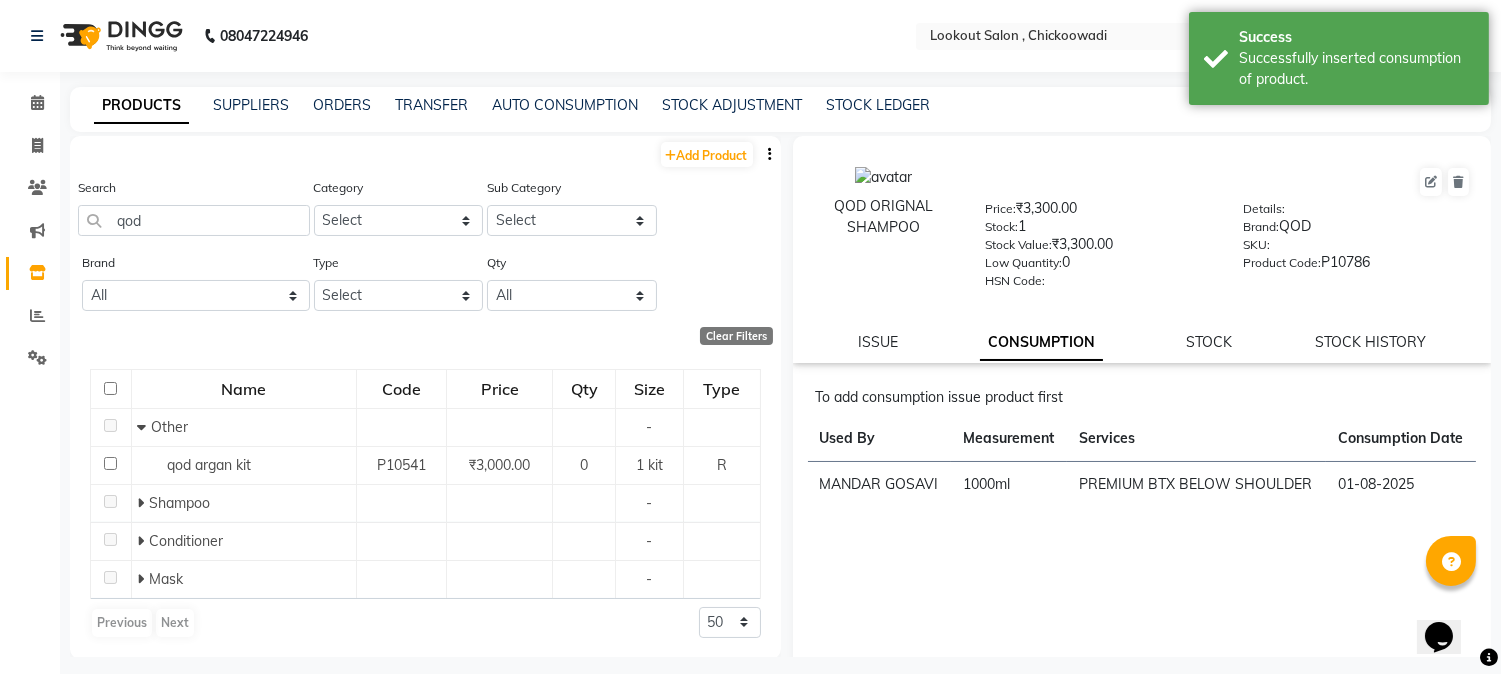 click on "QOD ORIGNAL SHAMPOO  Price:   ₹3,300.00  Stock:   1  Stock Value:   ₹3,300.00  Low Quantity:  0  HSN Code:    Details:     Brand:   QOD  SKU:     Product Code:   P10786  ISSUE CONSUMPTION STOCK STOCK HISTORY" 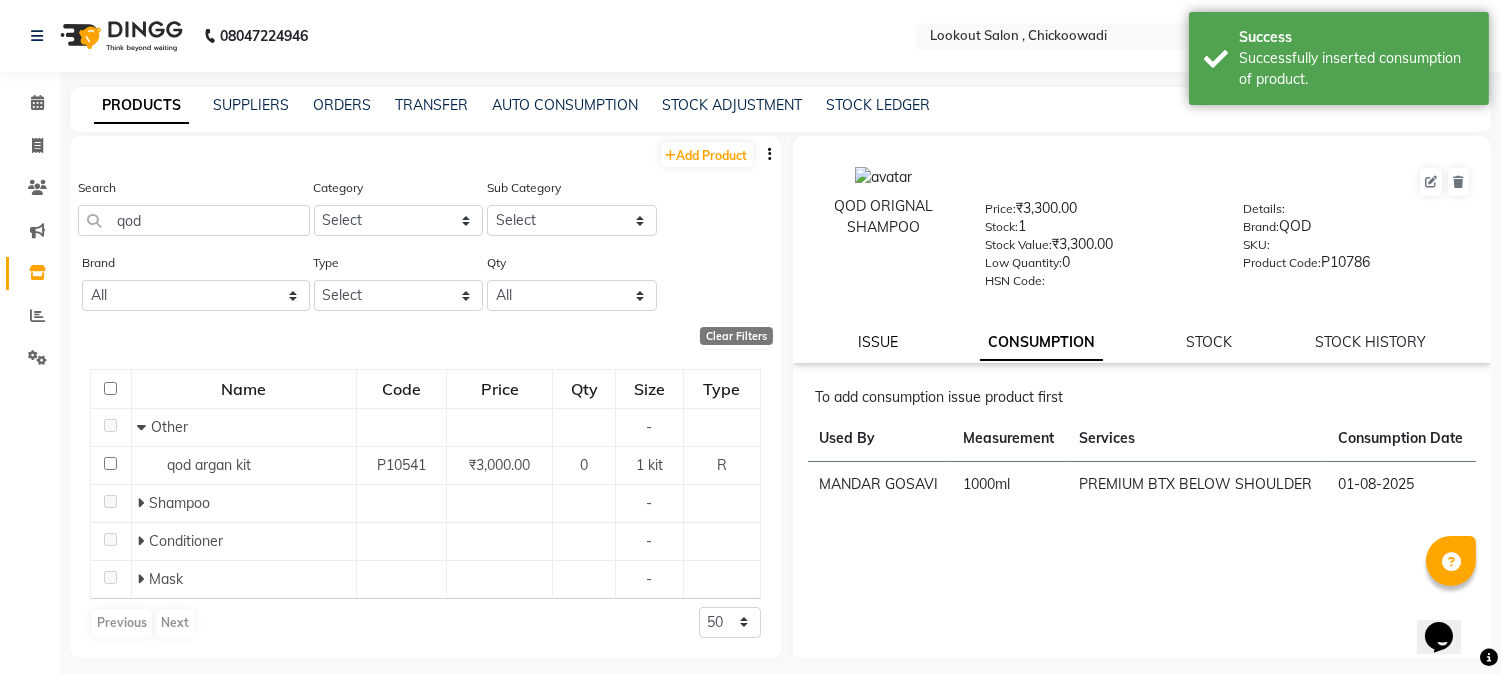 click on "ISSUE" 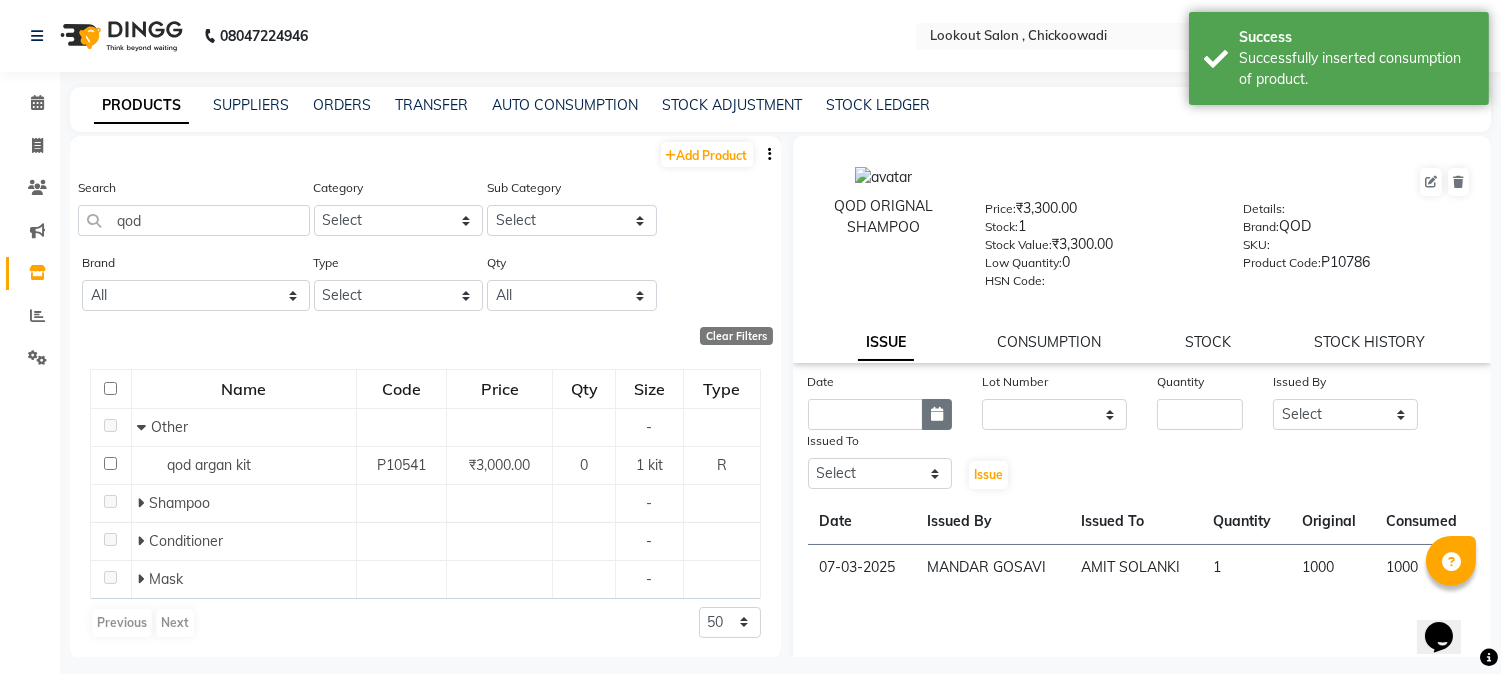 click 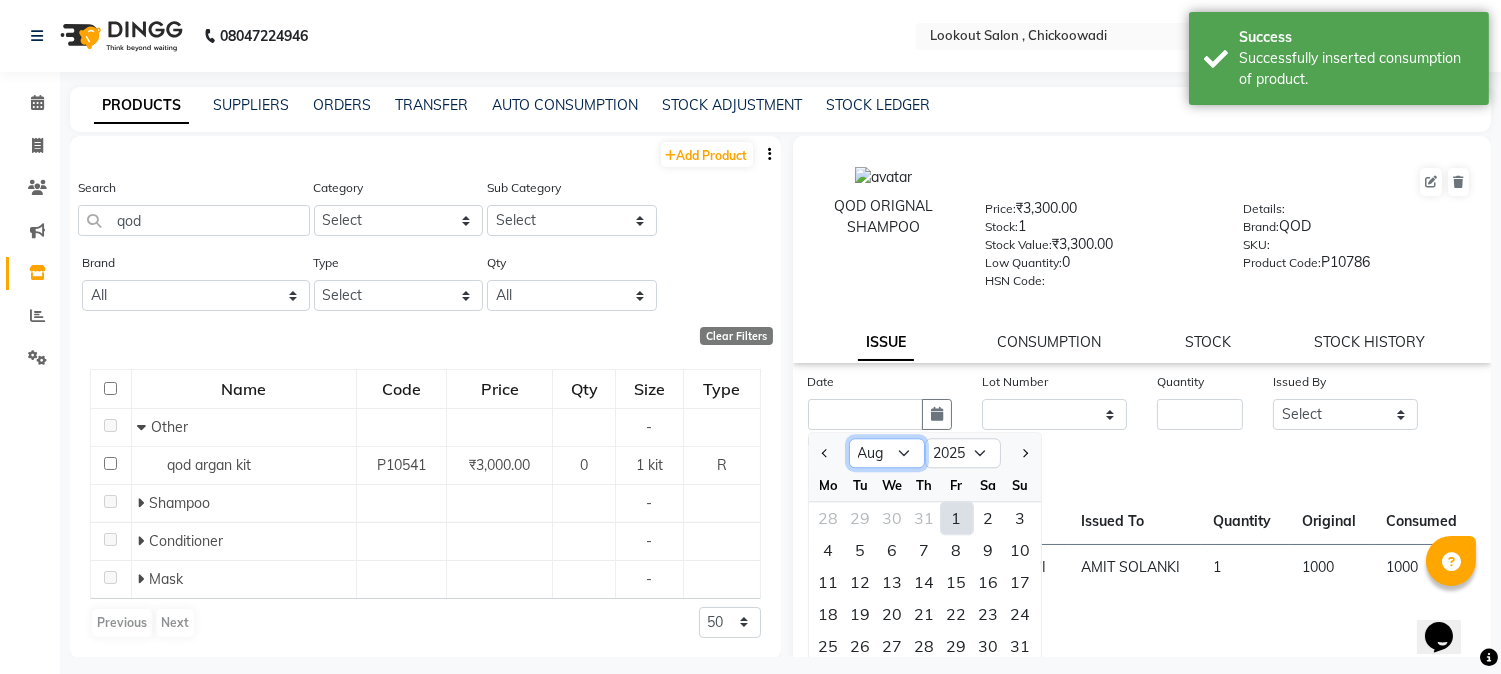 click on "Jan Feb Mar Apr May Jun Jul Aug Sep Oct Nov Dec" 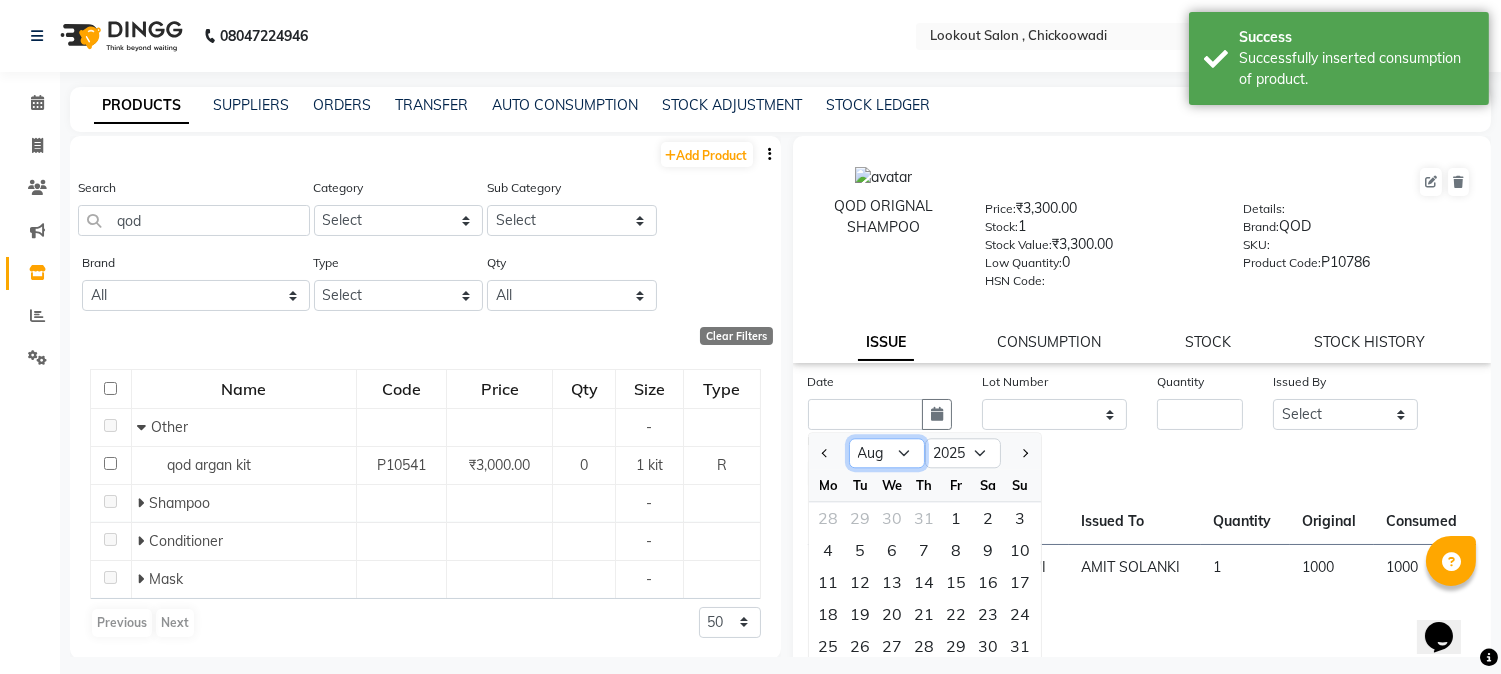 click on "Jan Feb Mar Apr May Jun Jul Aug Sep Oct Nov Dec" 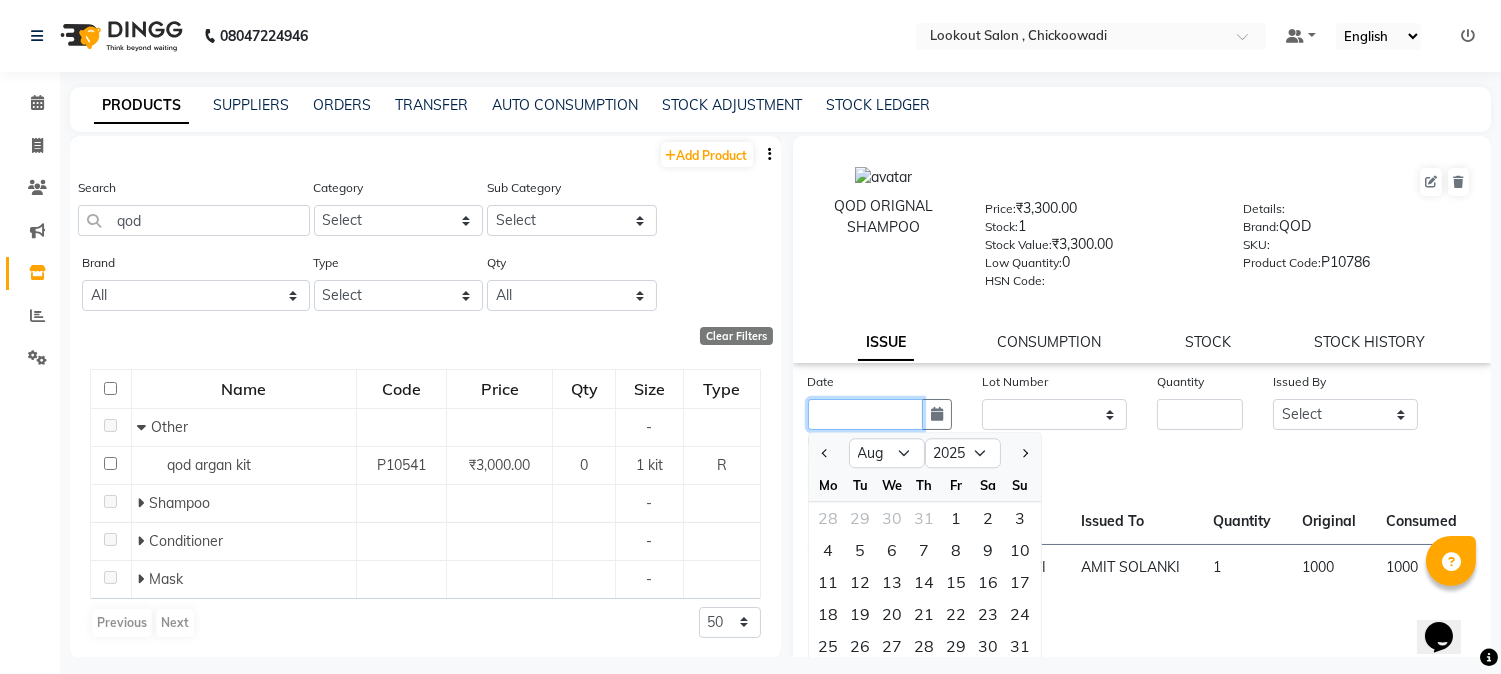 click 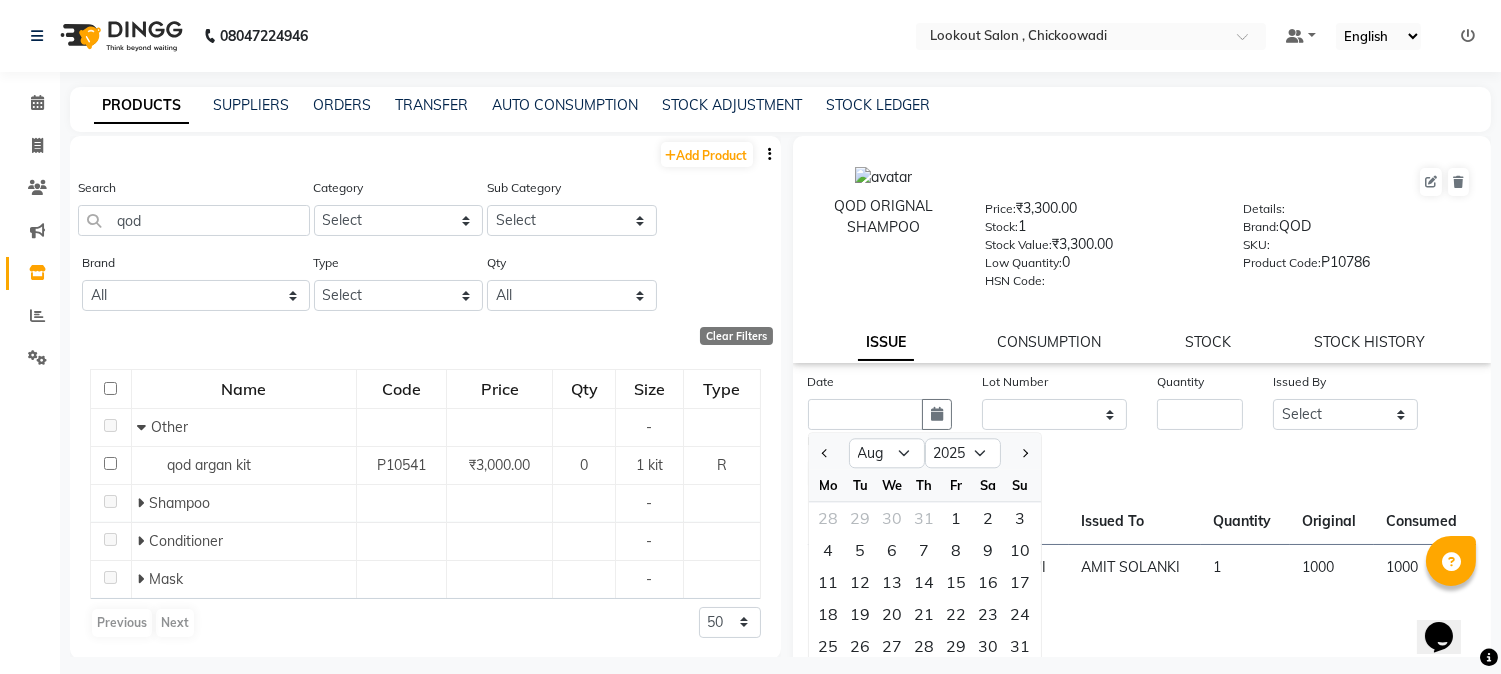 click on "ISSUE CONSUMPTION STOCK STOCK HISTORY" 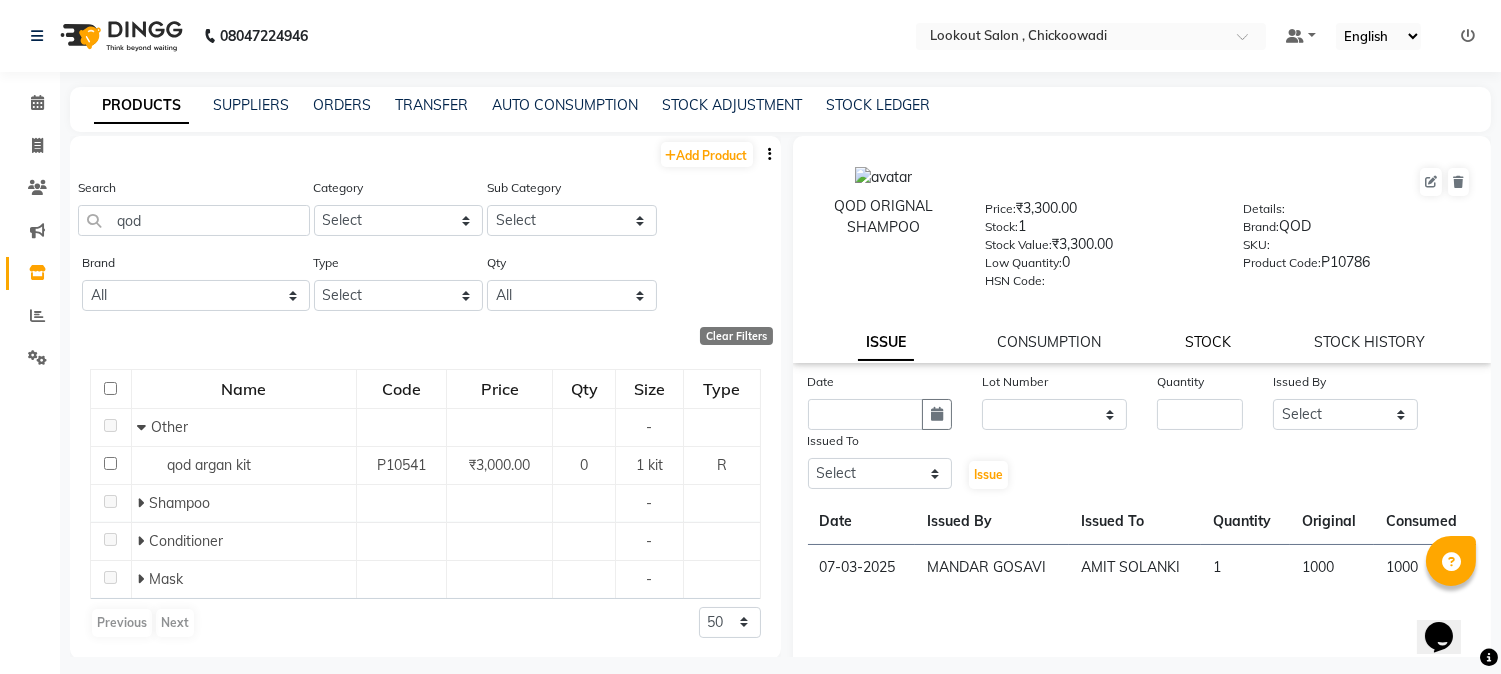 click on "STOCK" 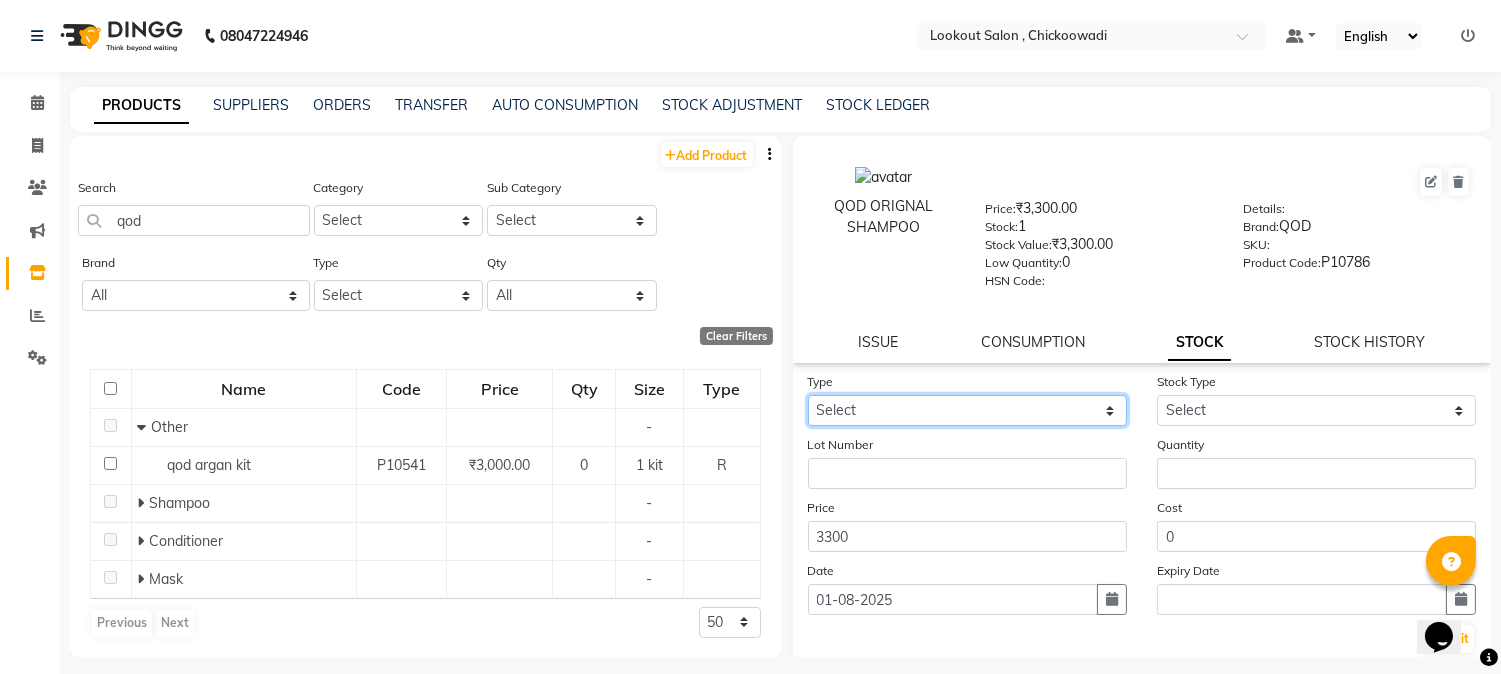 click on "Select In Out" 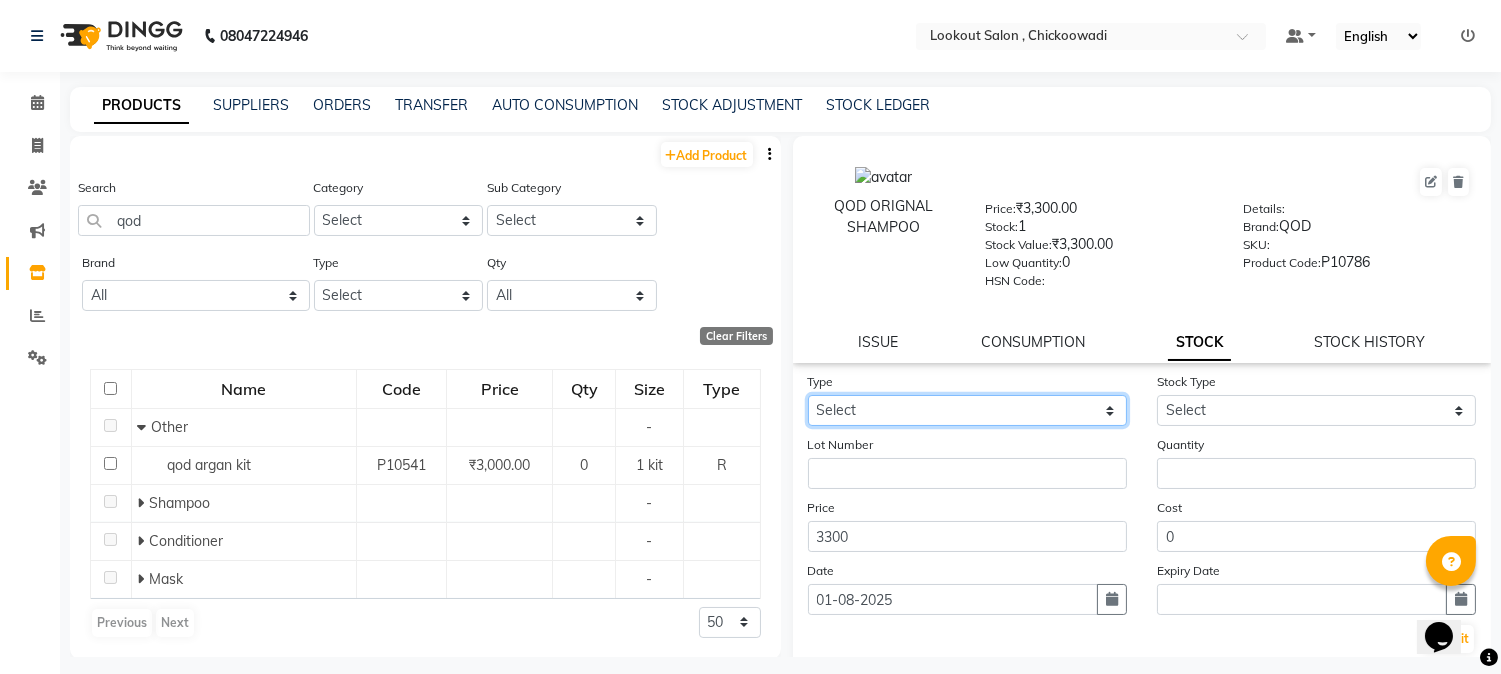 select on "out" 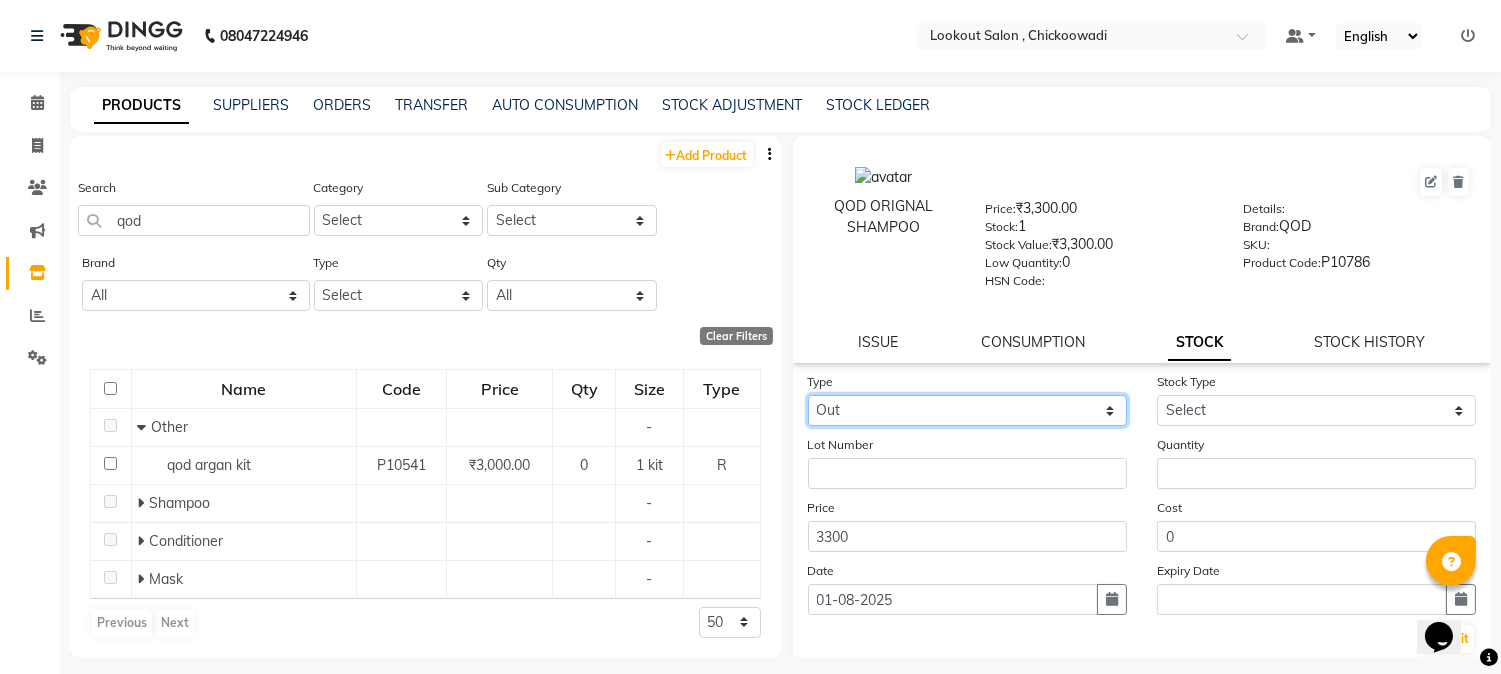 click on "Select In Out" 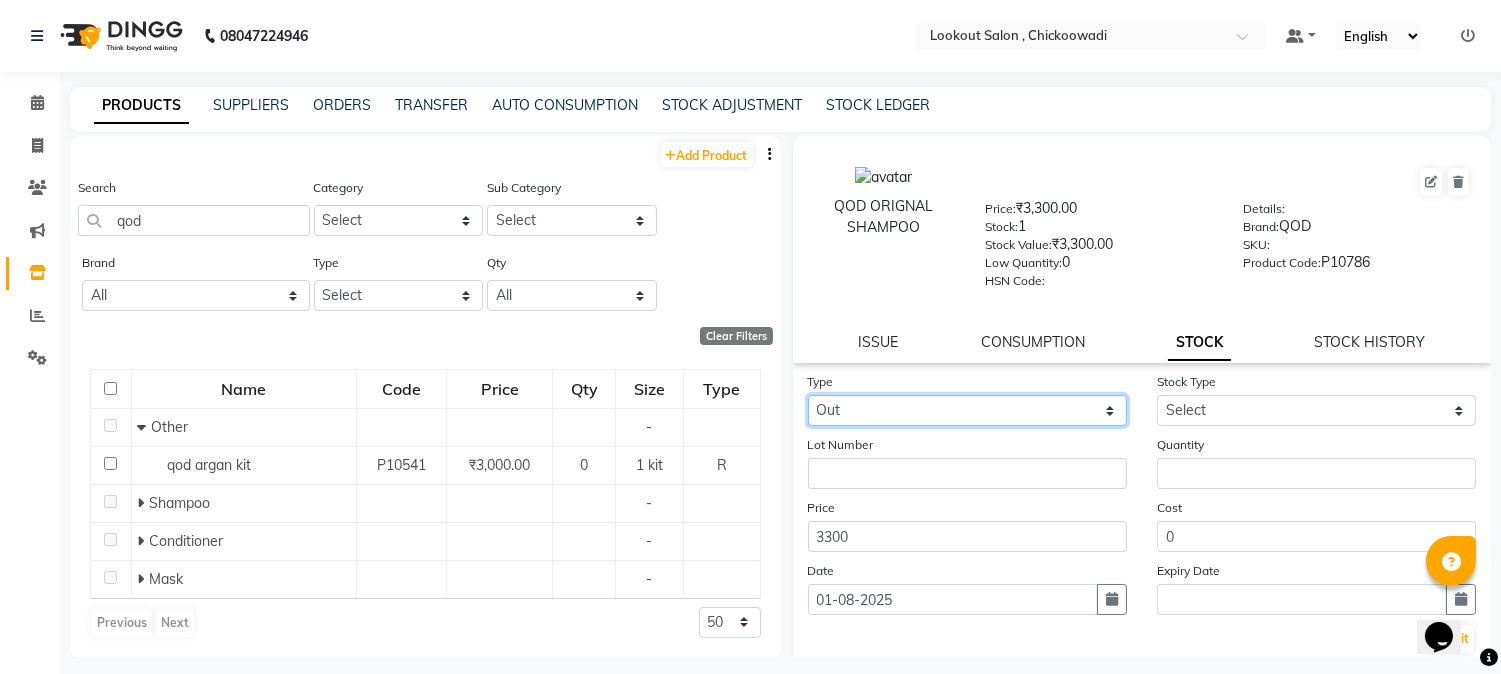 select 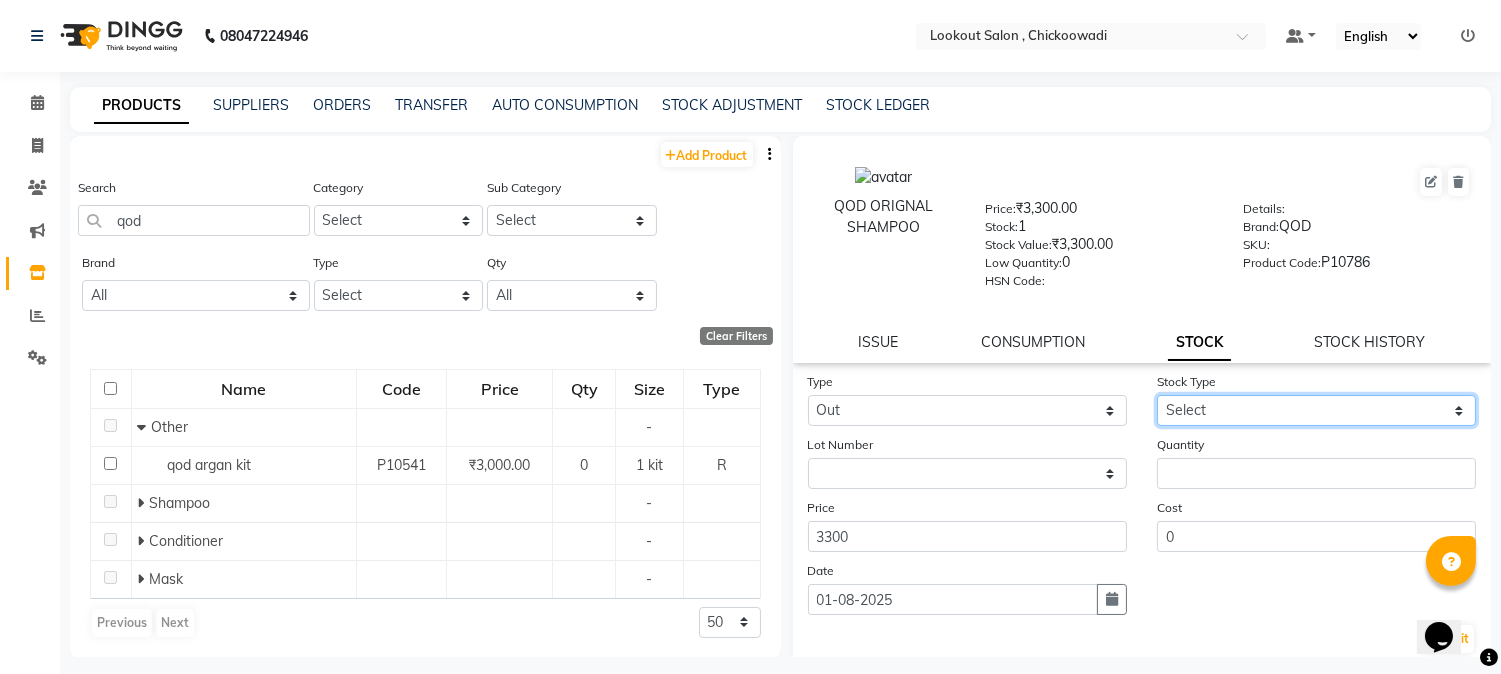 click on "Select Internal Use Damaged Expired Adjustment Return Other" 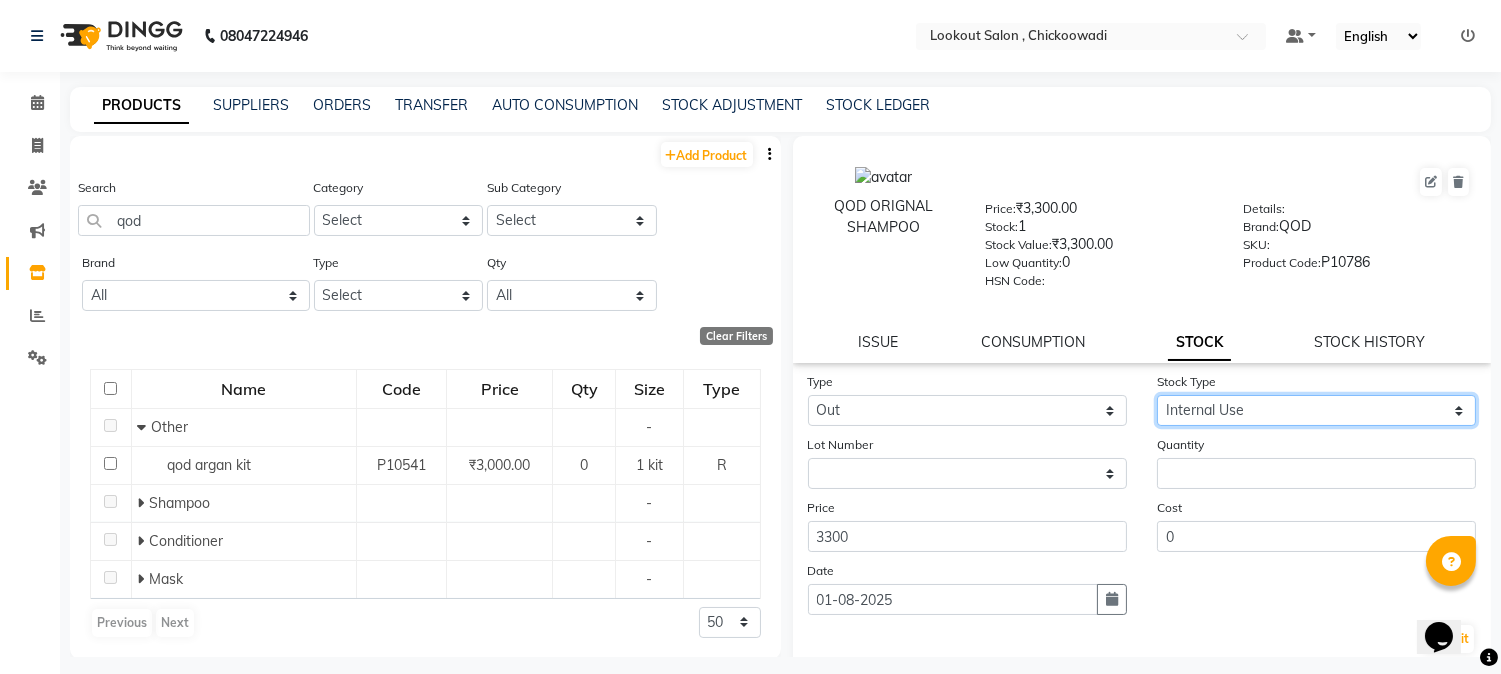 click on "Select Internal Use Damaged Expired Adjustment Return Other" 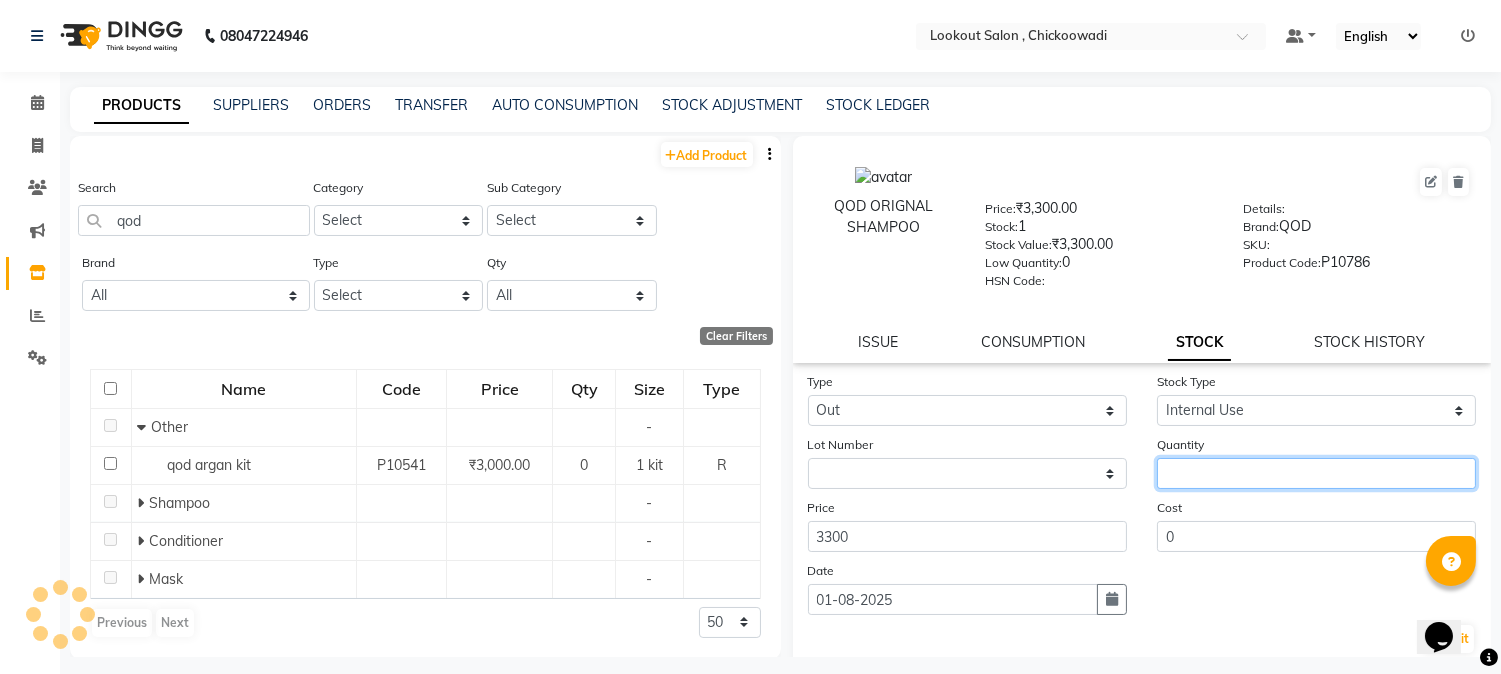 click 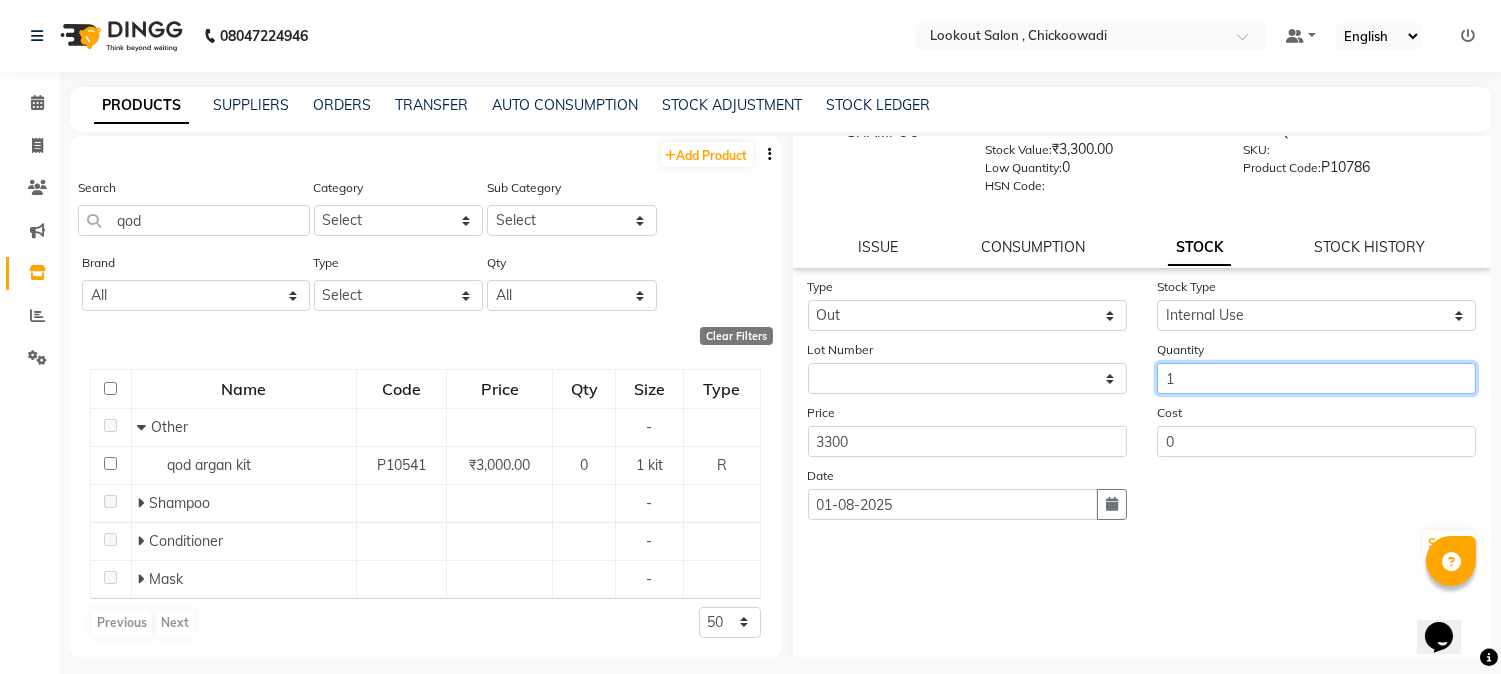 scroll, scrollTop: 114, scrollLeft: 0, axis: vertical 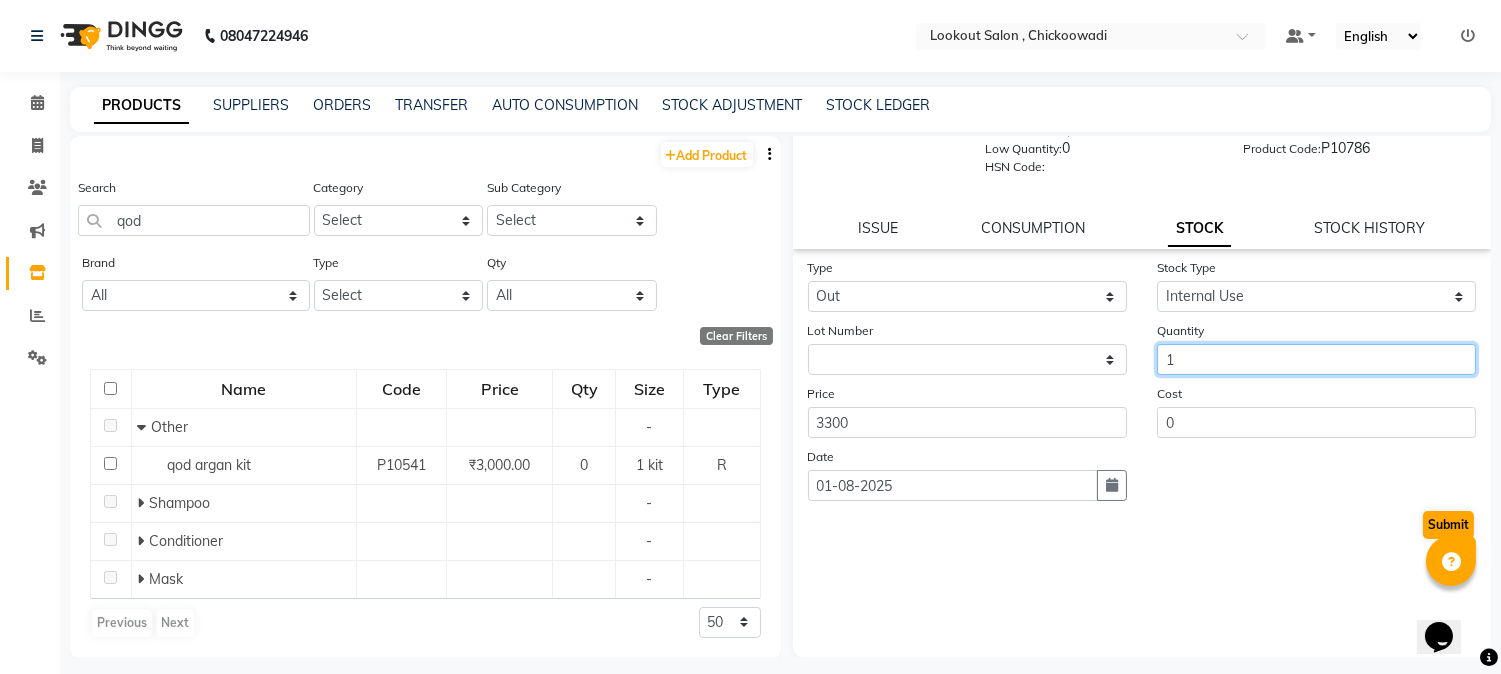 type on "1" 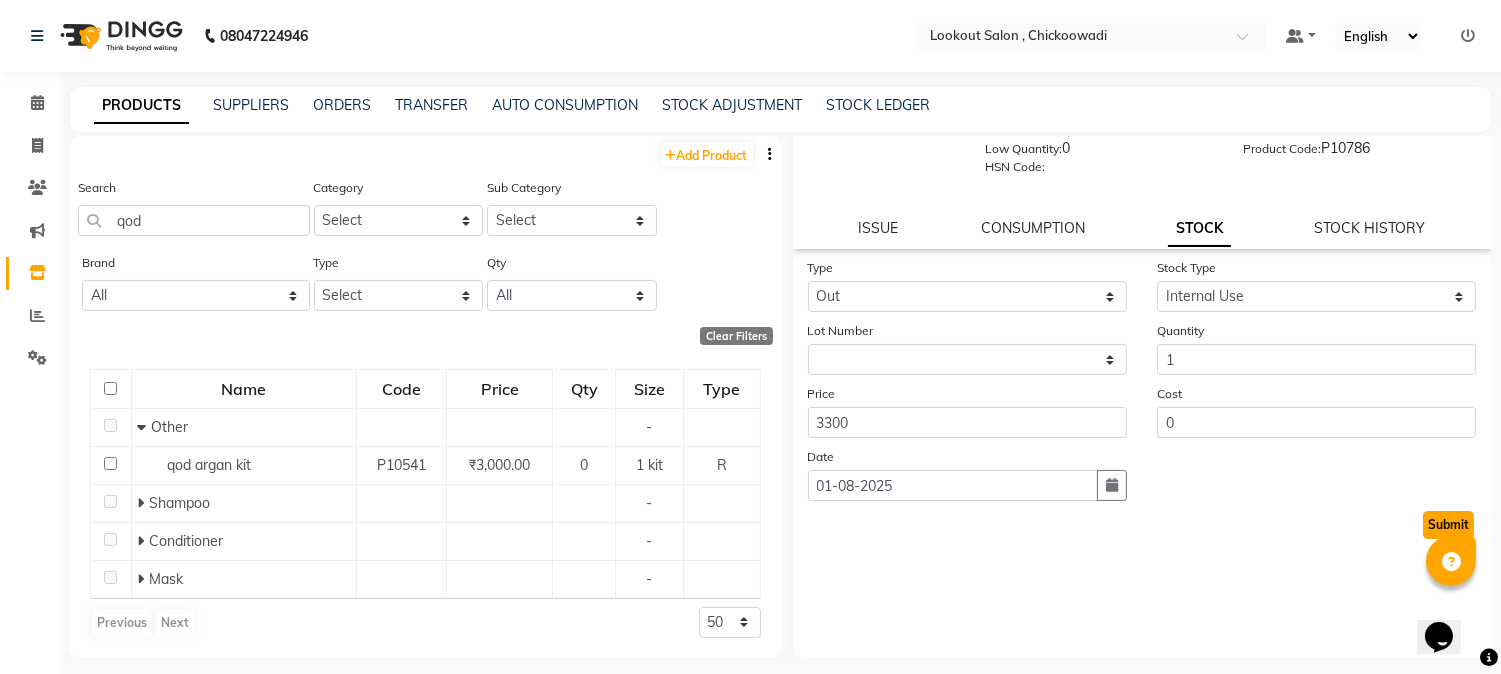 click on "Submit" 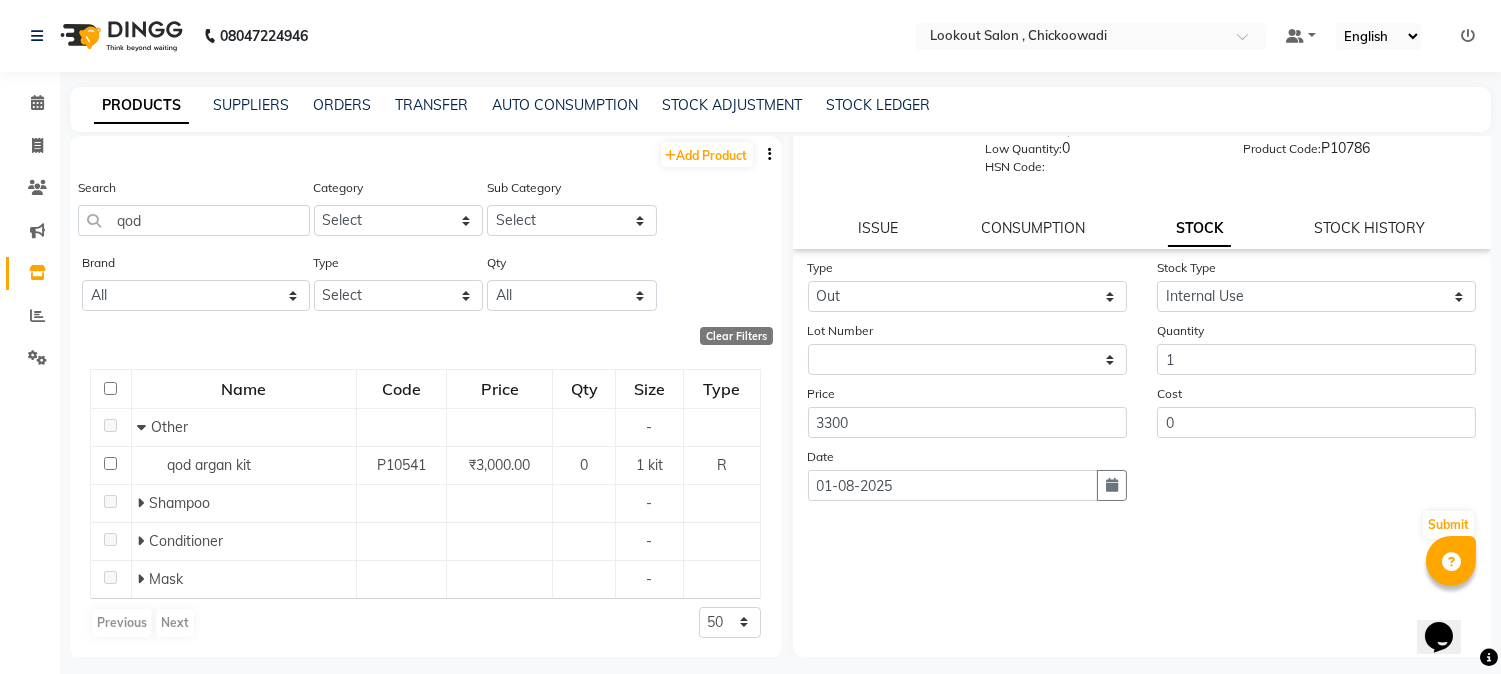 select 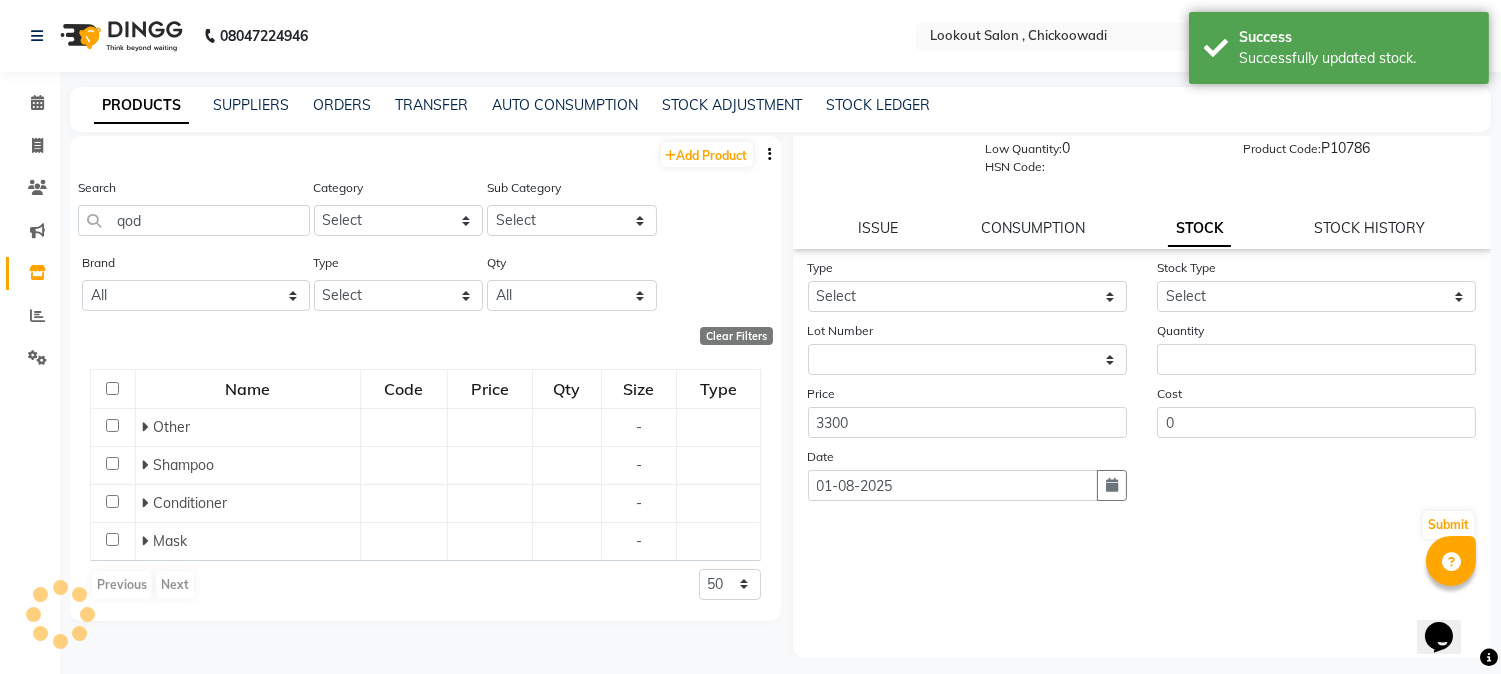 scroll, scrollTop: 0, scrollLeft: 0, axis: both 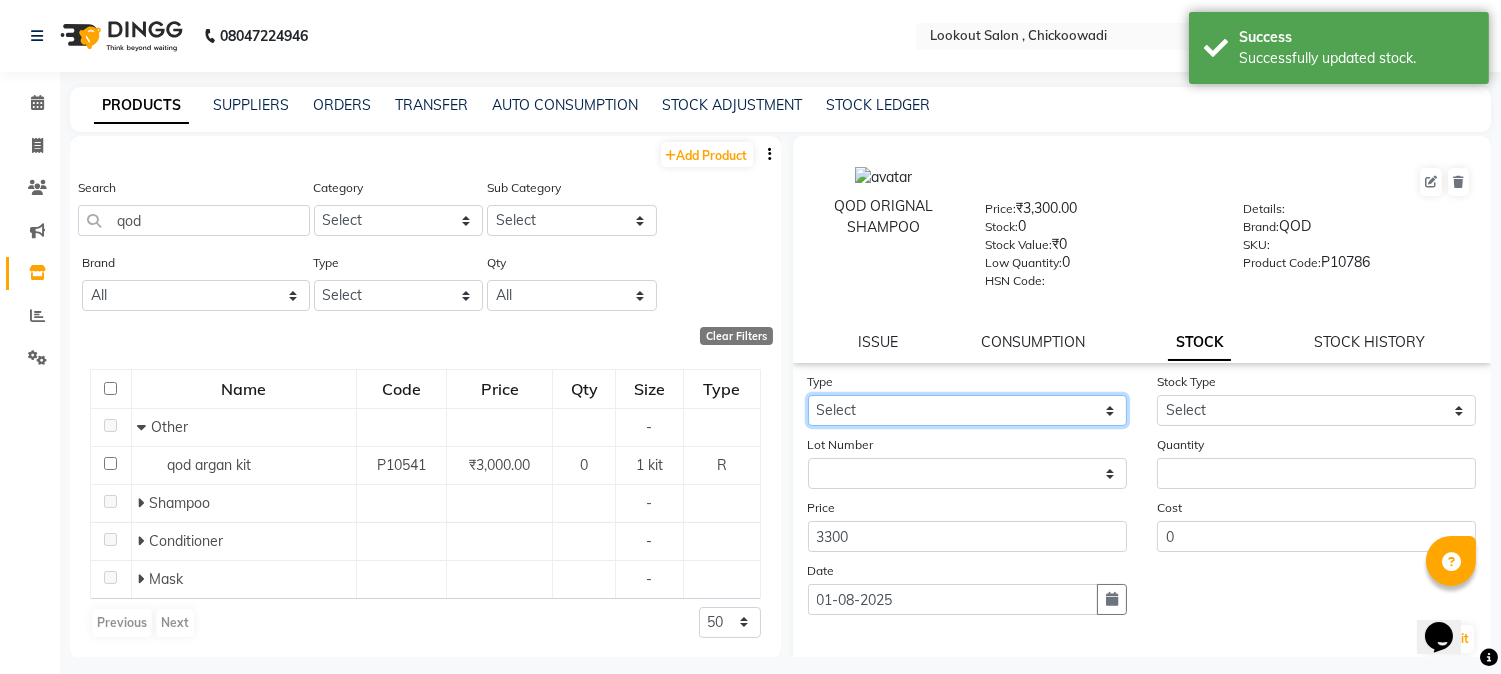 click on "Select In Out" 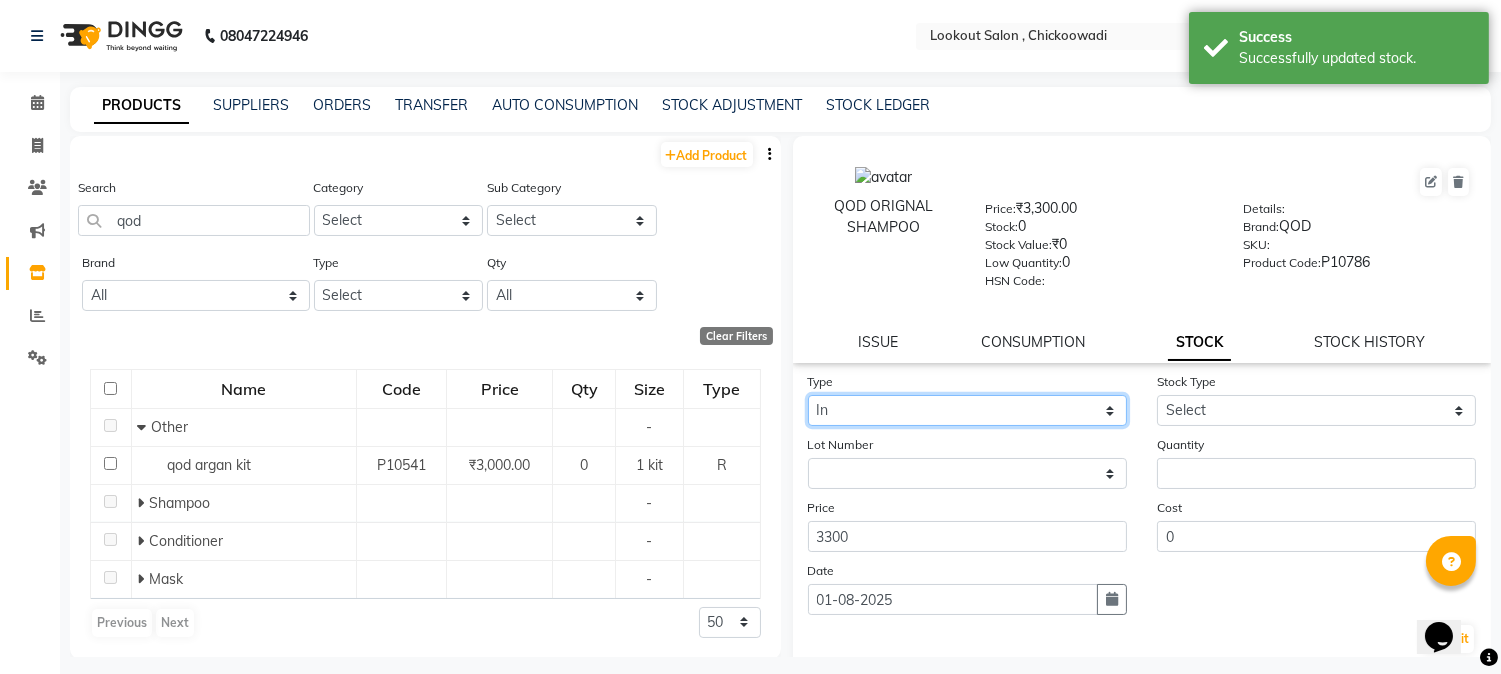 click on "Select In Out" 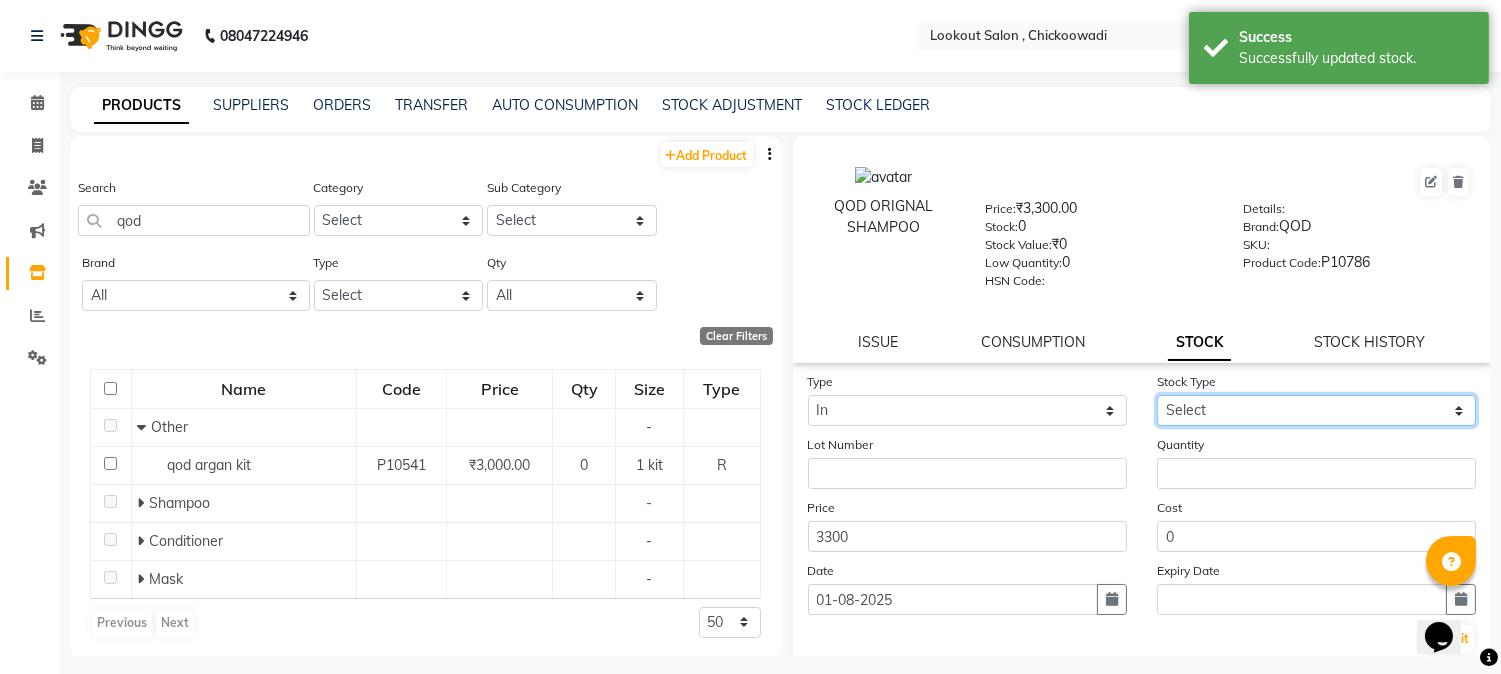 click on "Select New Stock Adjustment Return Other" 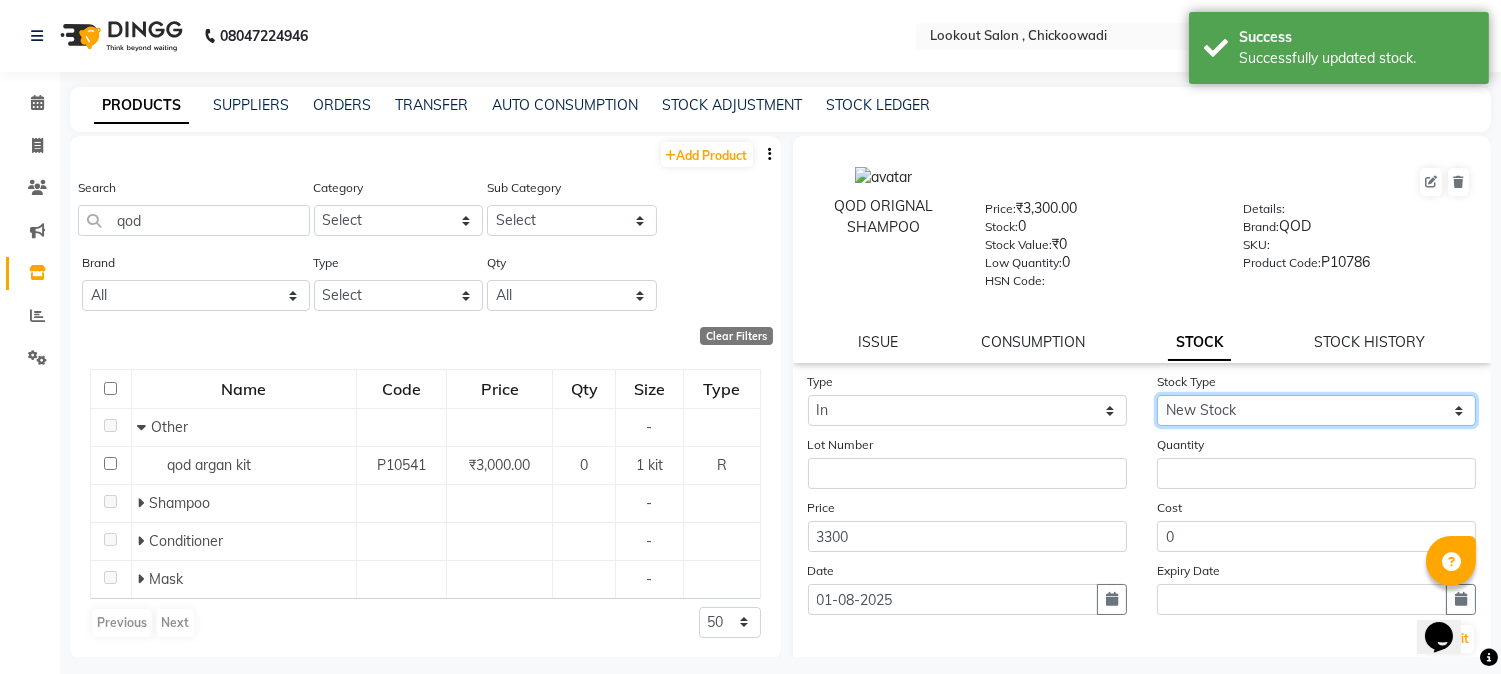 click on "Select New Stock Adjustment Return Other" 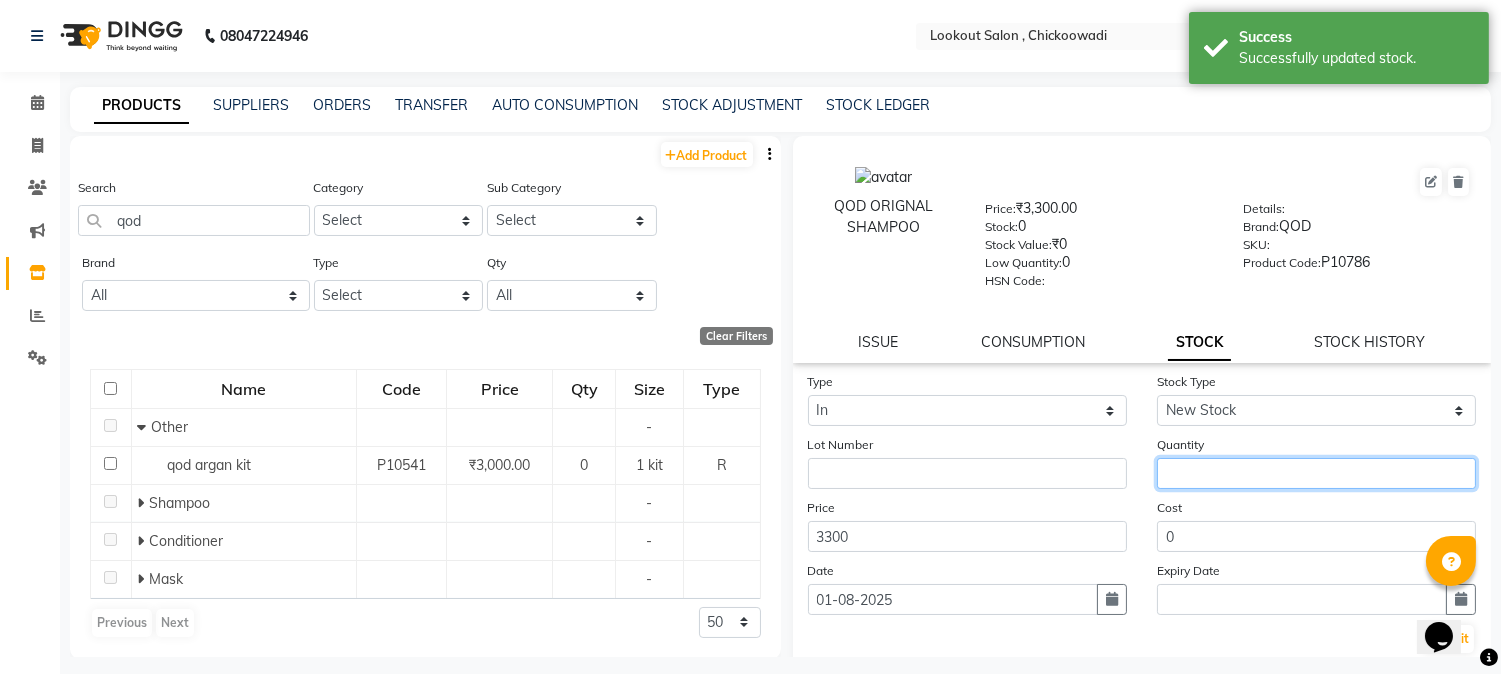 click 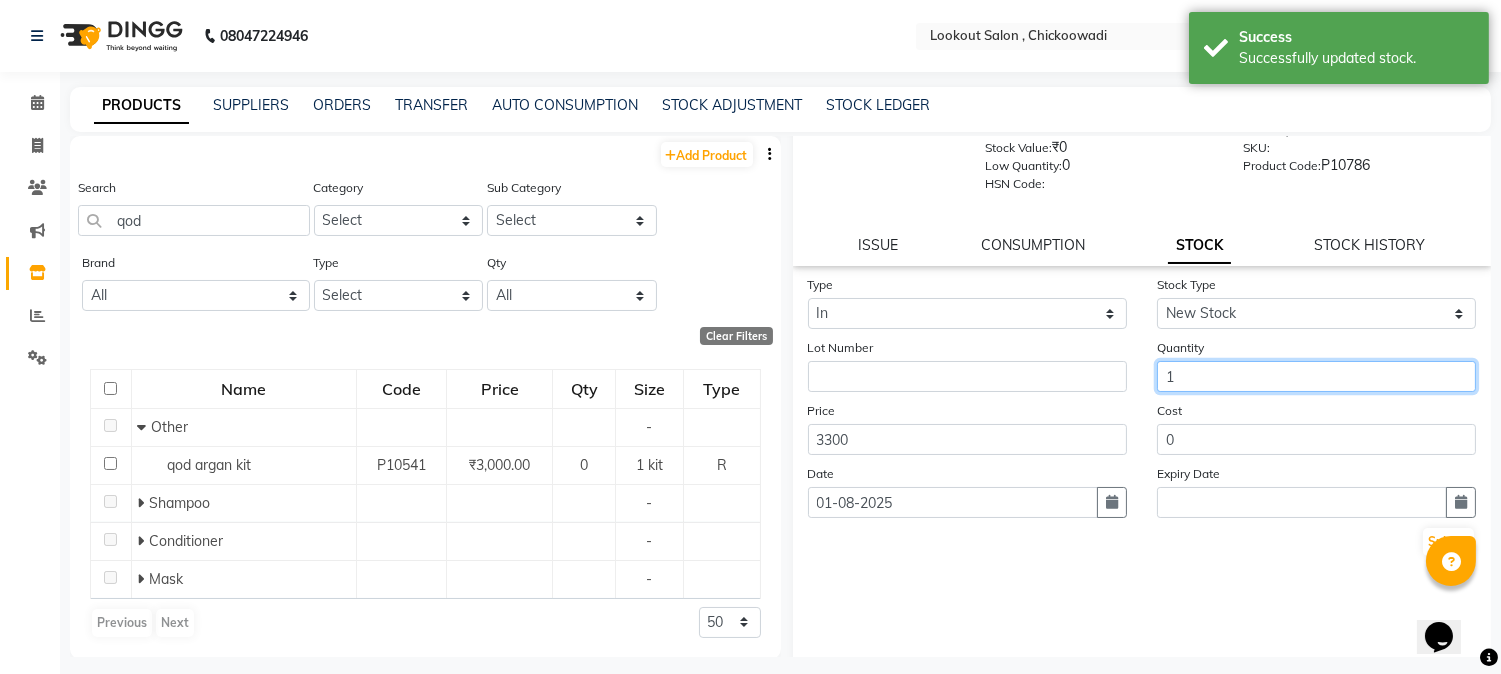scroll, scrollTop: 114, scrollLeft: 0, axis: vertical 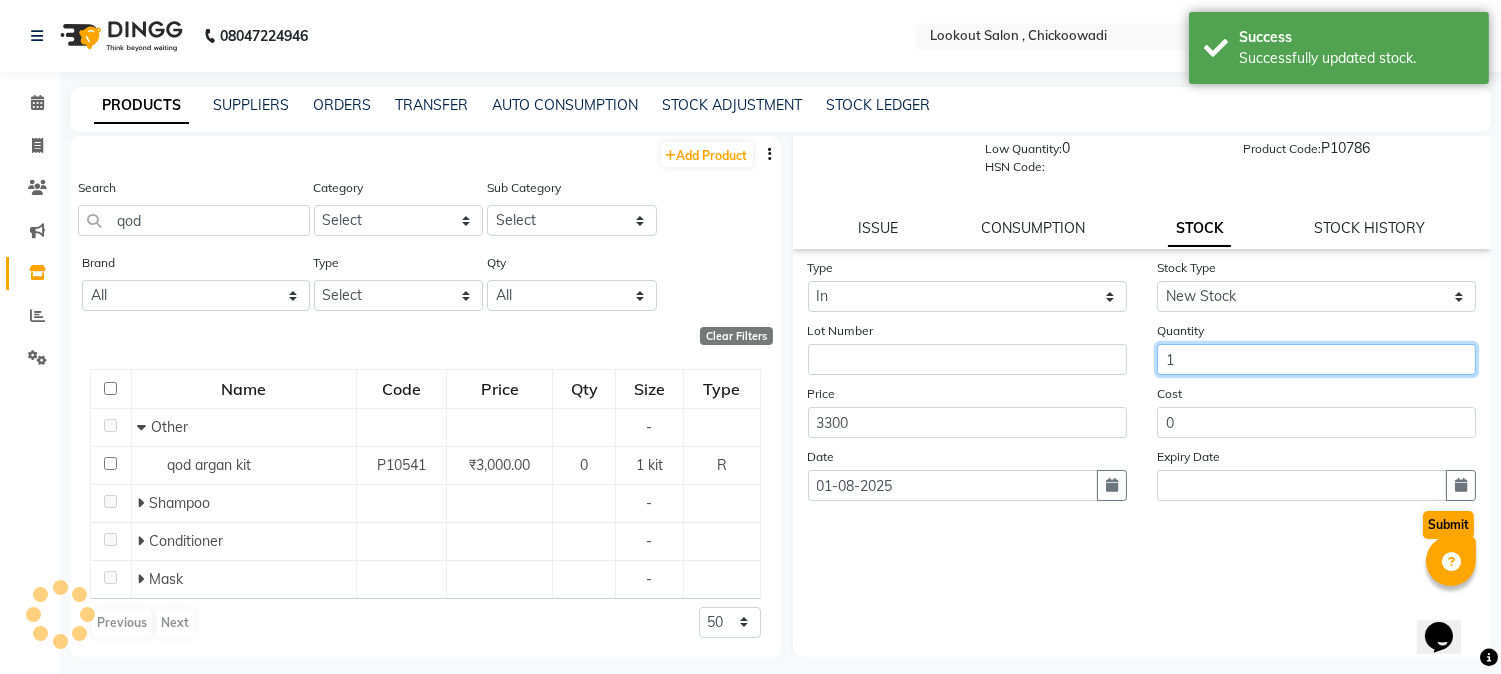 type on "1" 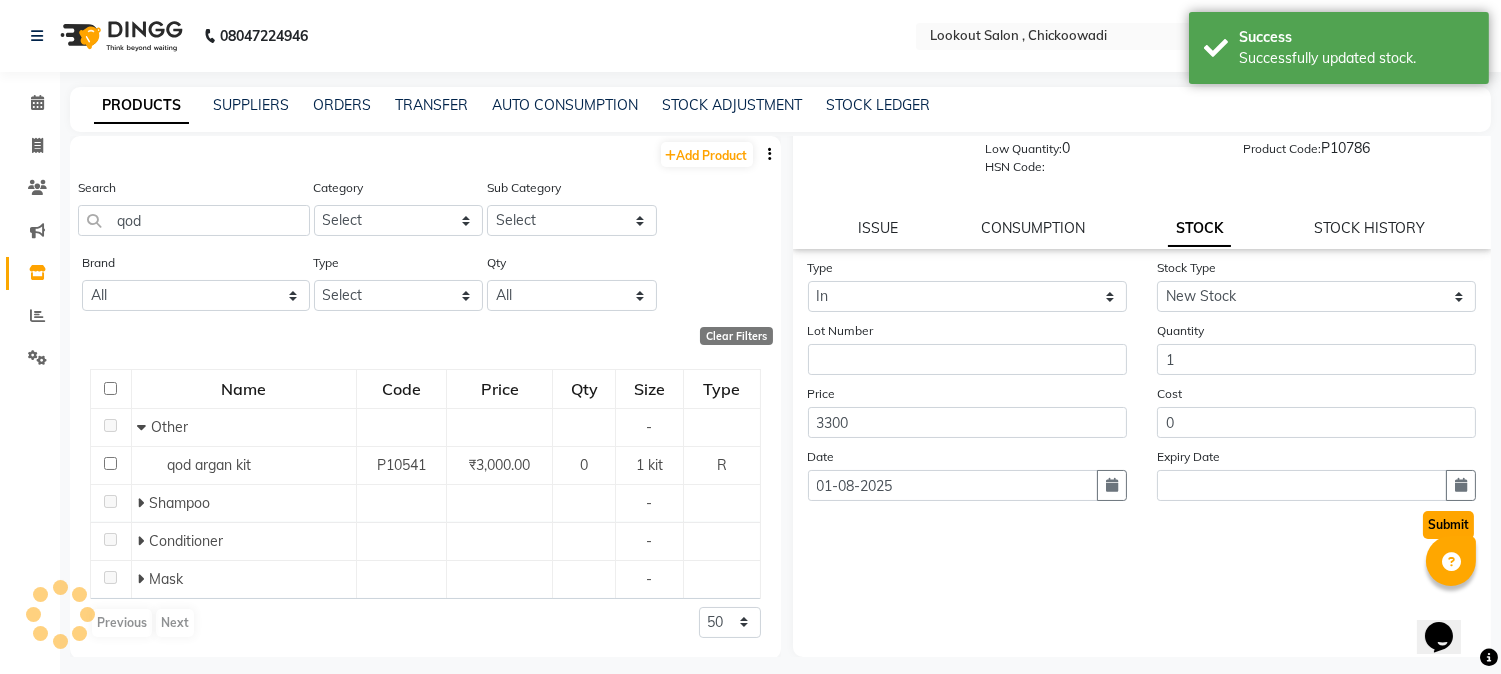 click on "Submit" 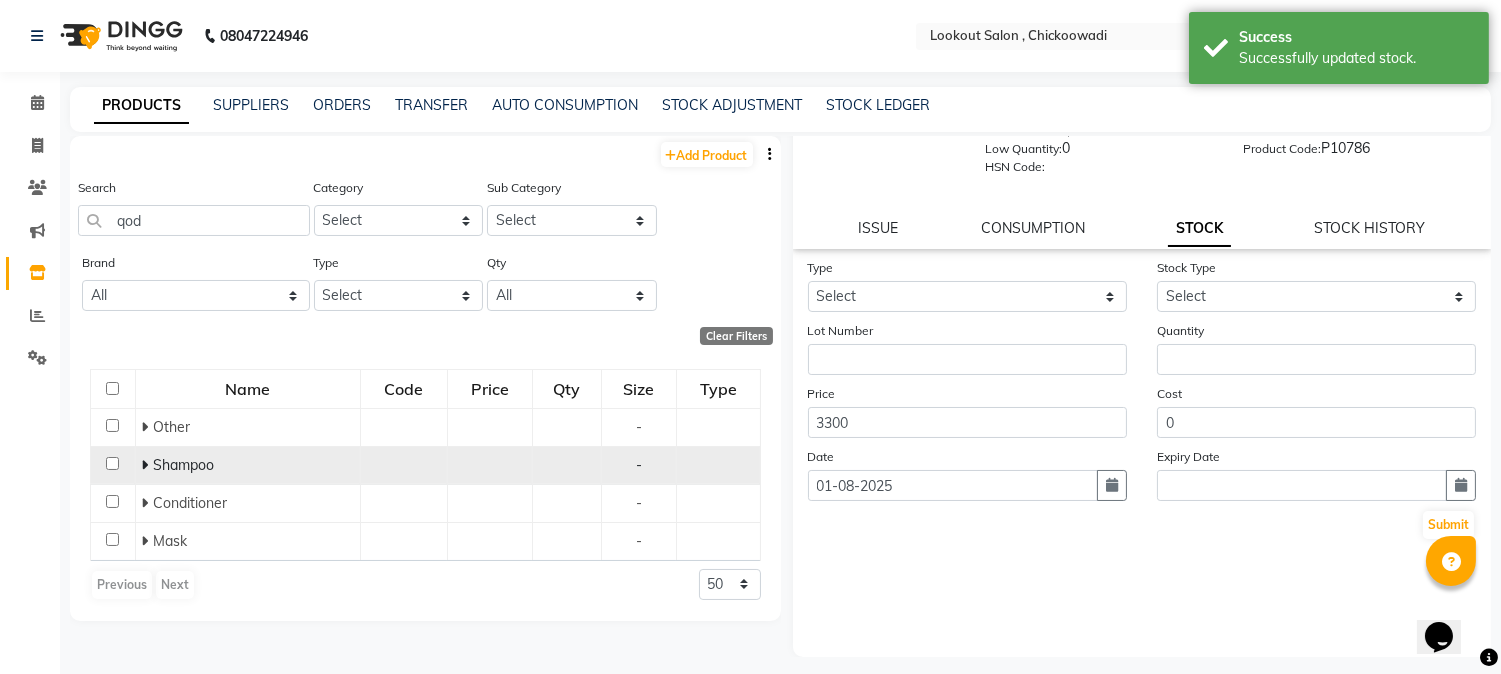 scroll, scrollTop: 0, scrollLeft: 0, axis: both 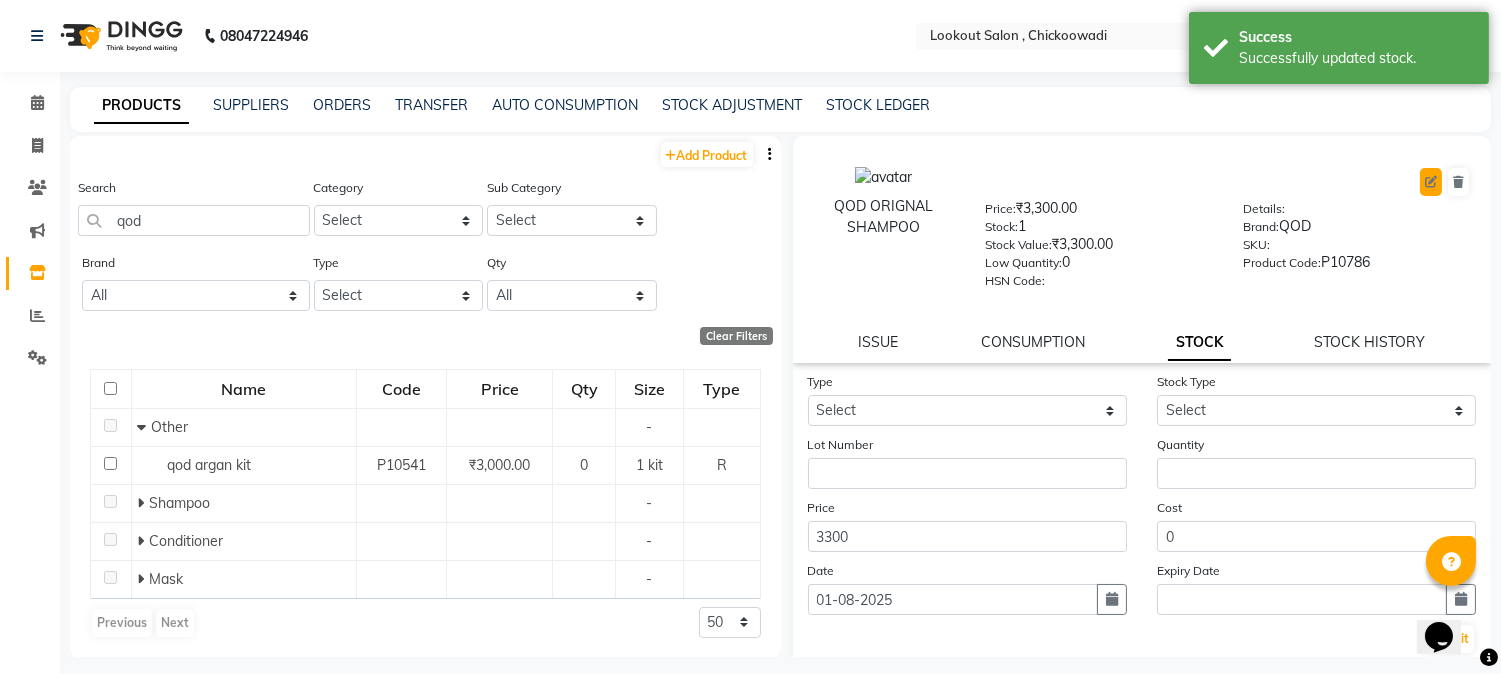 click 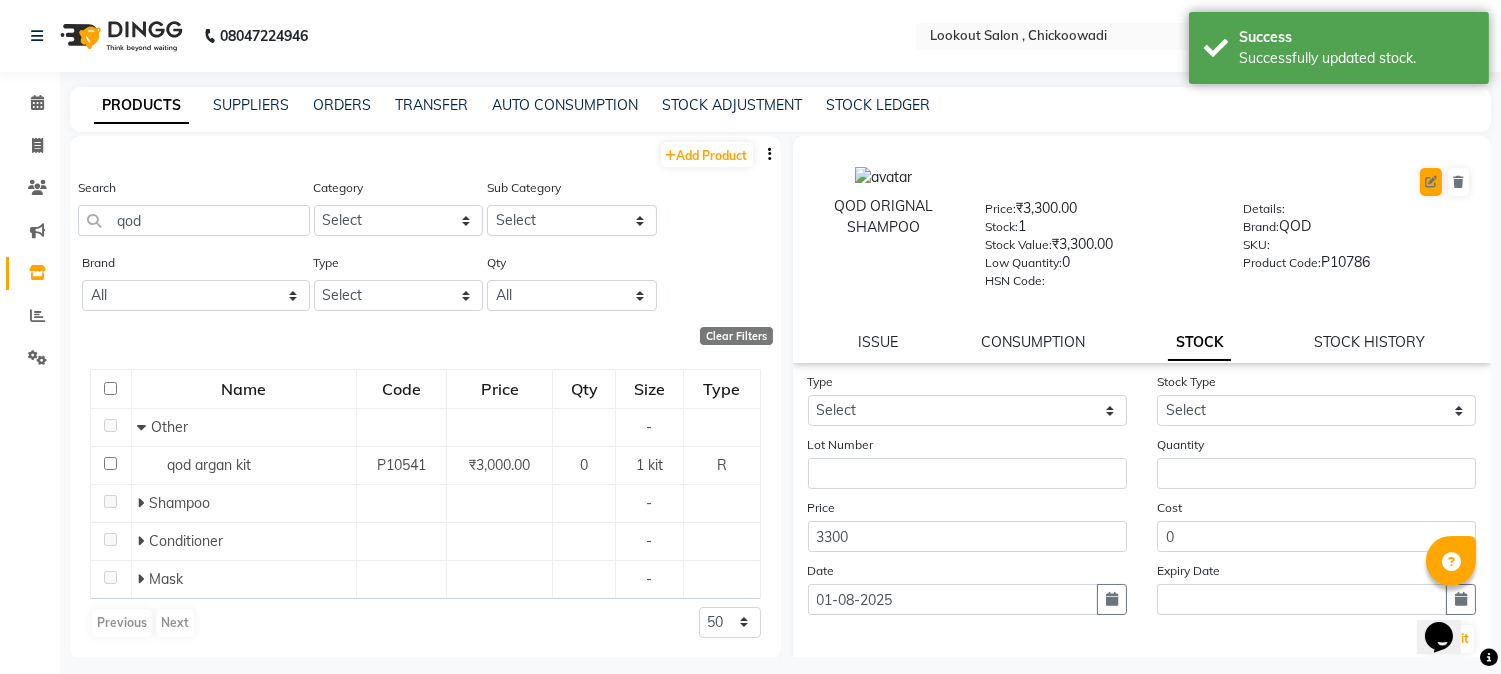 select on "C" 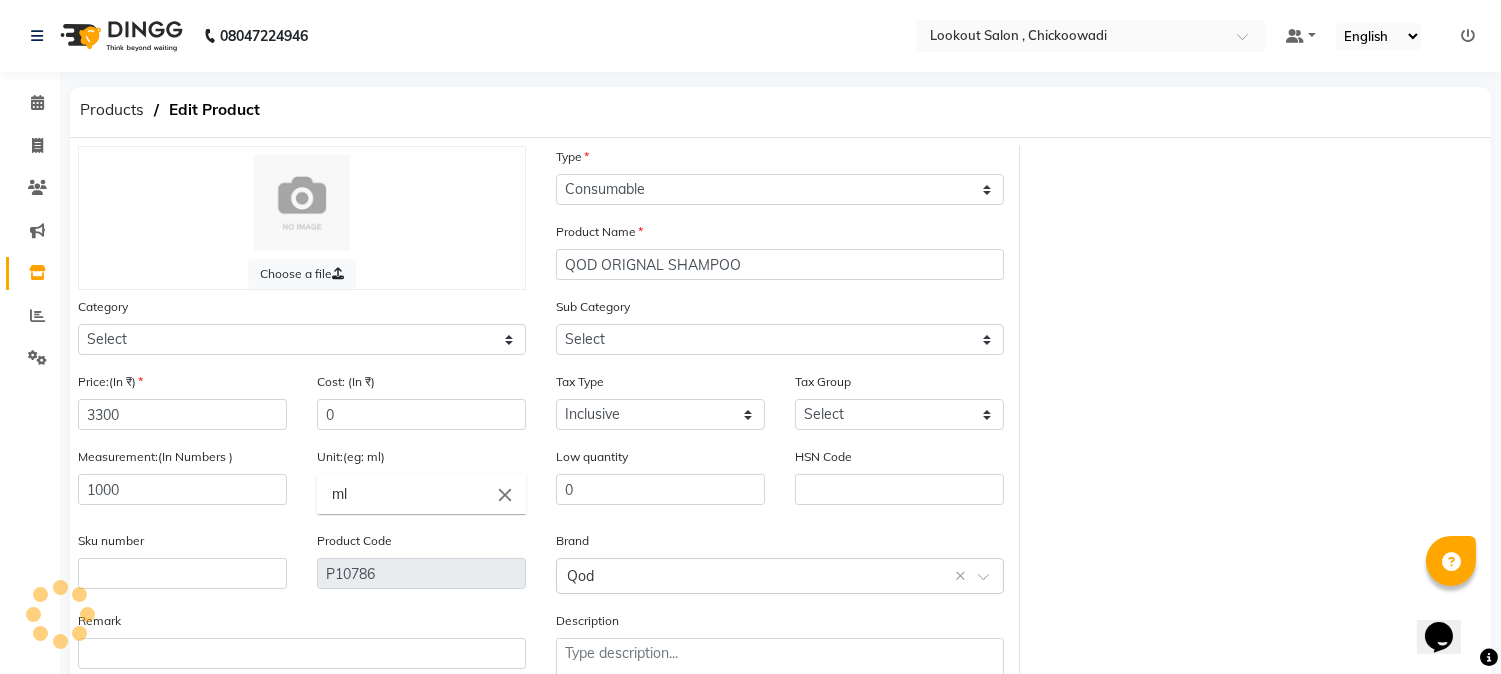 select on "[PHONE]" 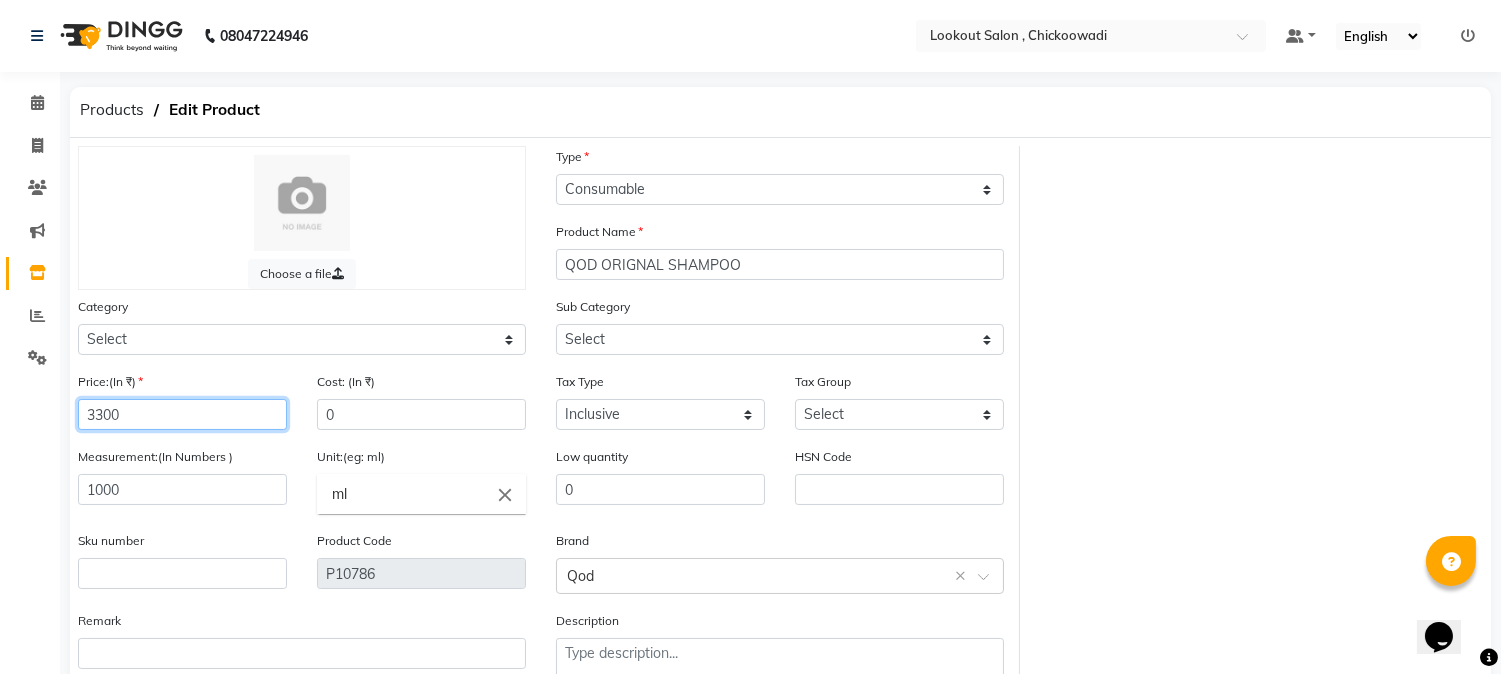 click on "3300" 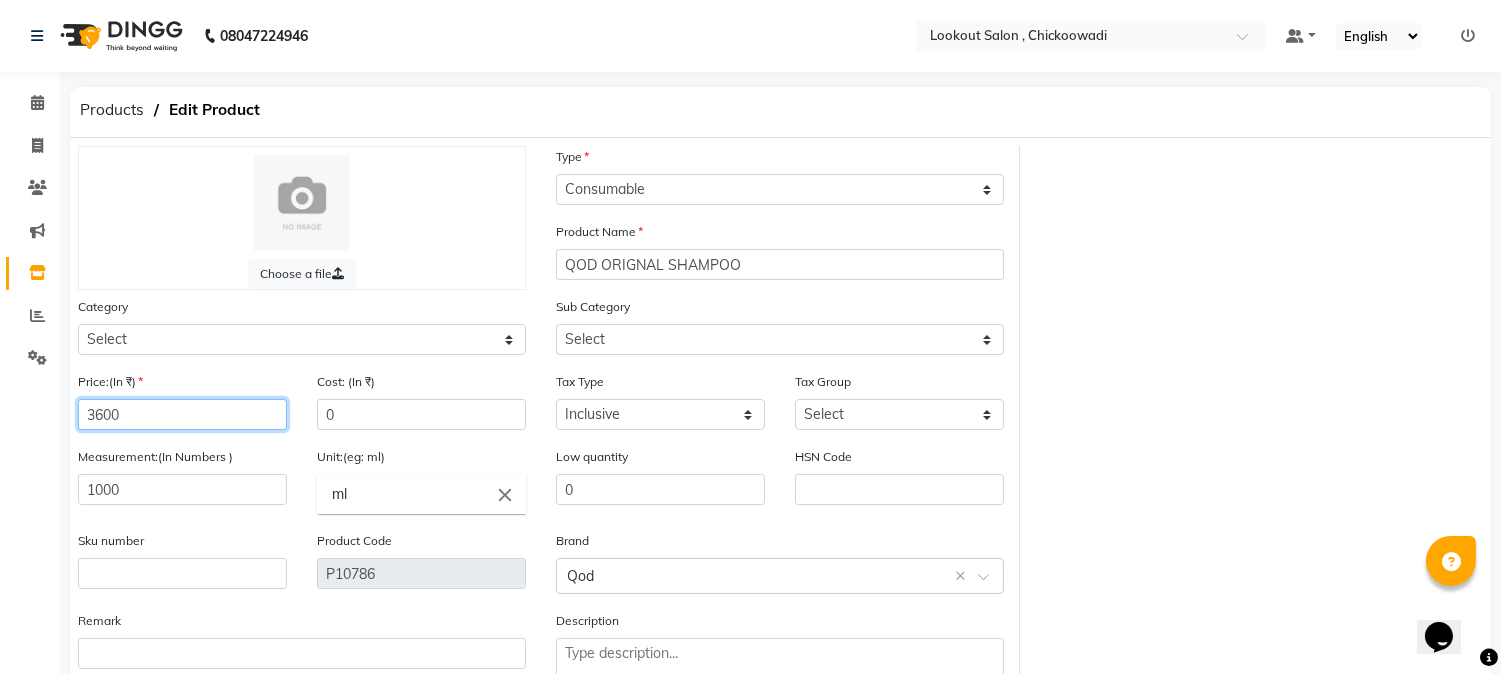 type on "3600" 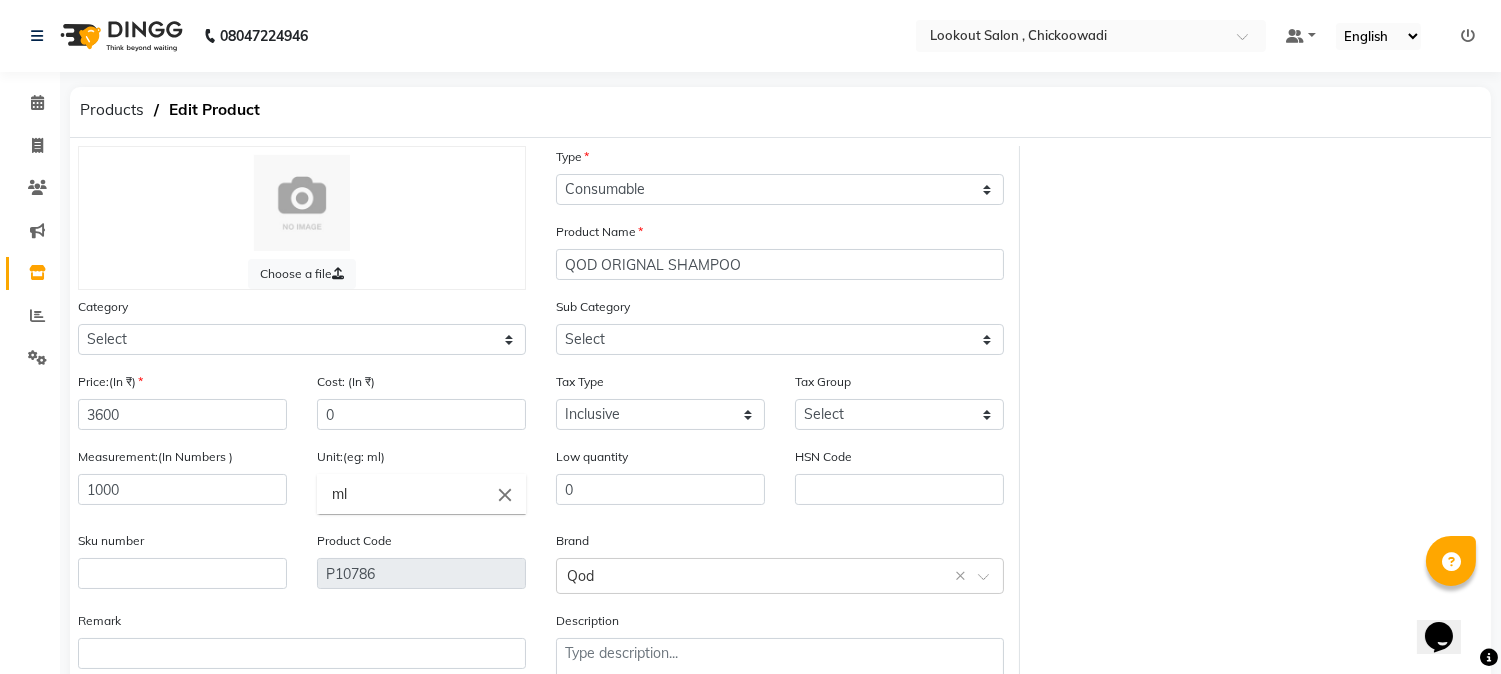 click on "Unit:(eg: ml) ml close" 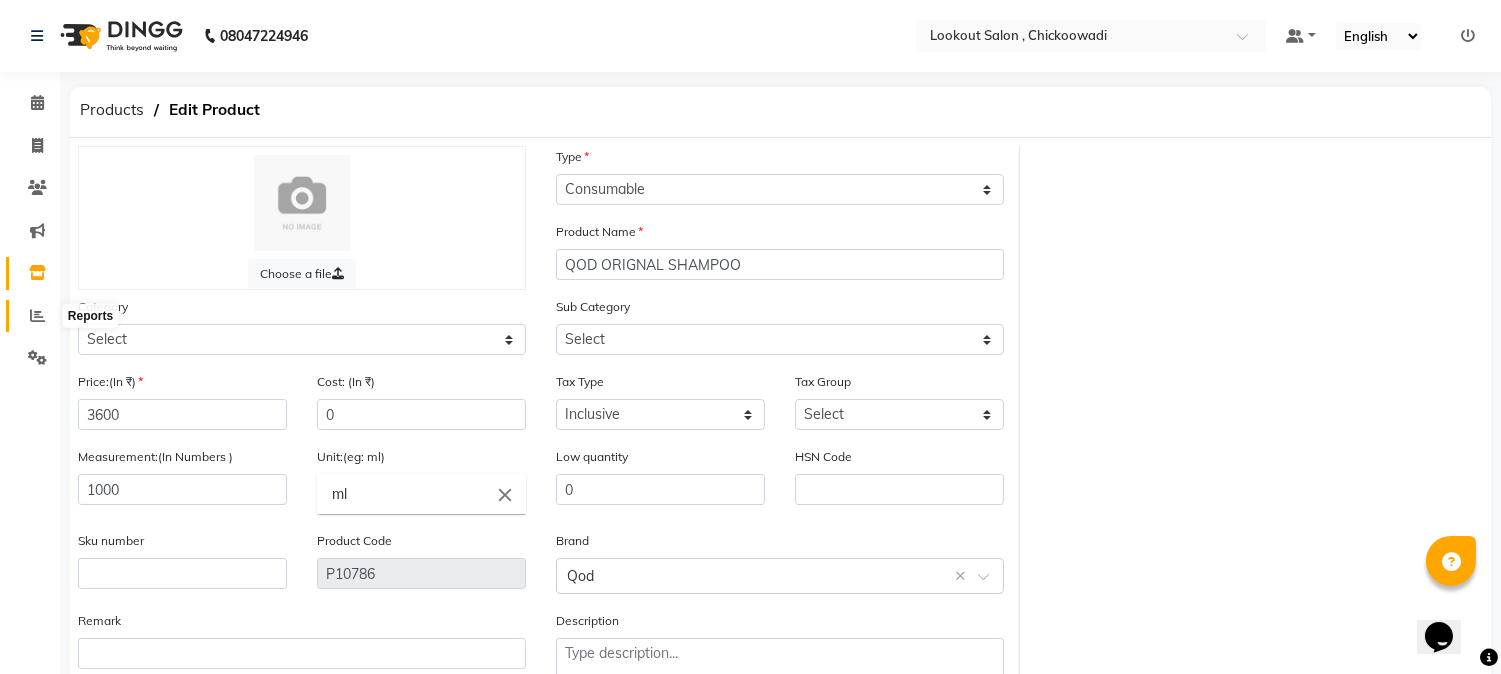 click 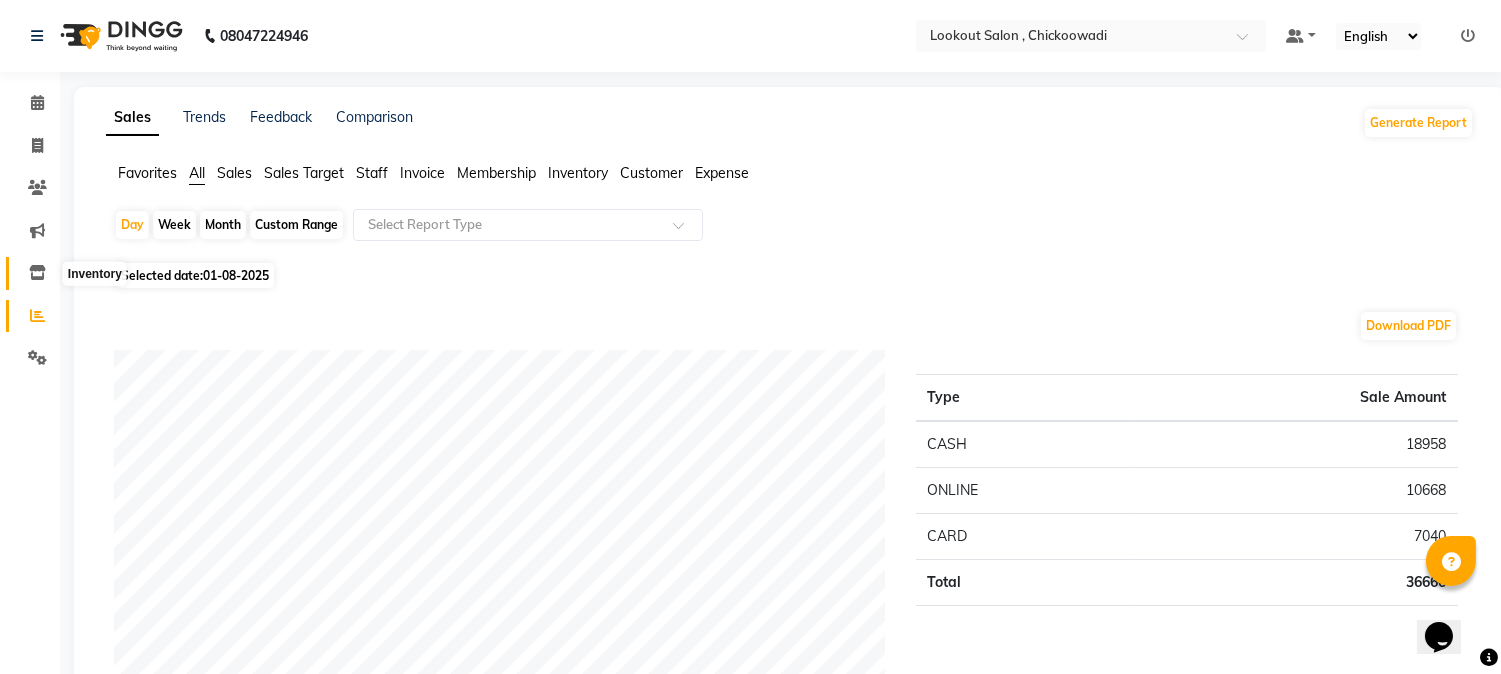 click 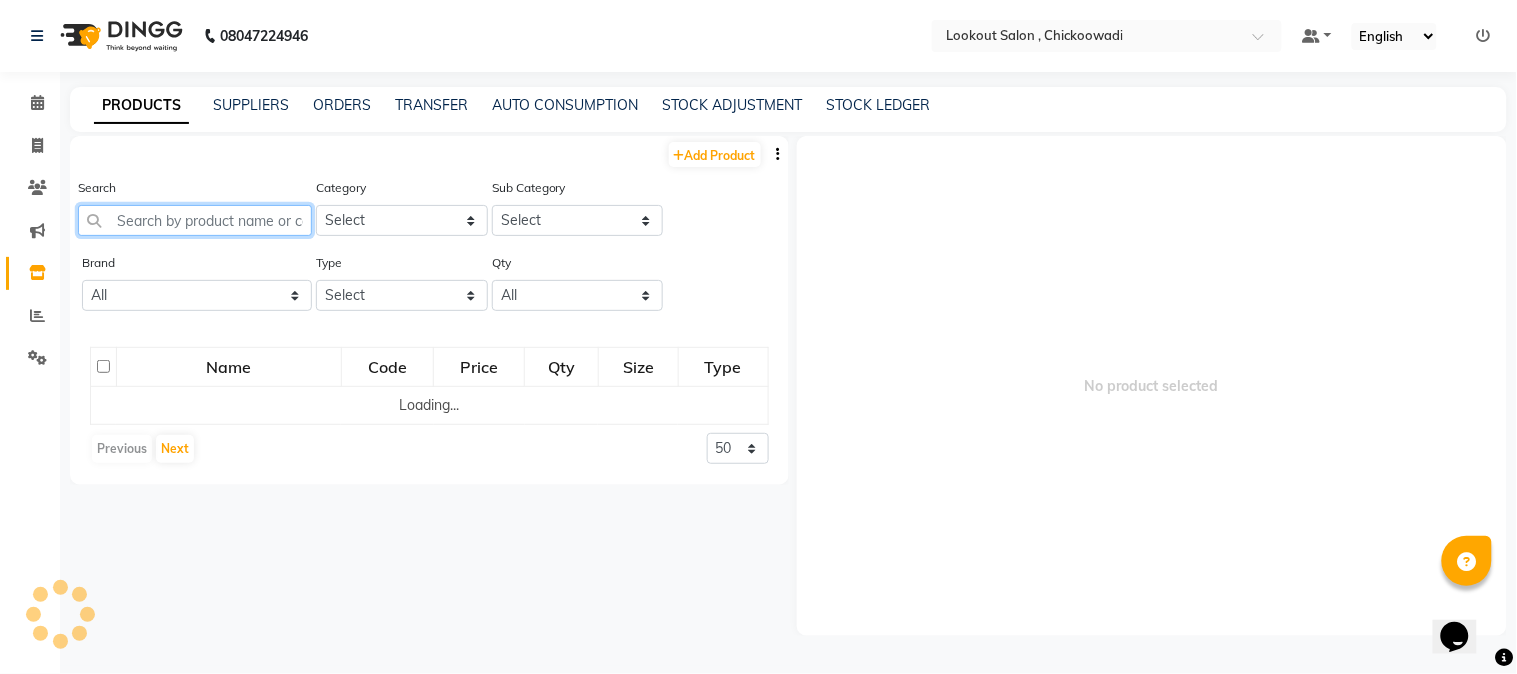 click 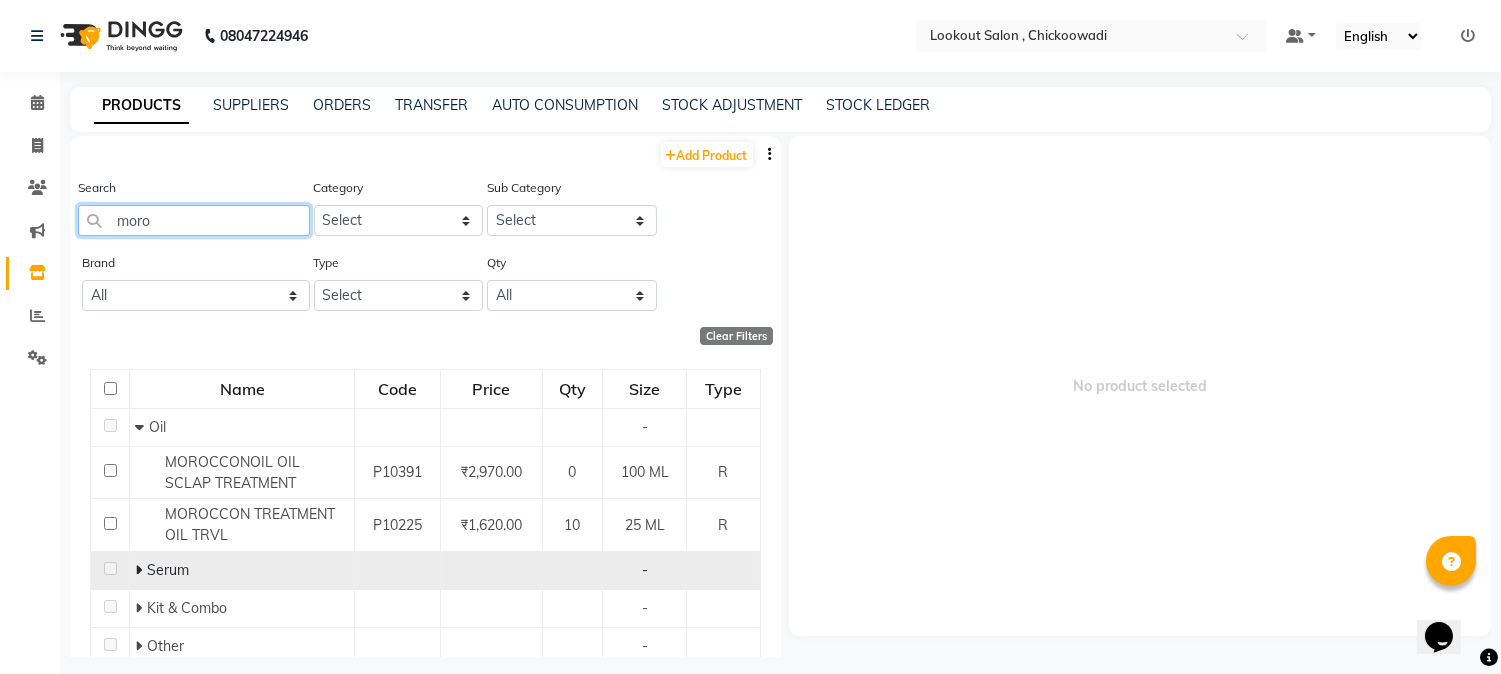 type on "moro" 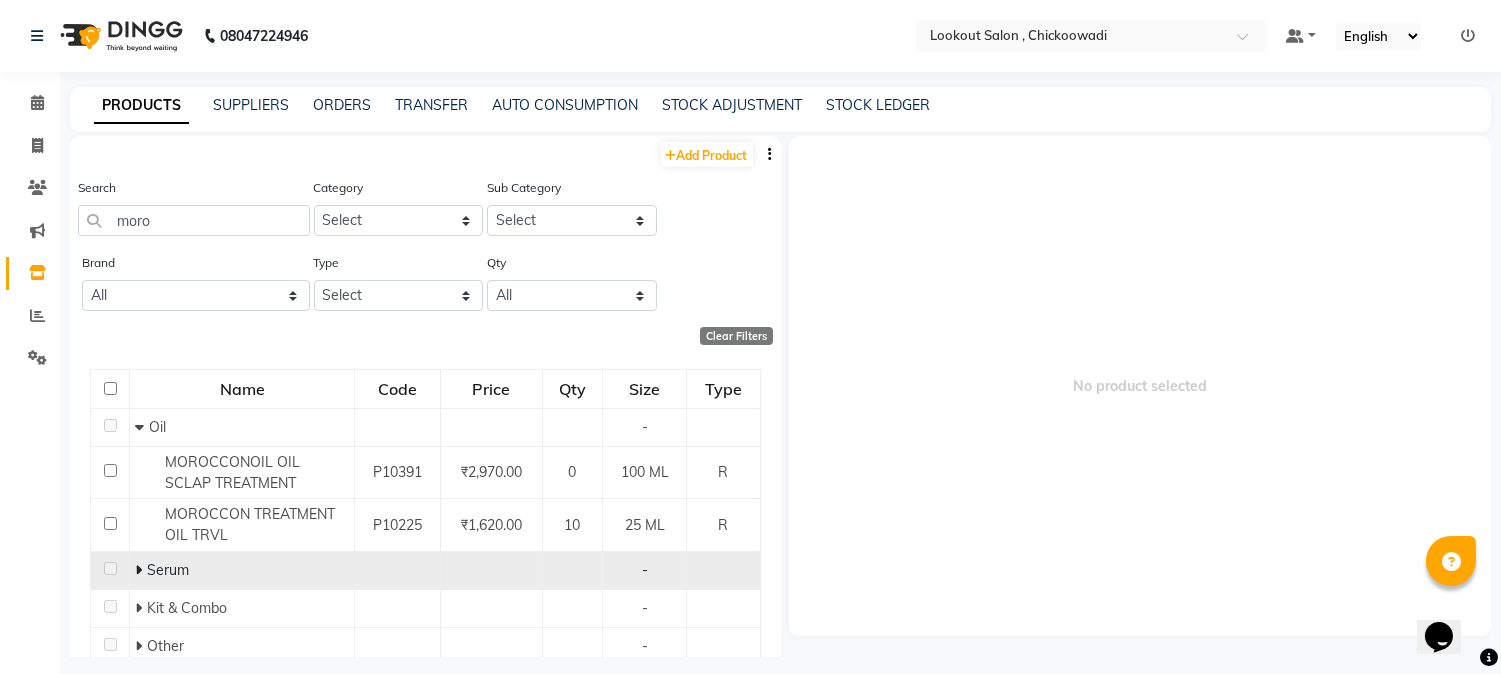 click on "Serum" 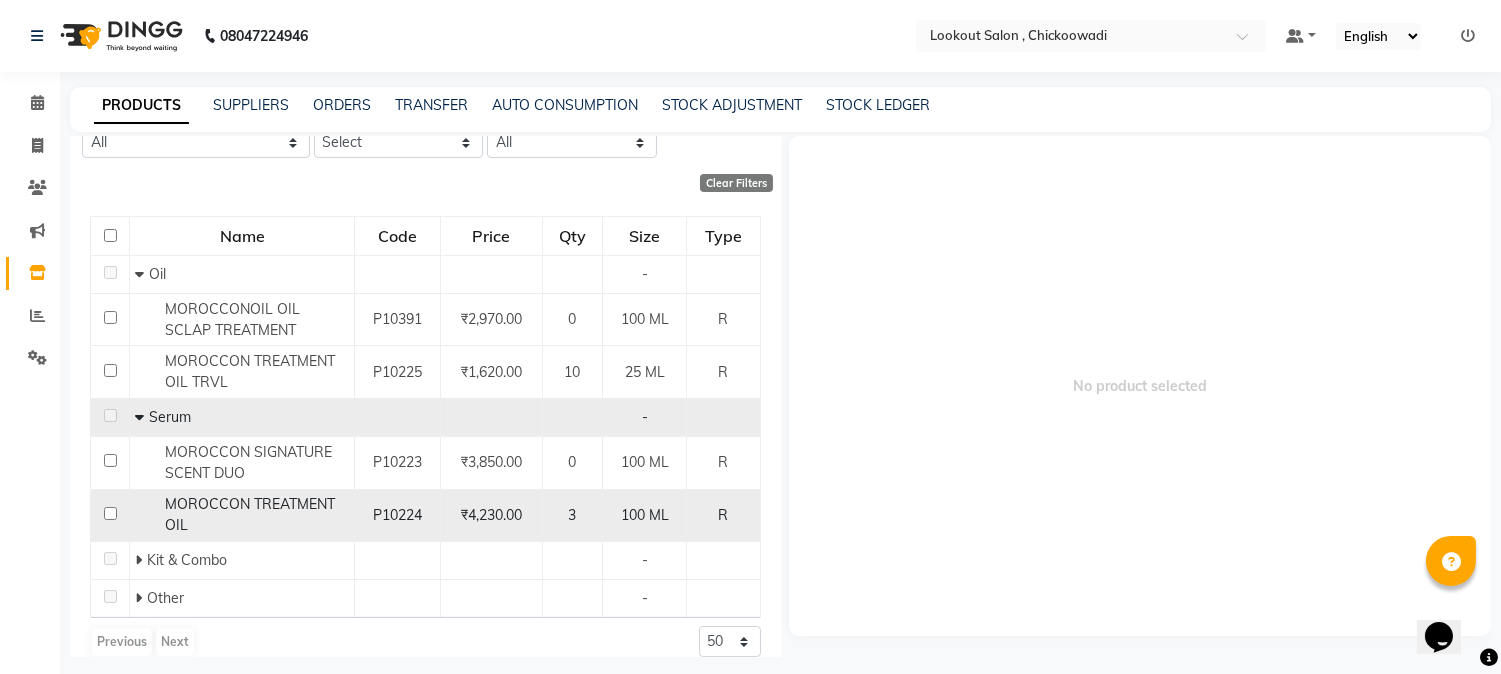 scroll, scrollTop: 175, scrollLeft: 0, axis: vertical 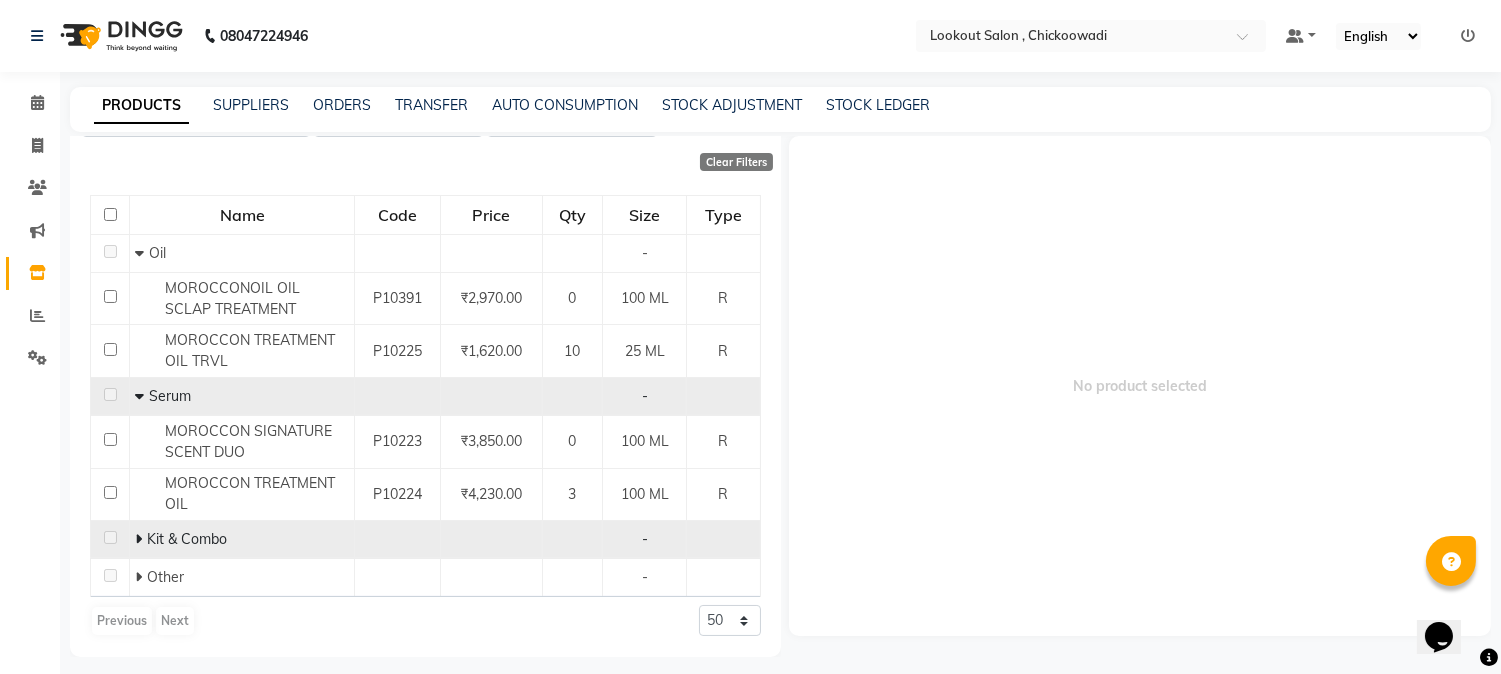 click 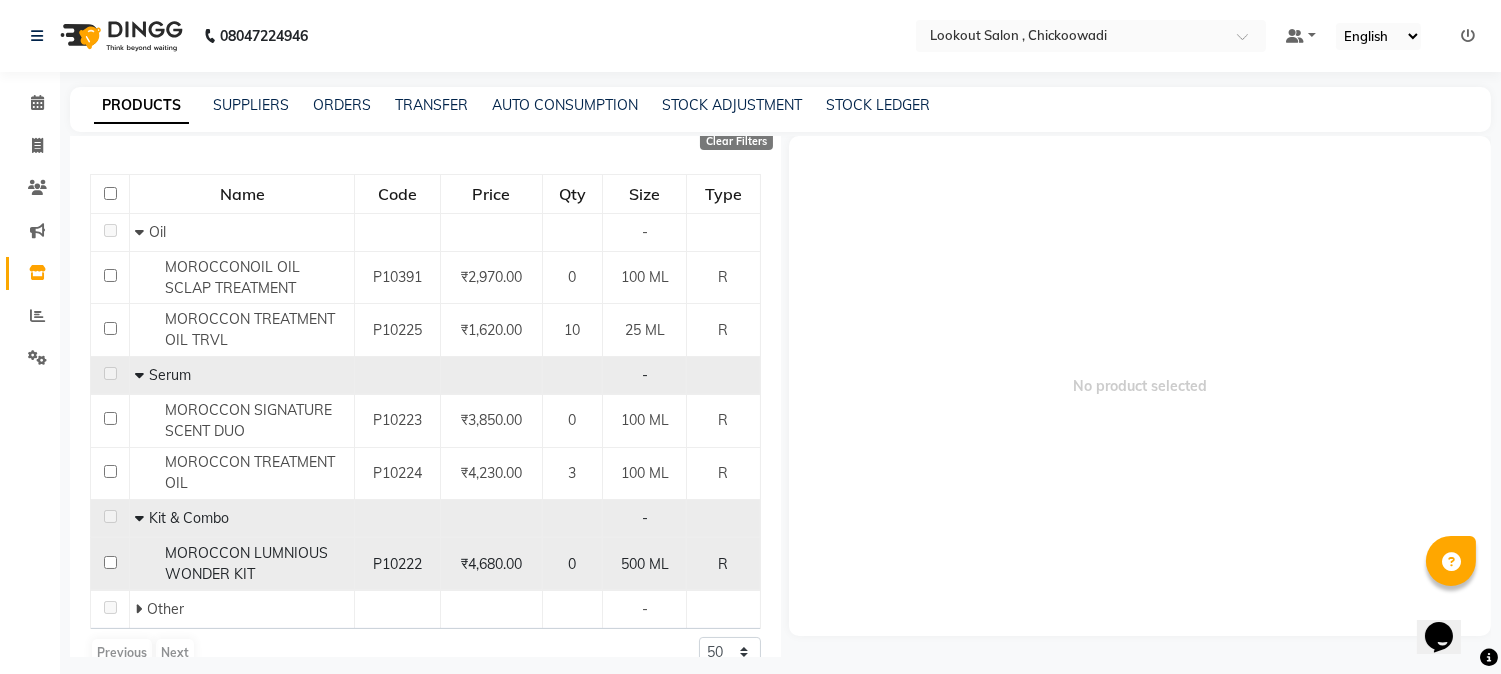 scroll, scrollTop: 227, scrollLeft: 0, axis: vertical 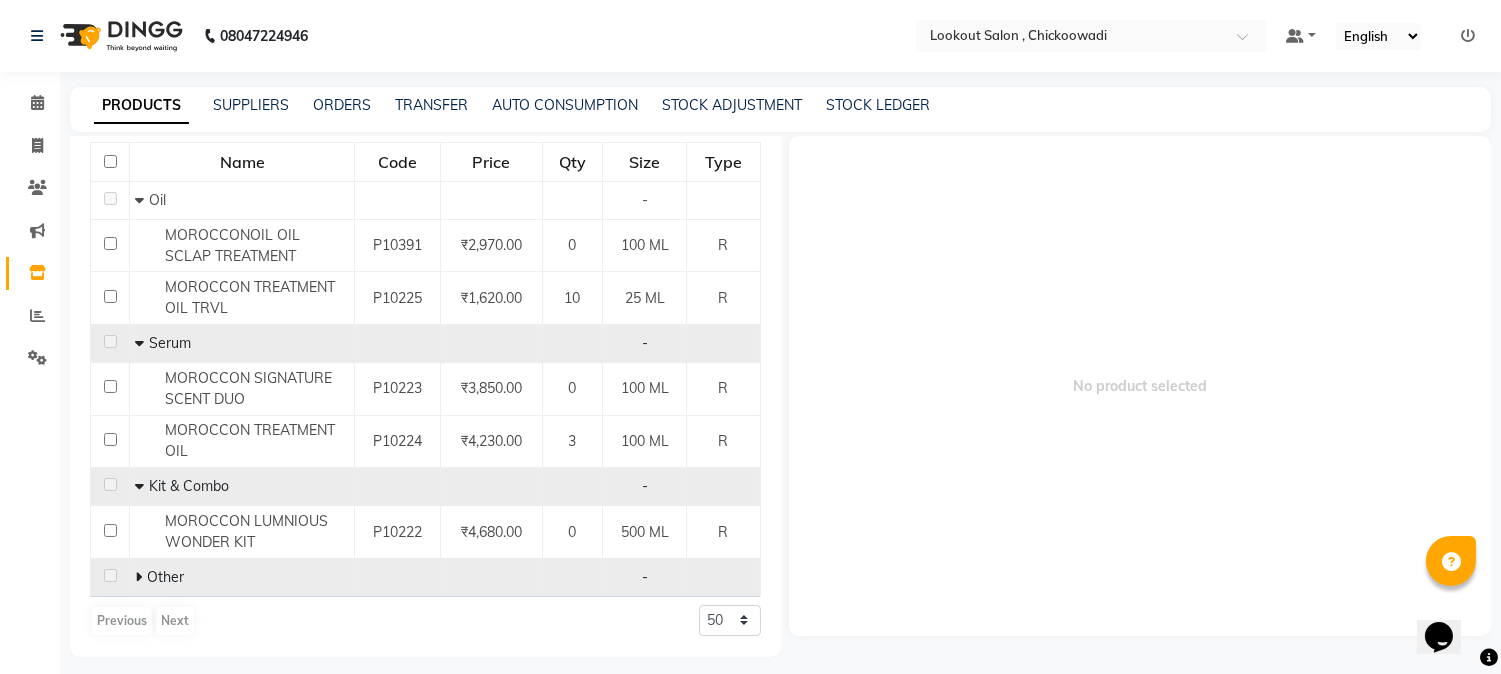 click on "Other" 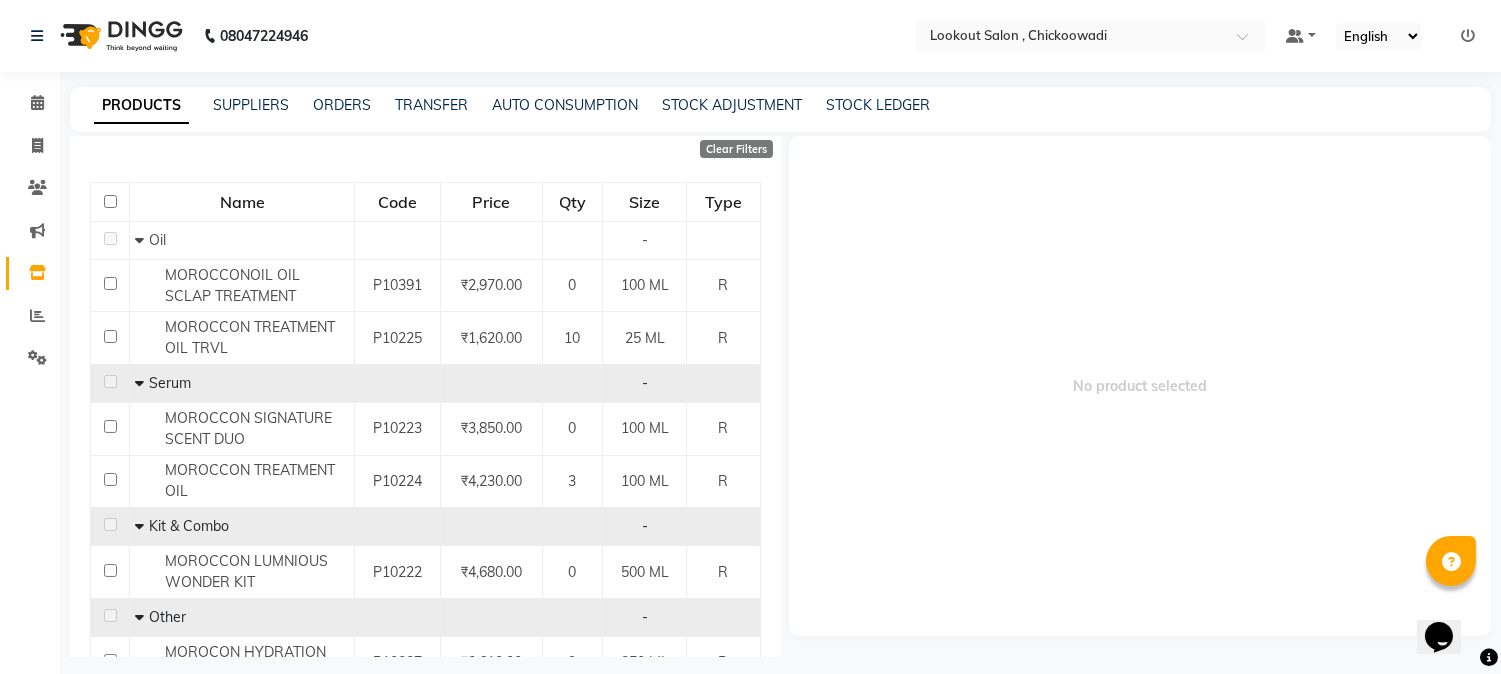 scroll, scrollTop: 0, scrollLeft: 0, axis: both 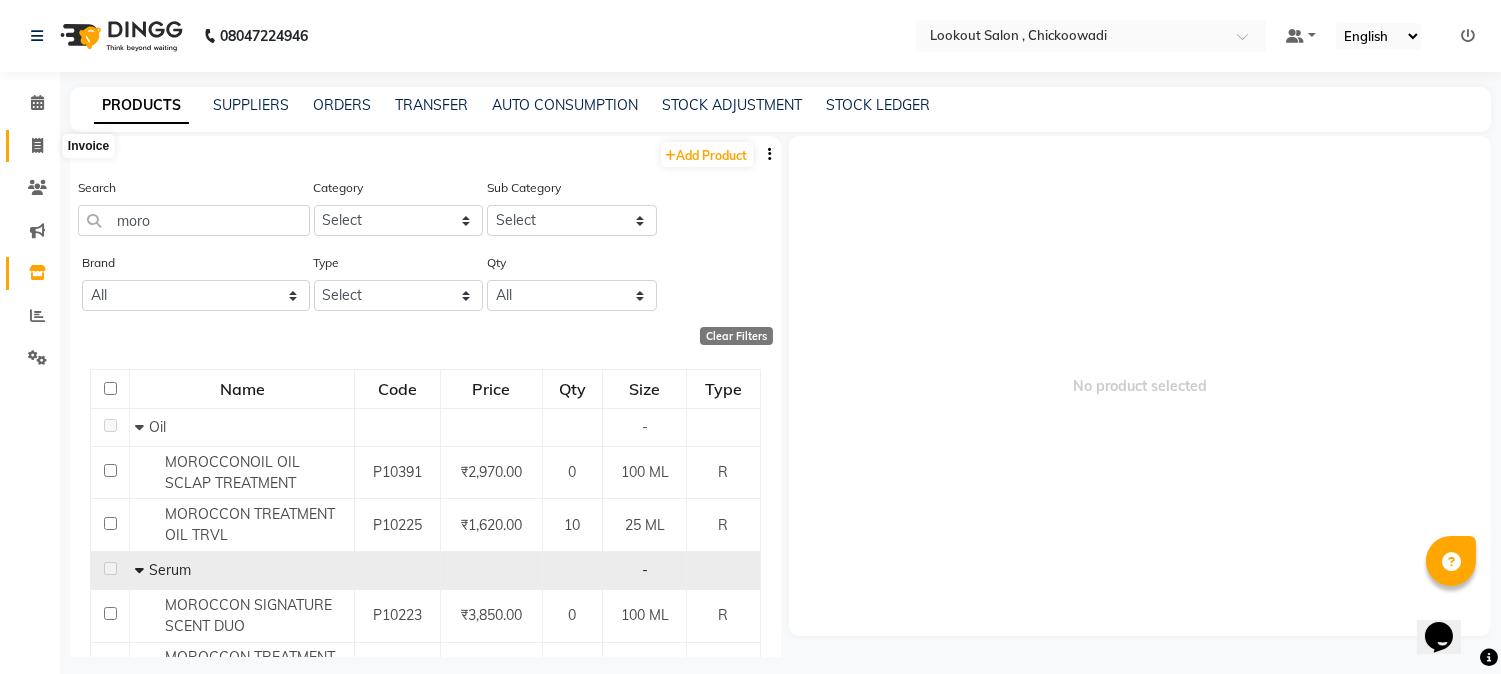 click 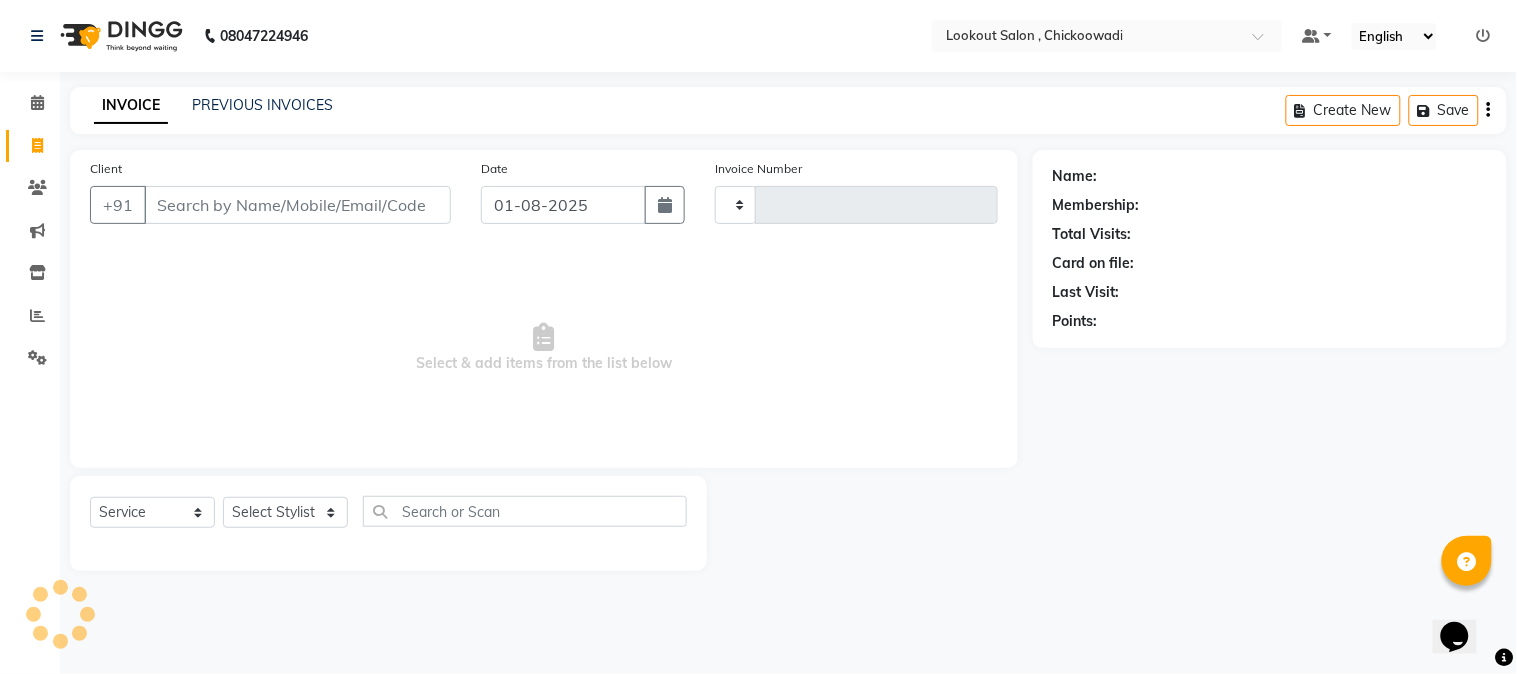 type on "4898" 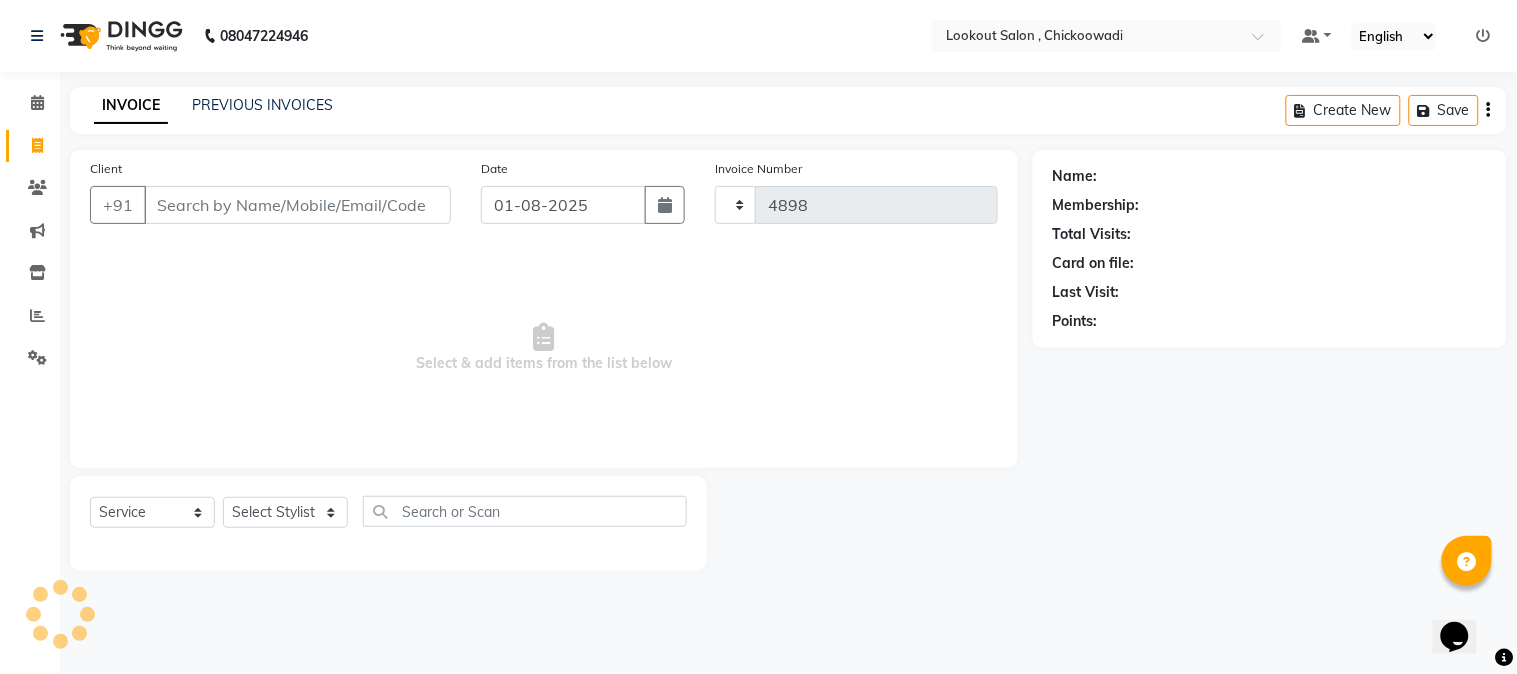 select on "151" 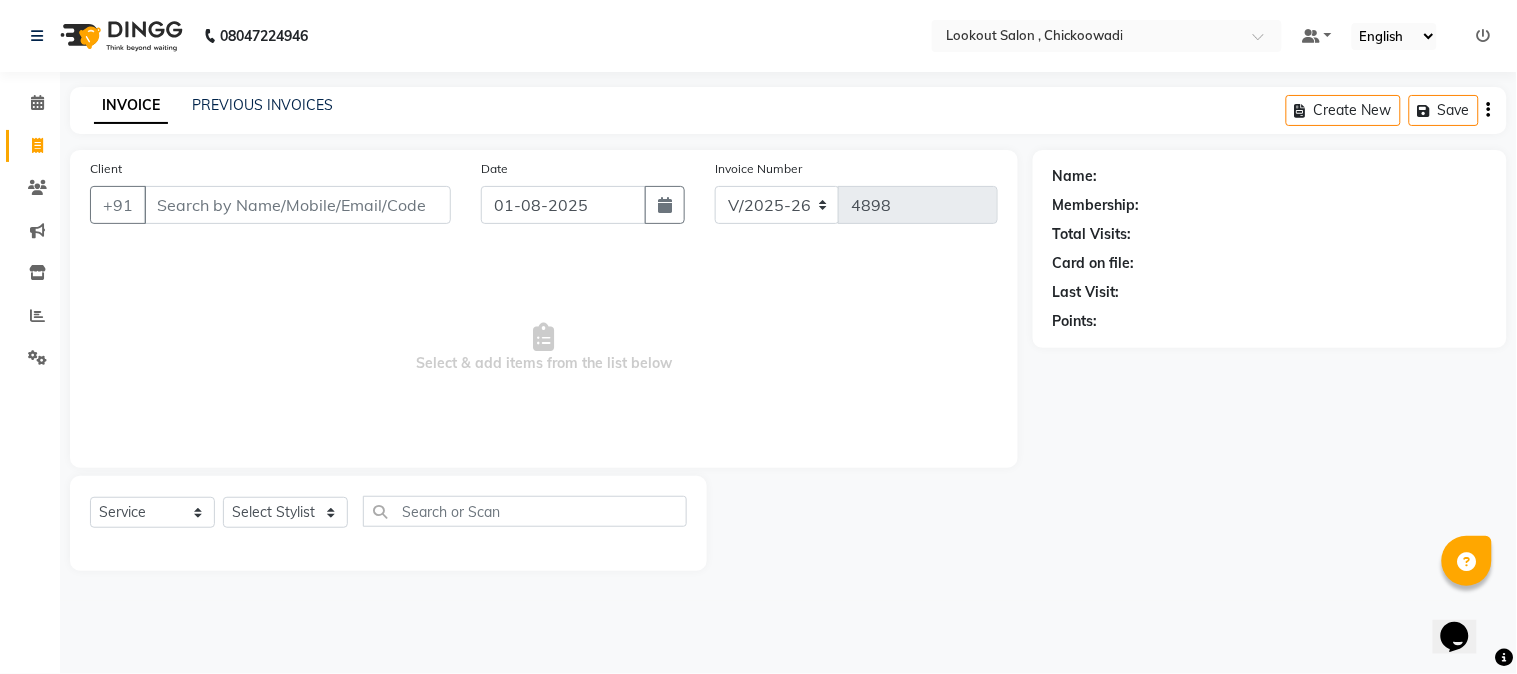 click on "Client" at bounding box center [297, 205] 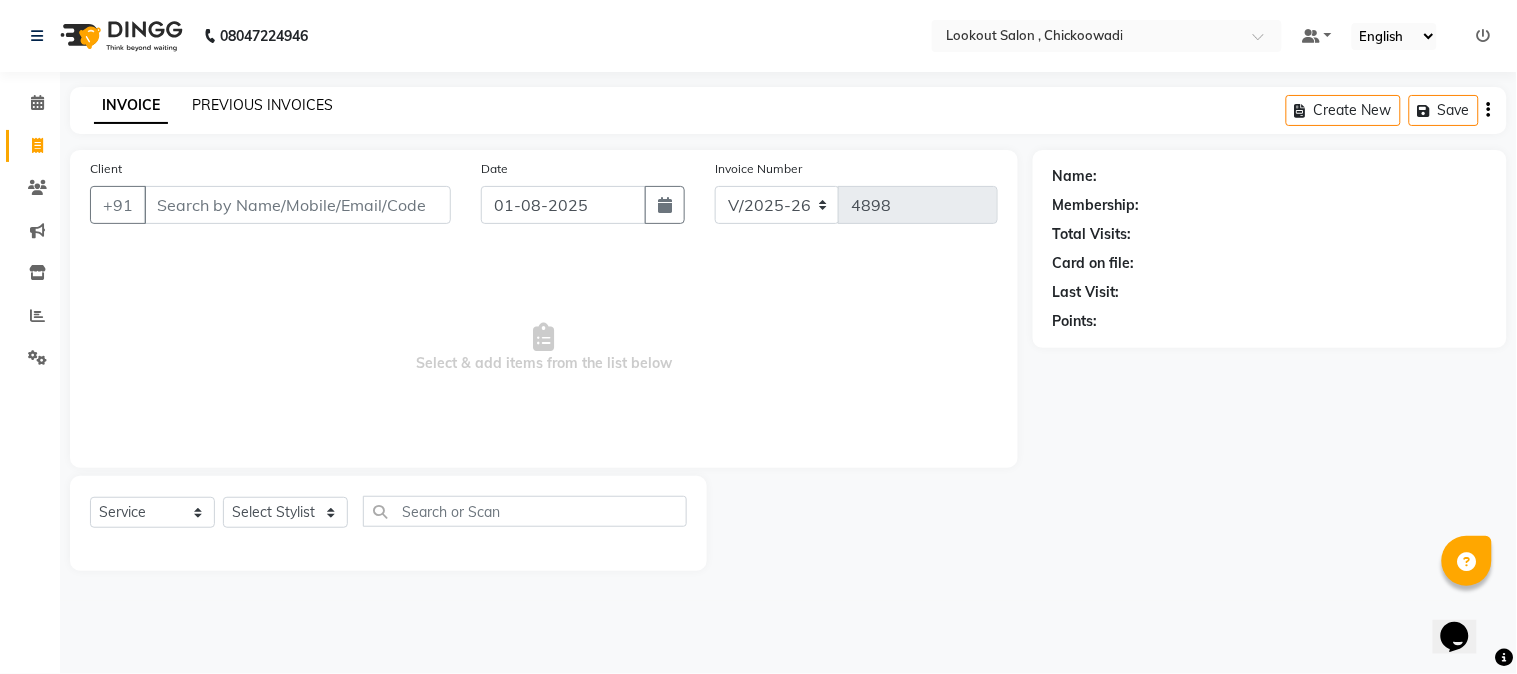 click on "PREVIOUS INVOICES" 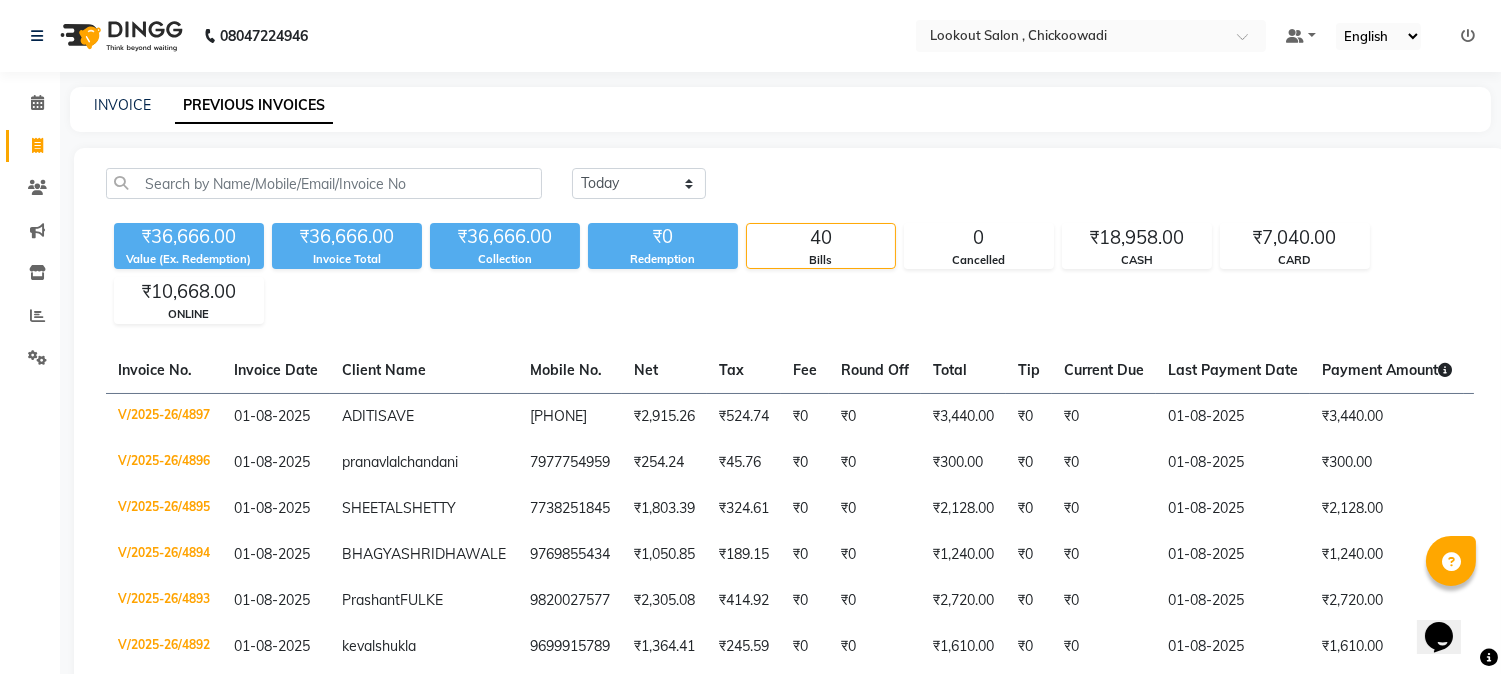 click on "INVOICE PREVIOUS INVOICES" 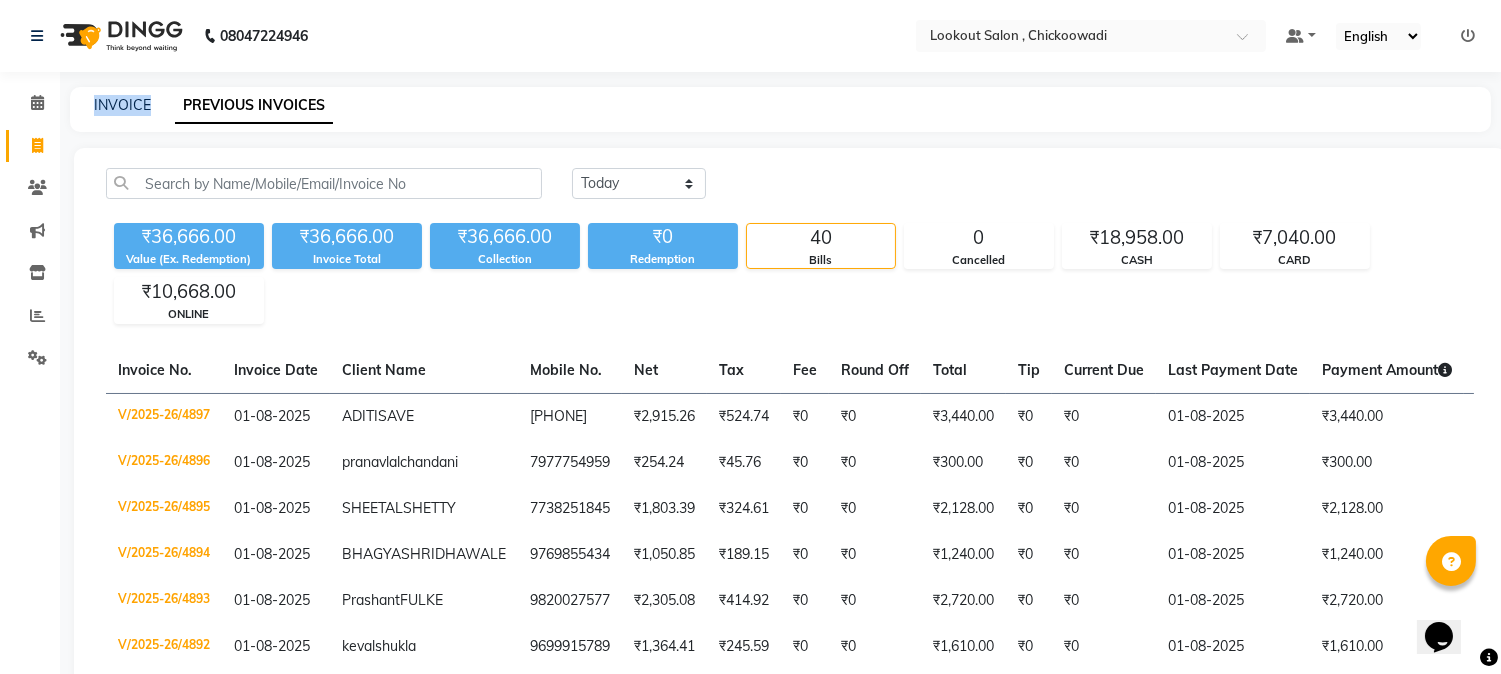 click on "INVOICE" 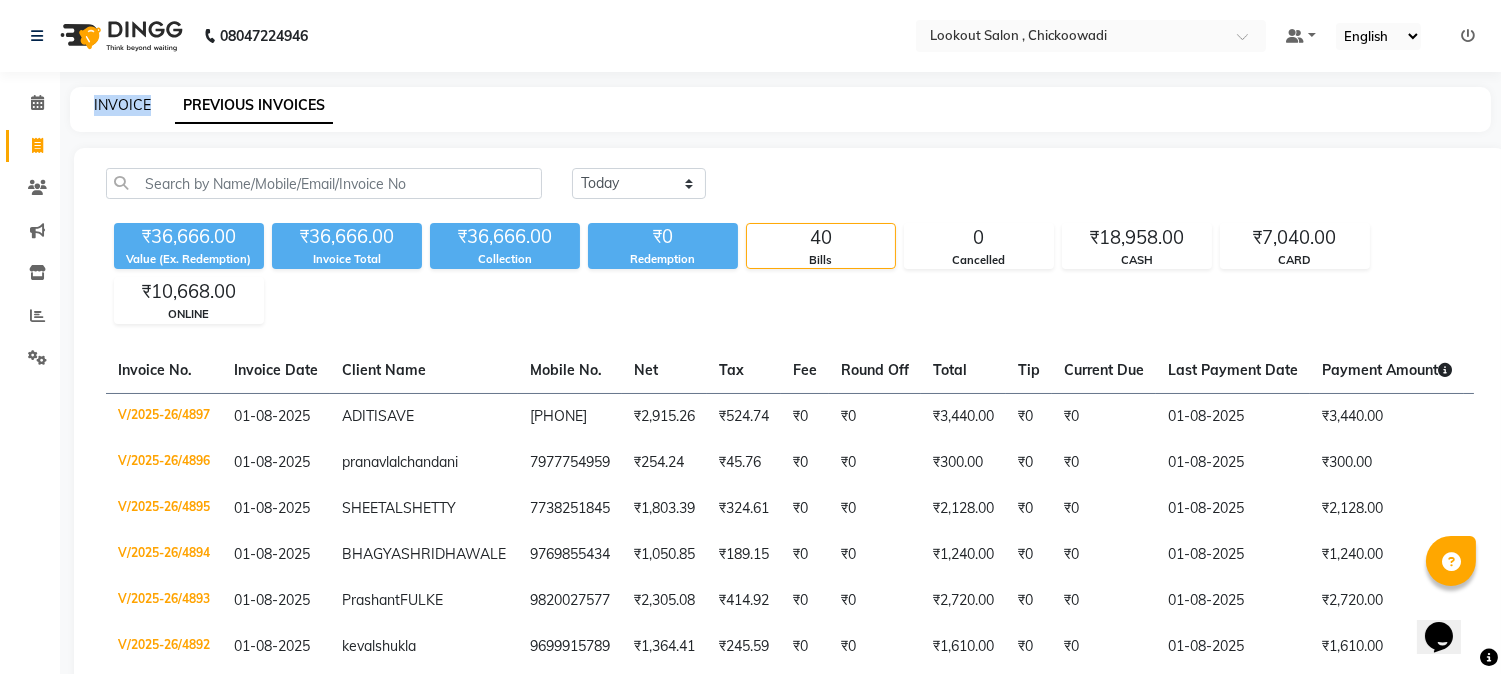 click on "INVOICE" 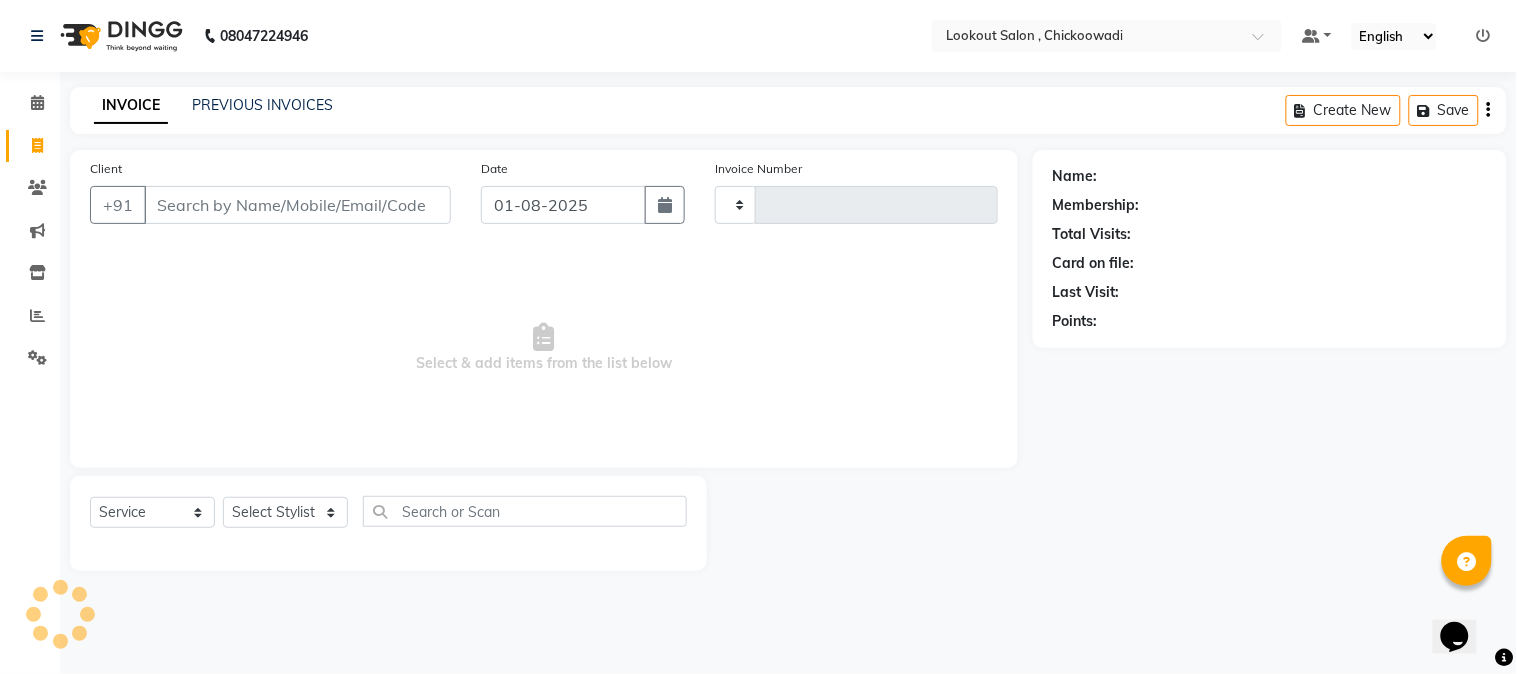 type on "4898" 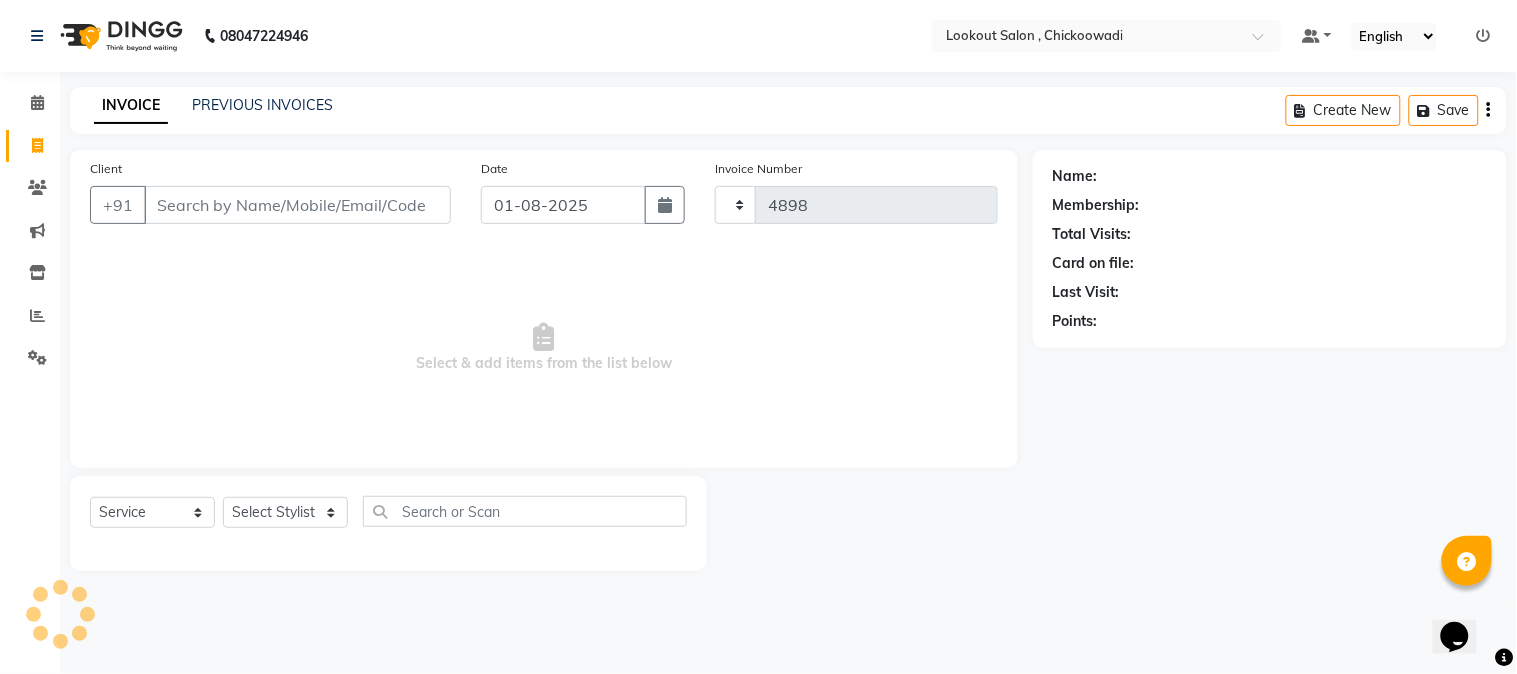 select on "151" 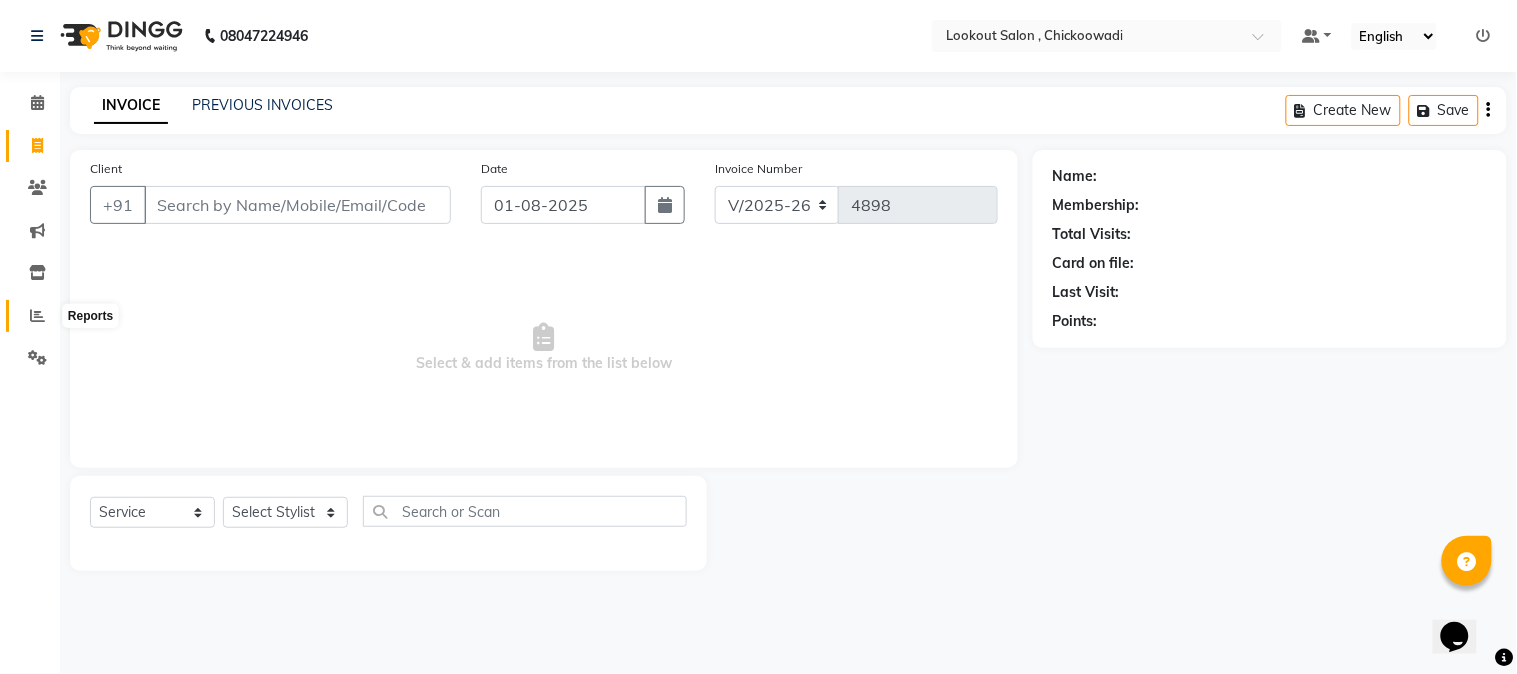 click 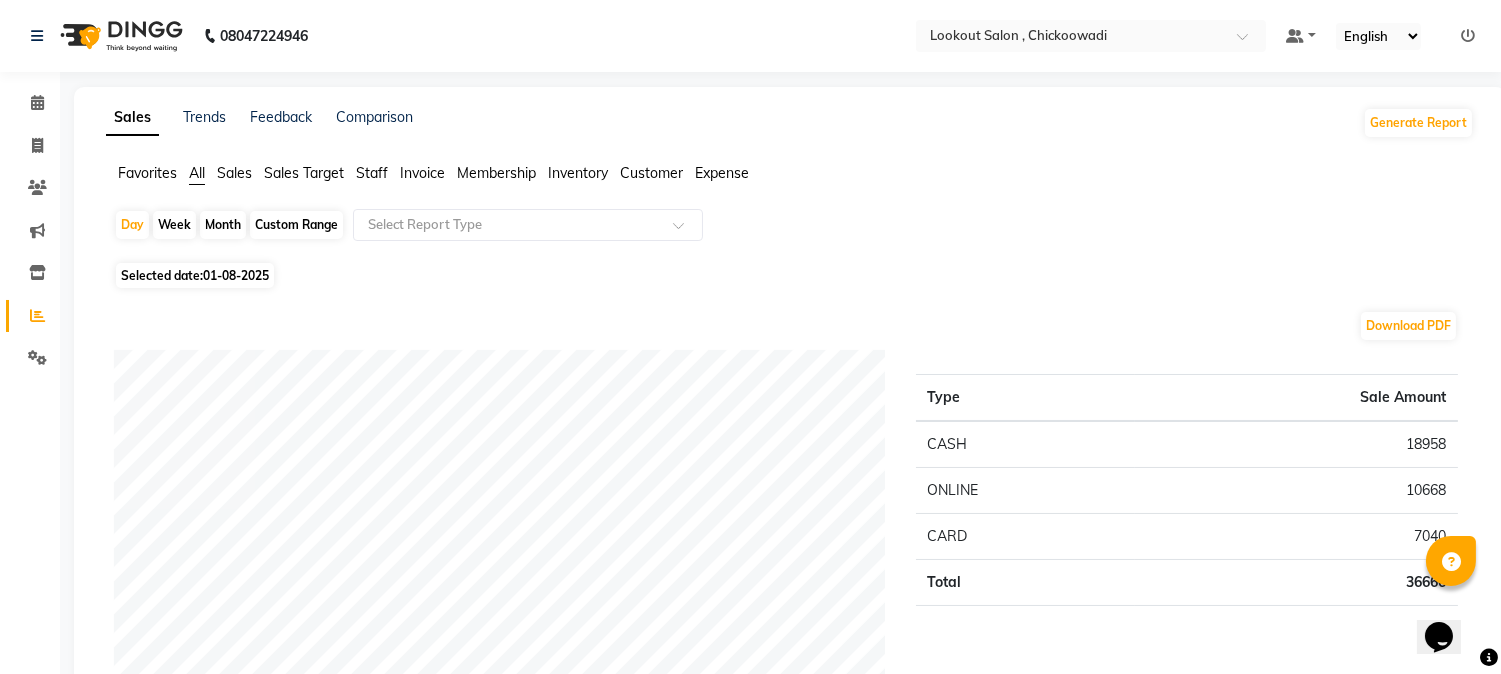 click on "Staff" 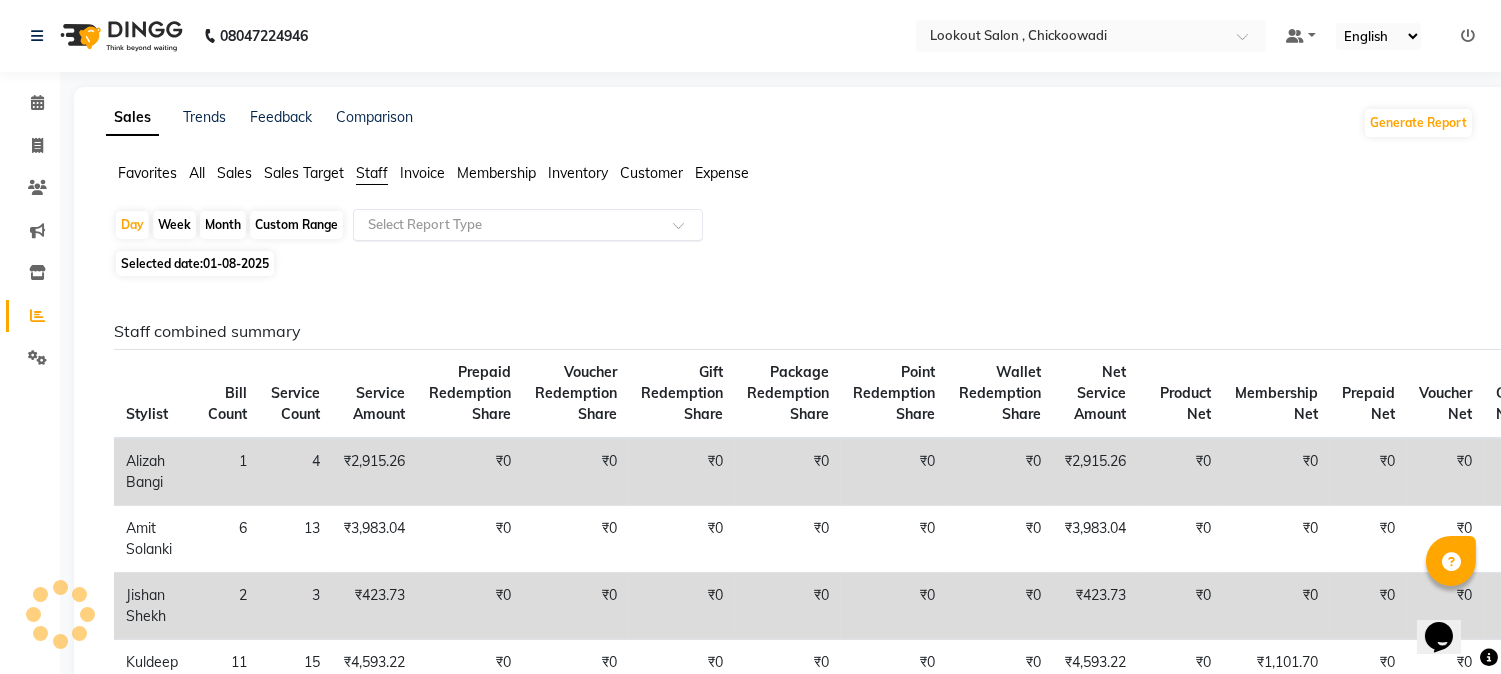 click 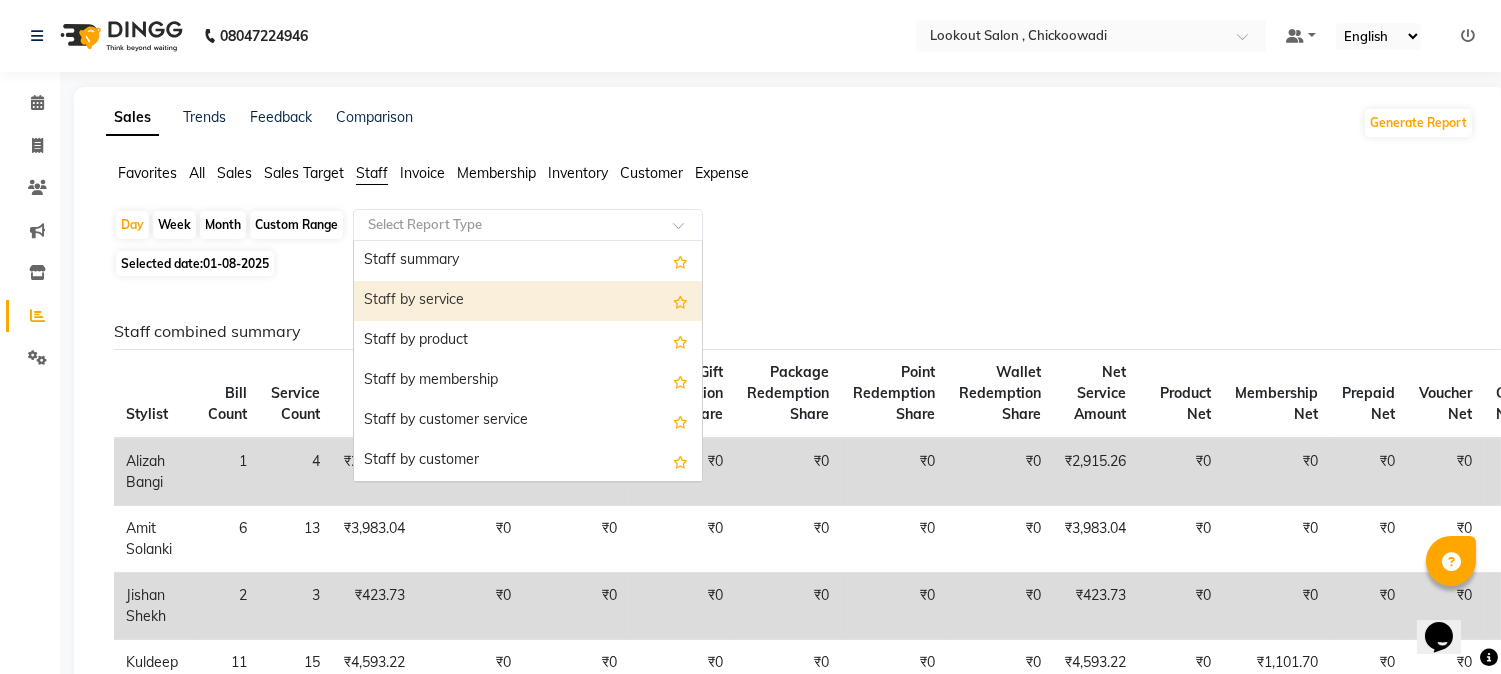 click on "Staff by service" at bounding box center [528, 301] 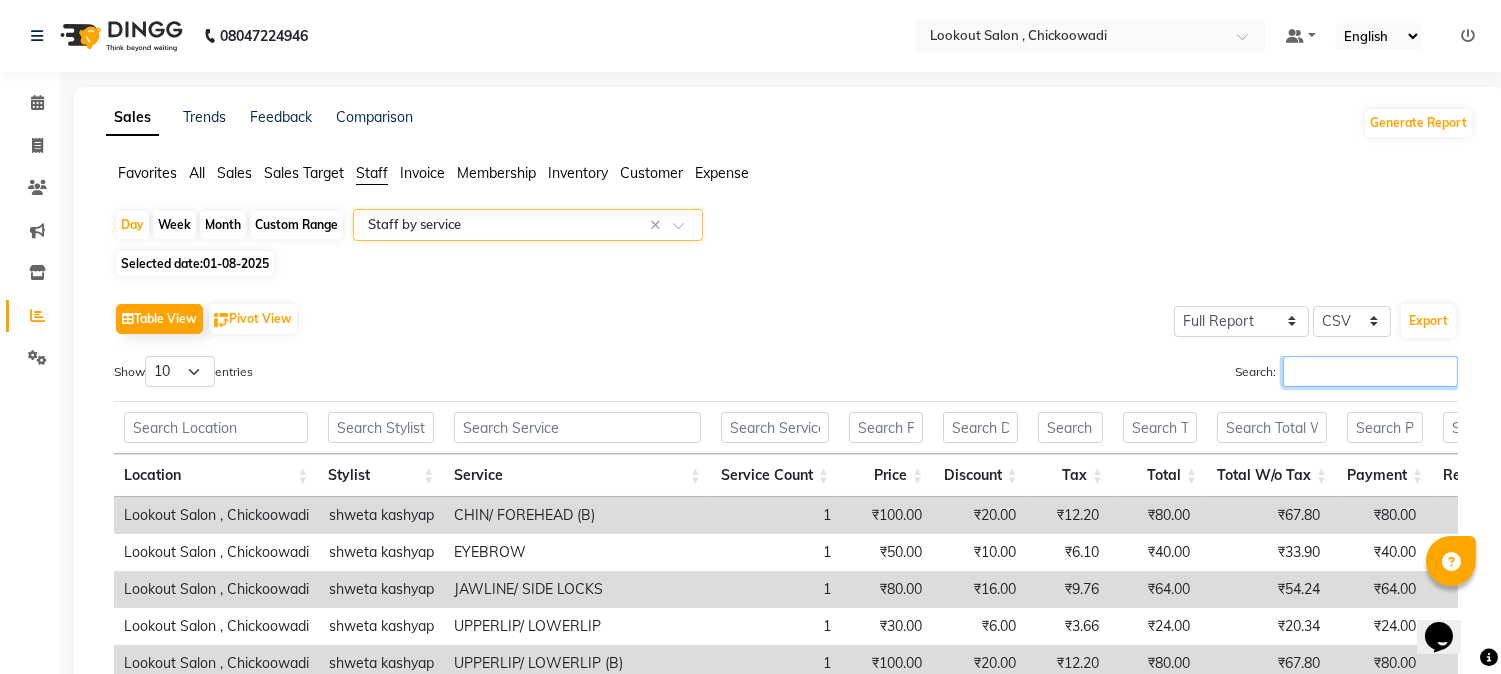 click on "Search:" at bounding box center [1370, 371] 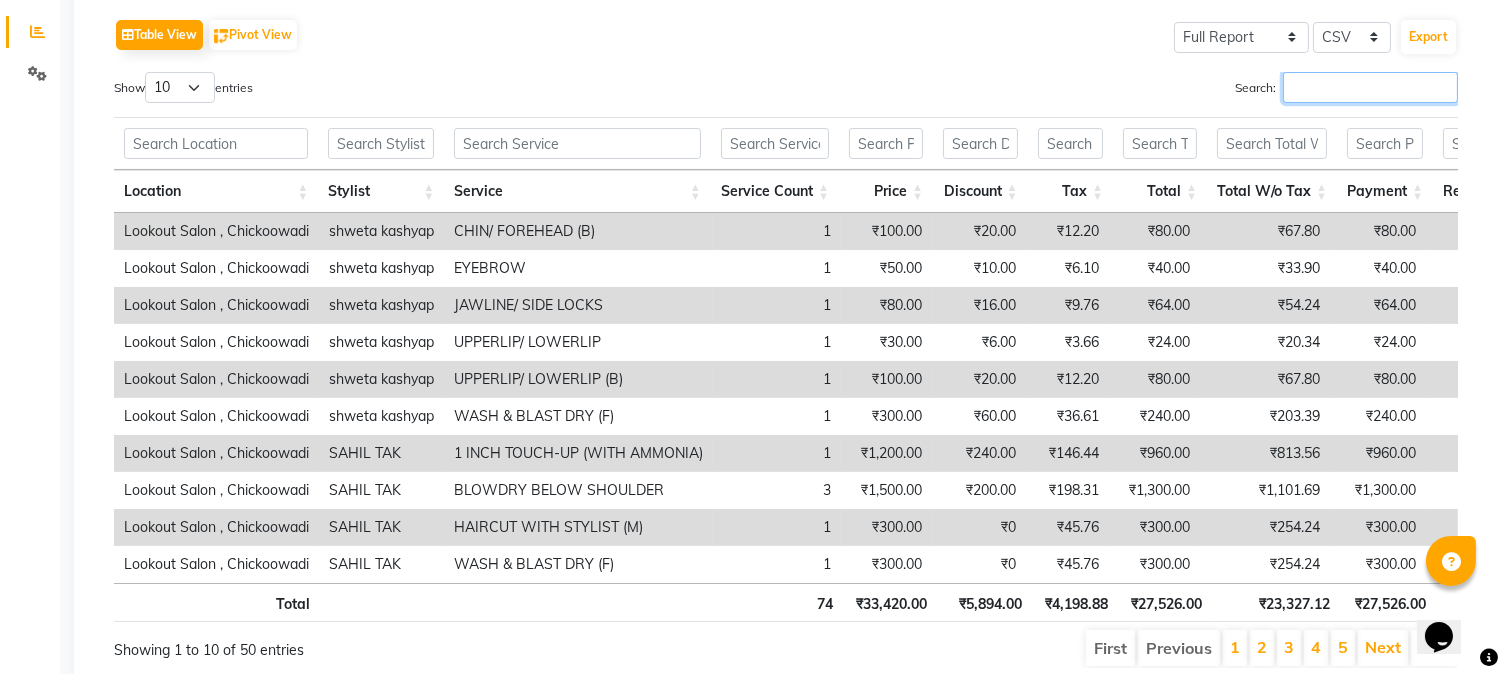 scroll, scrollTop: 333, scrollLeft: 0, axis: vertical 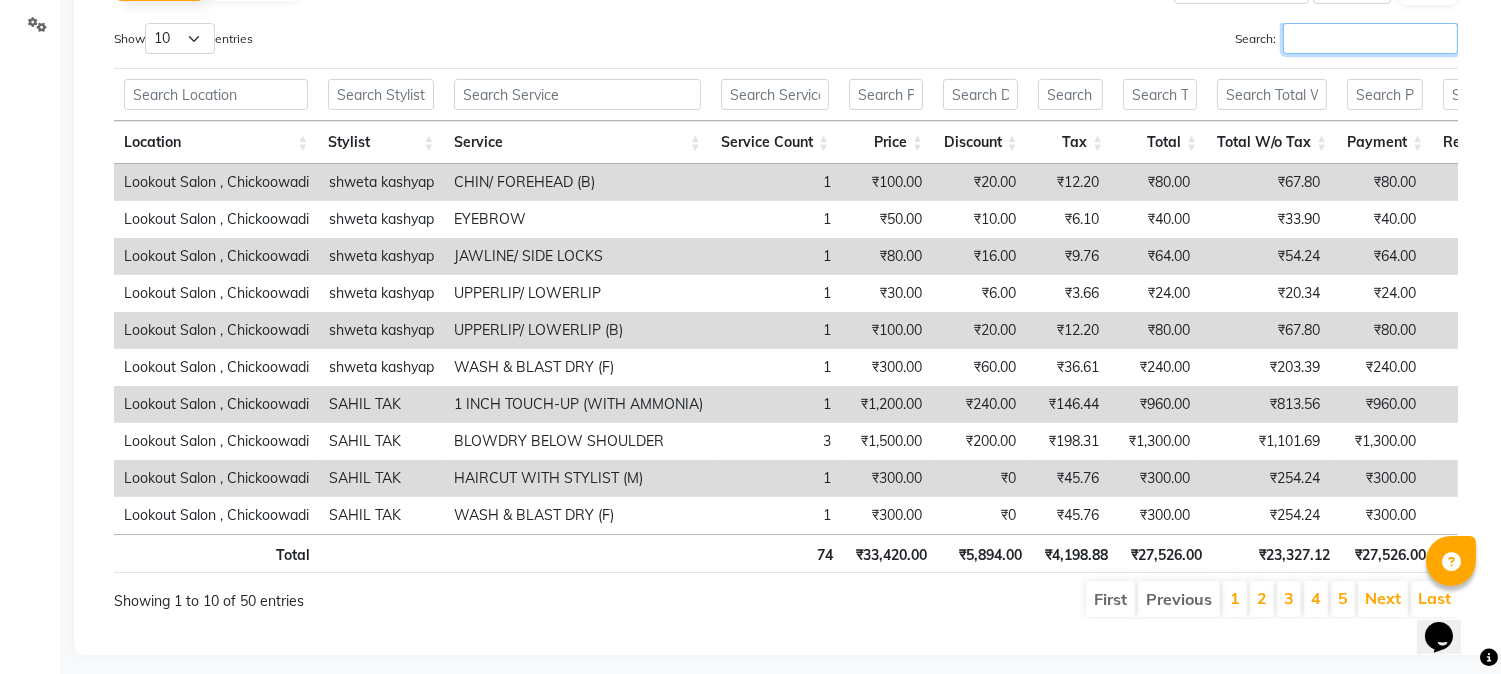 click on "Search:" at bounding box center [1370, 38] 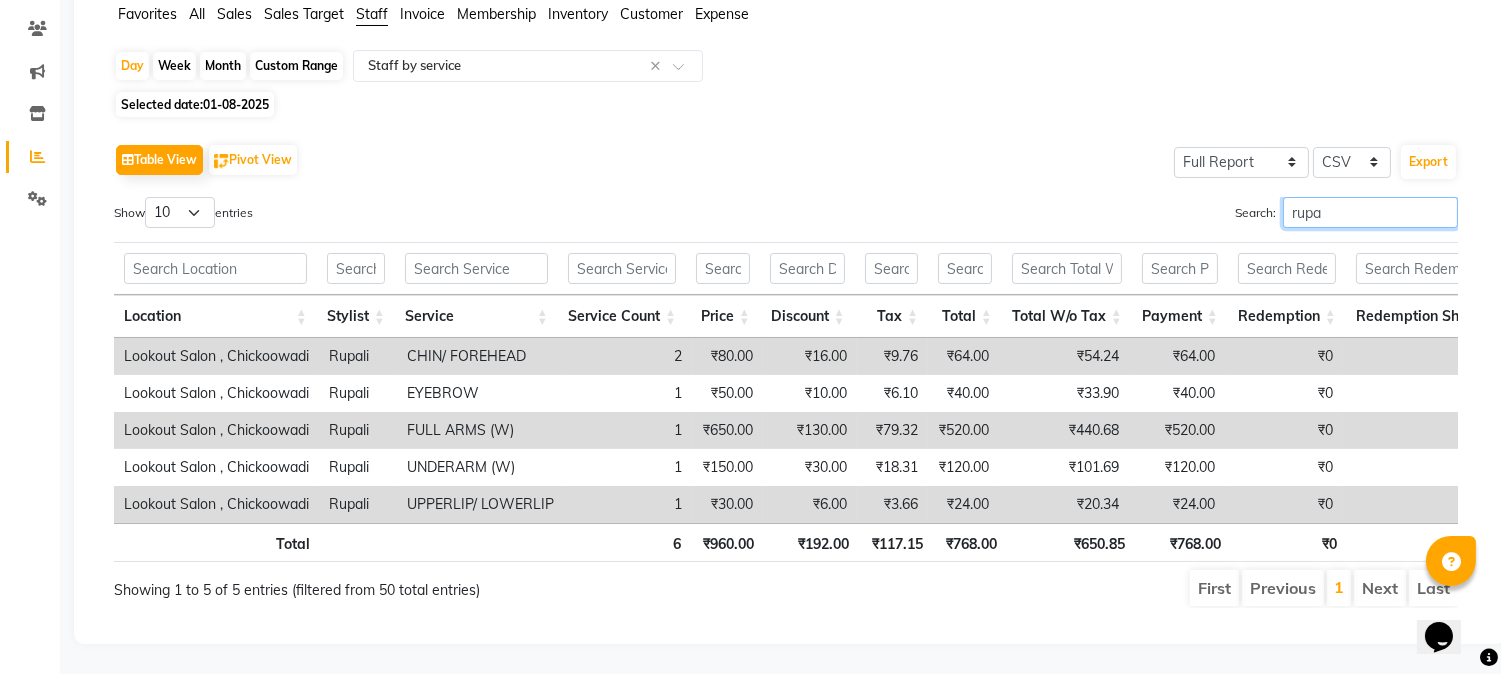 scroll, scrollTop: 193, scrollLeft: 0, axis: vertical 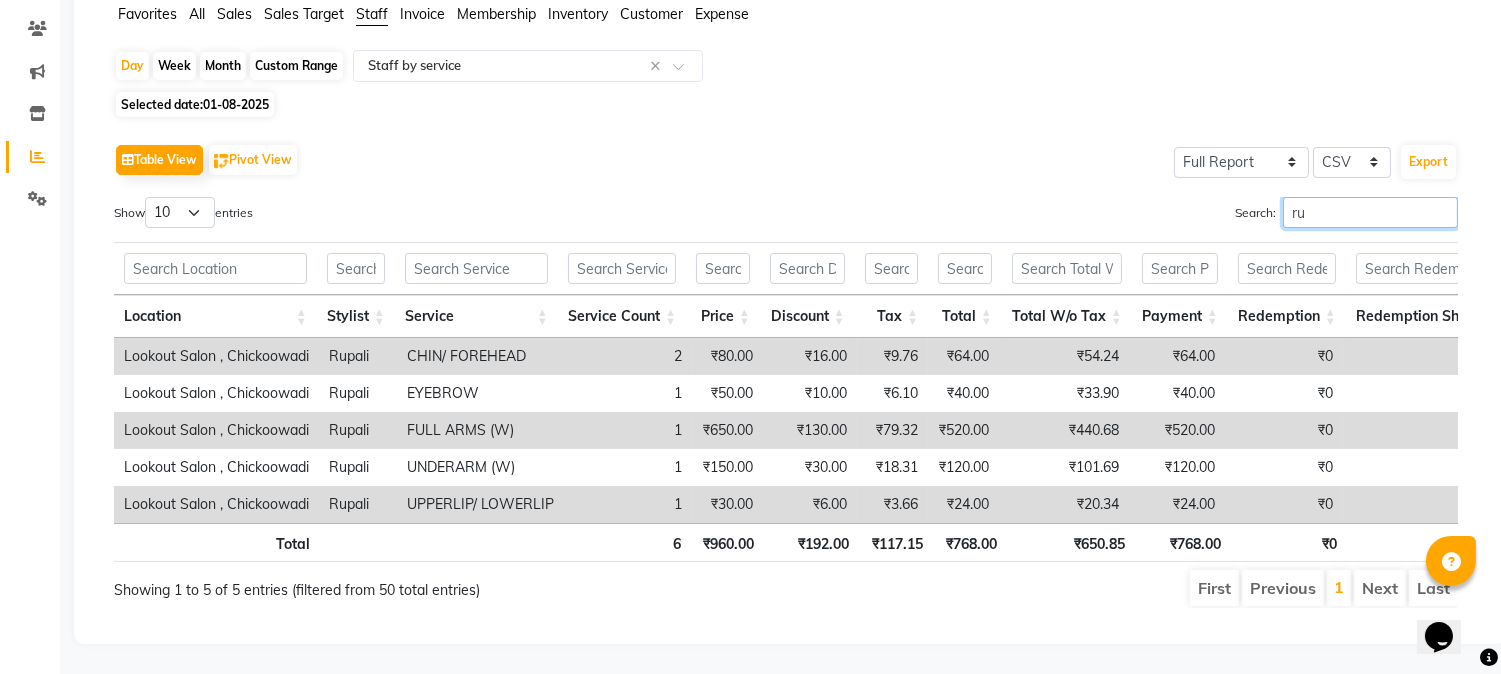 type on "r" 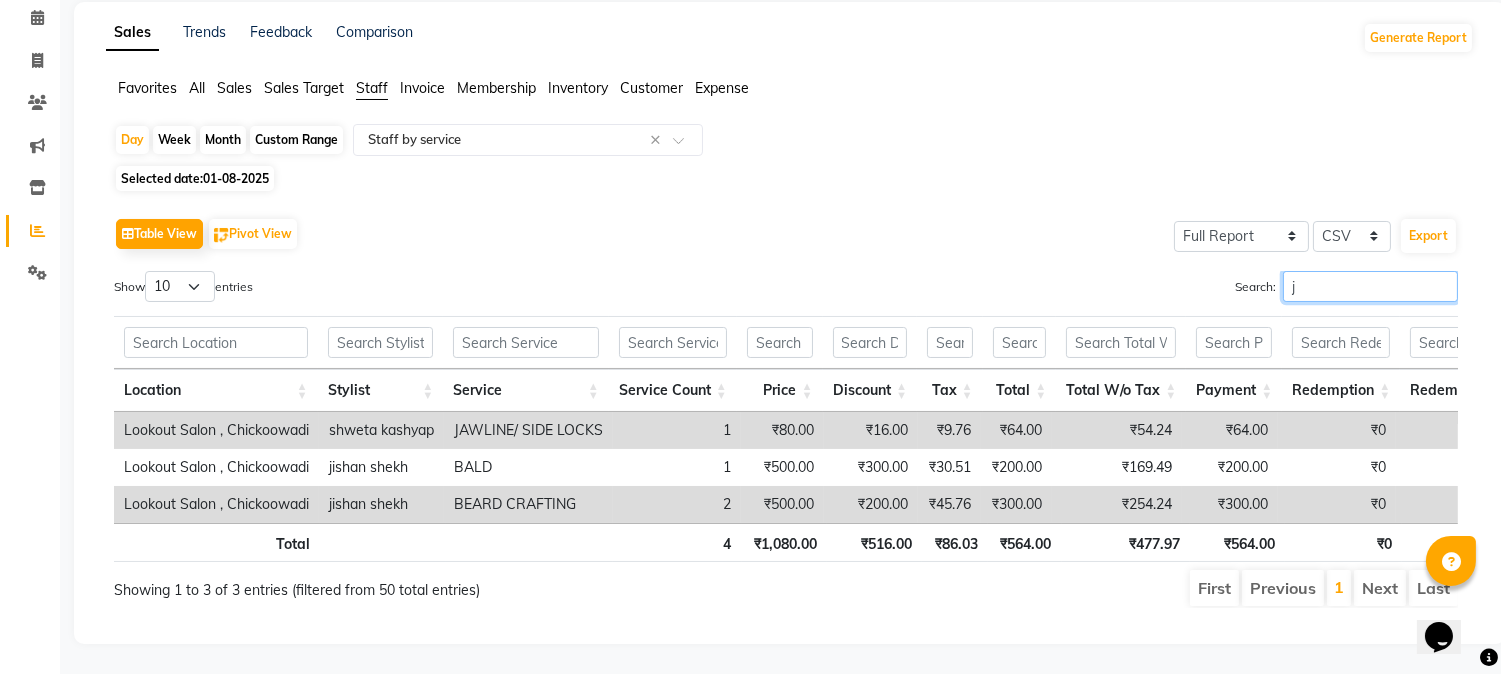 scroll, scrollTop: 82, scrollLeft: 0, axis: vertical 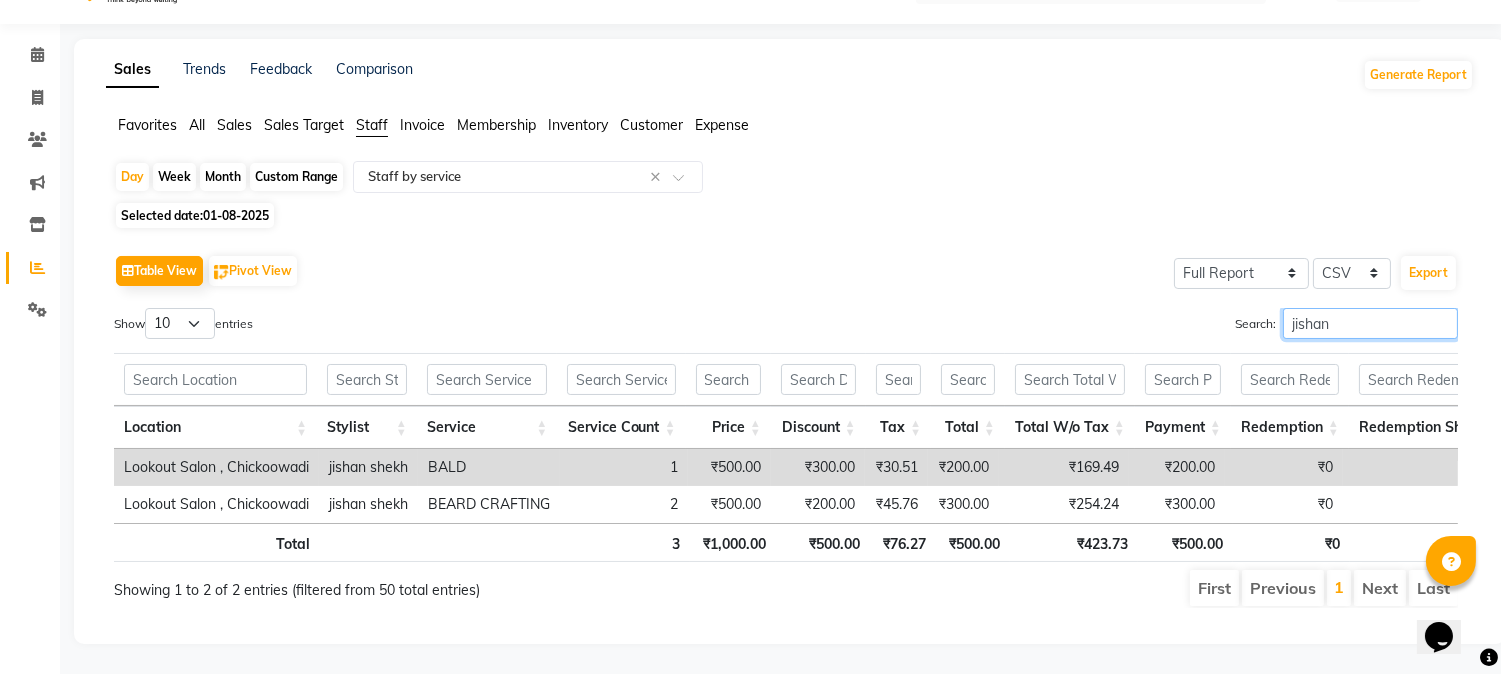 type on "jishan" 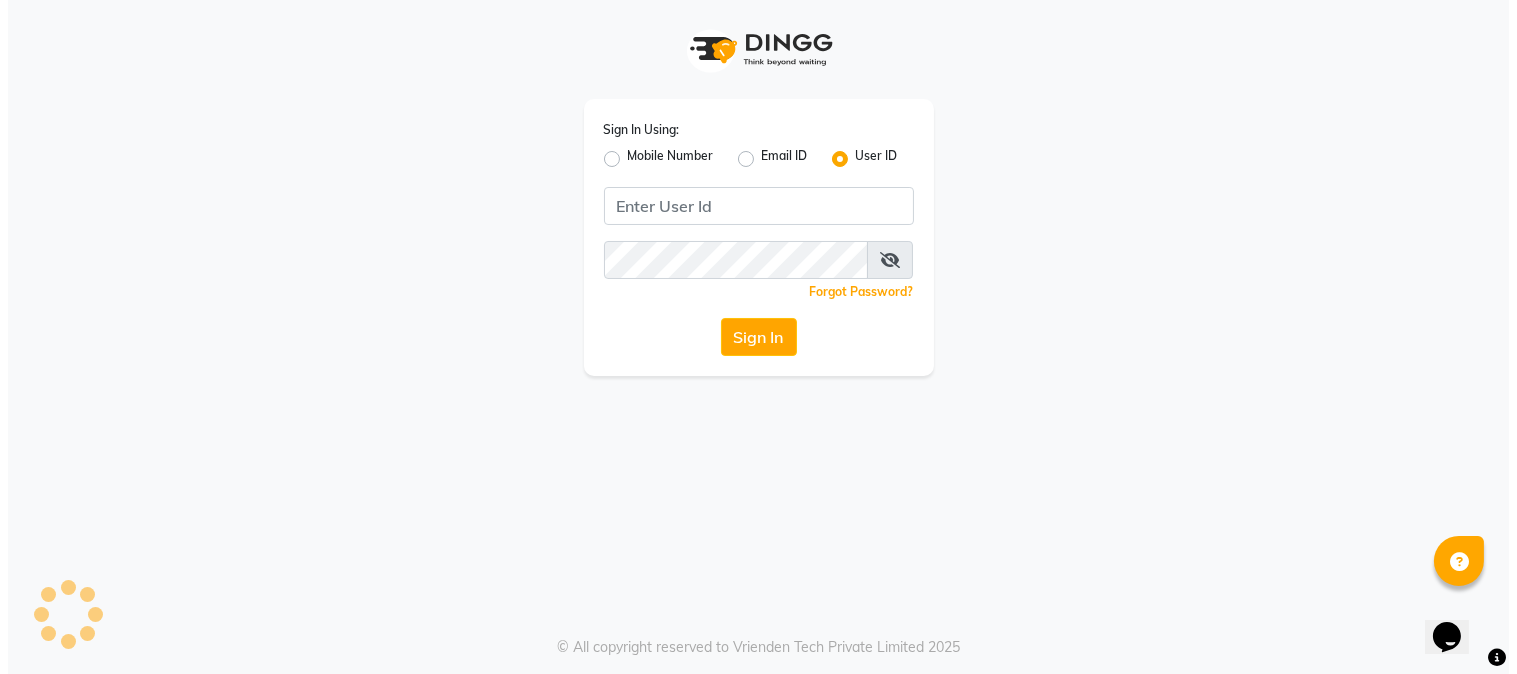 scroll, scrollTop: 0, scrollLeft: 0, axis: both 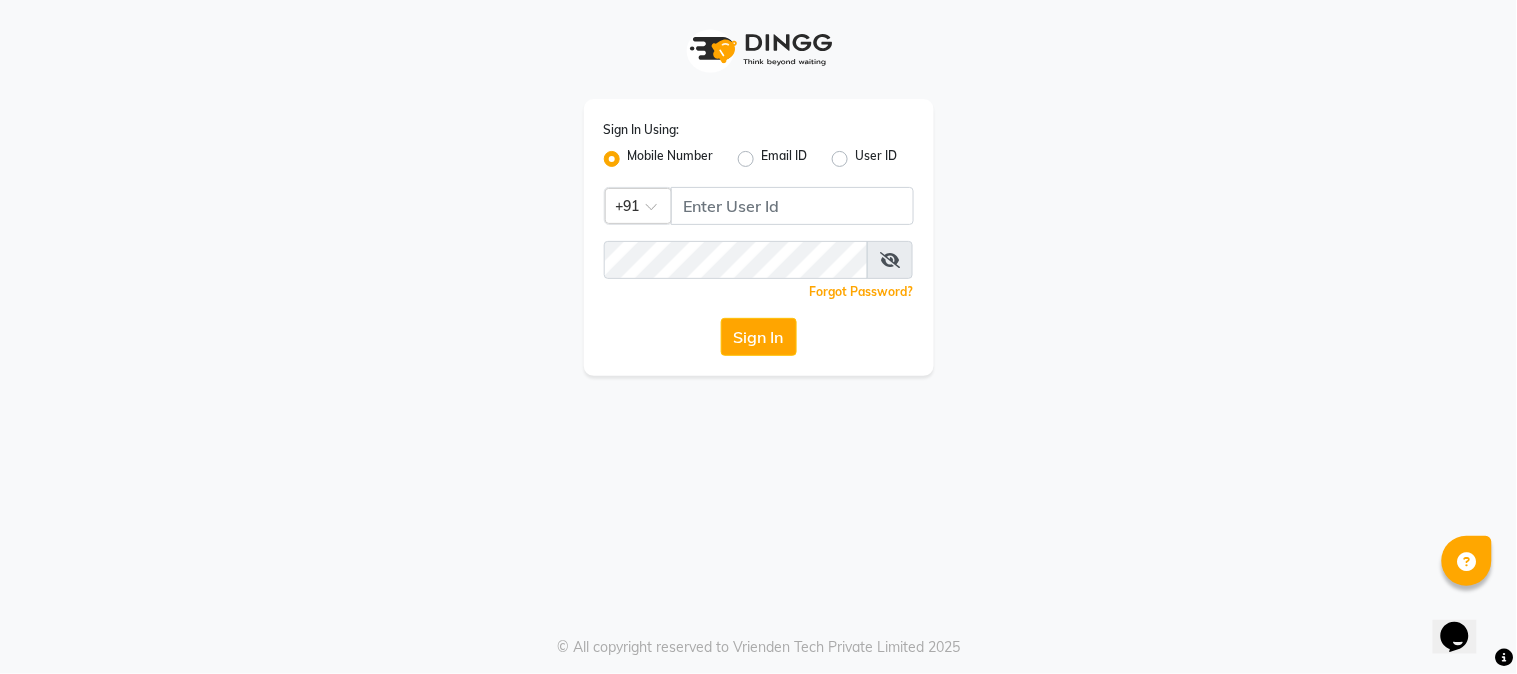 click on "User ID" 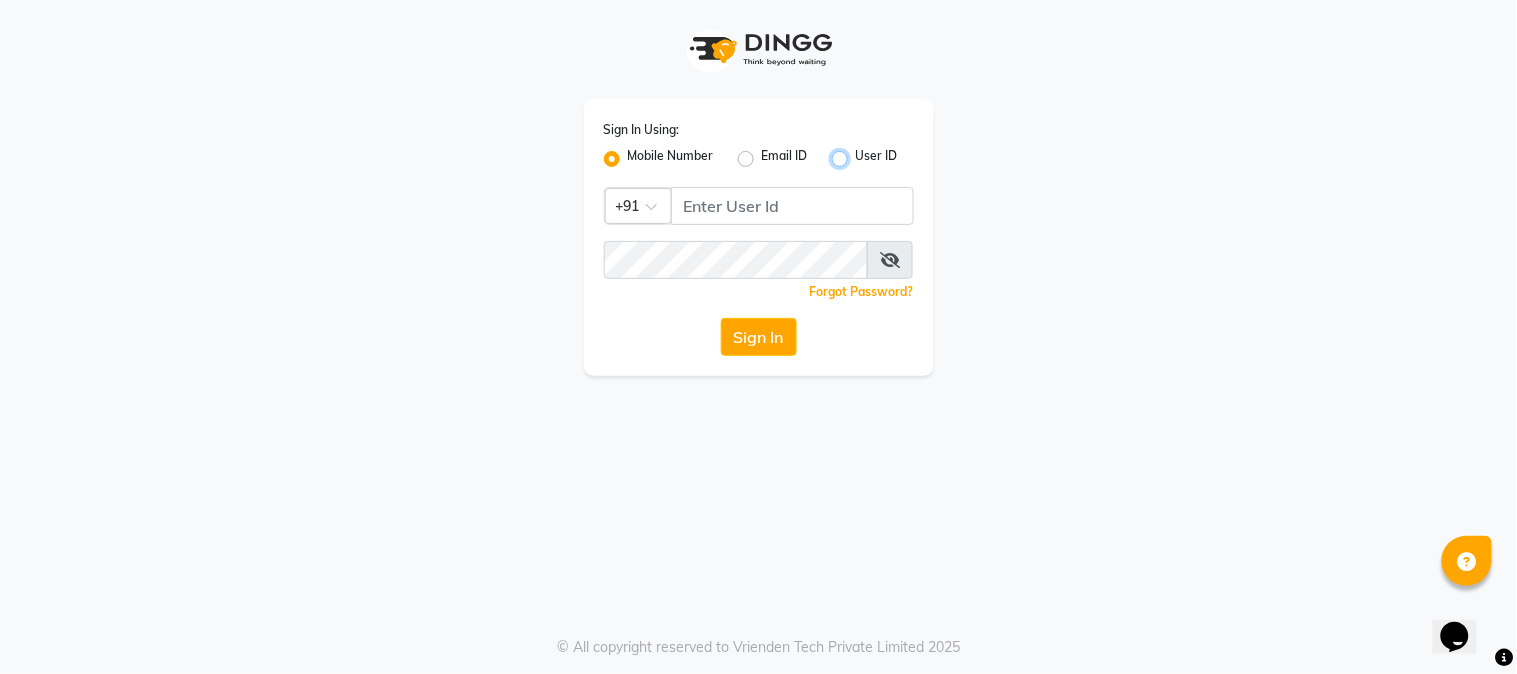 click on "User ID" at bounding box center [862, 153] 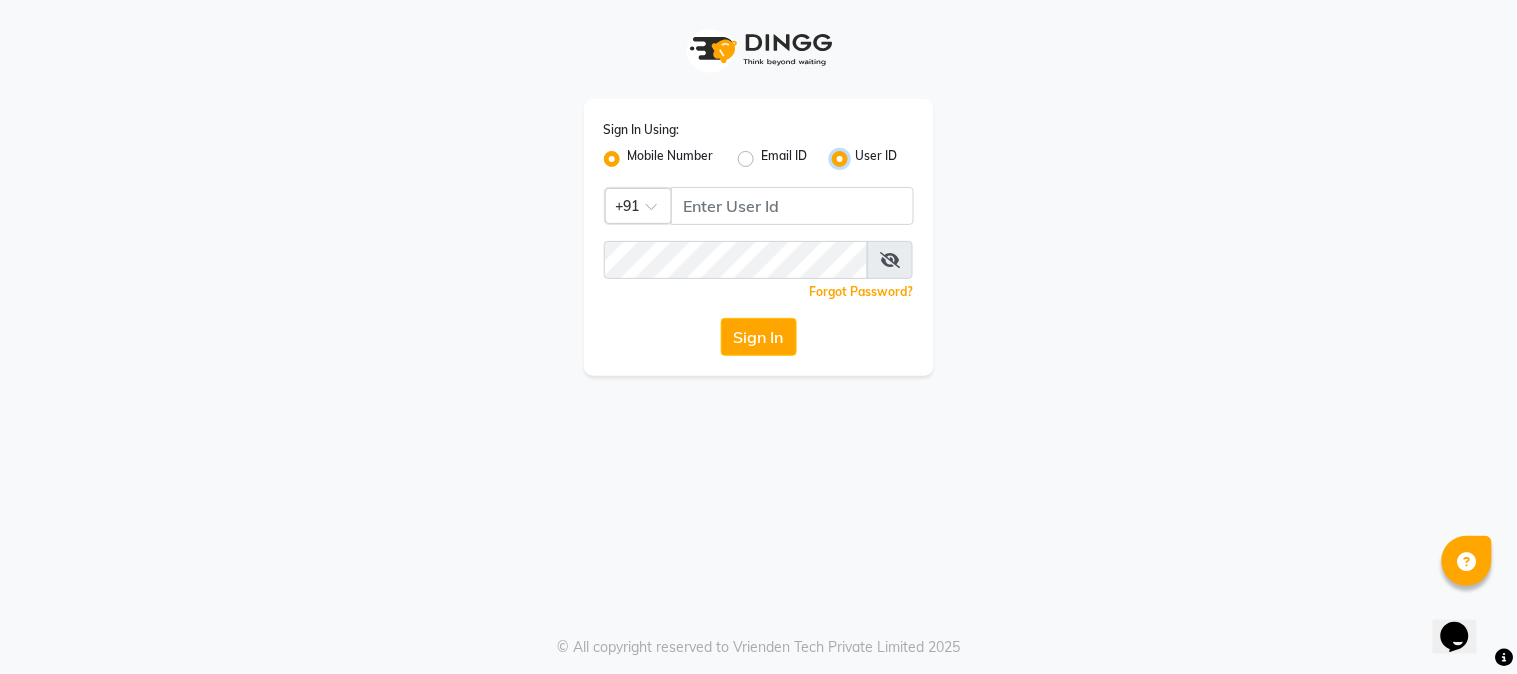 radio on "false" 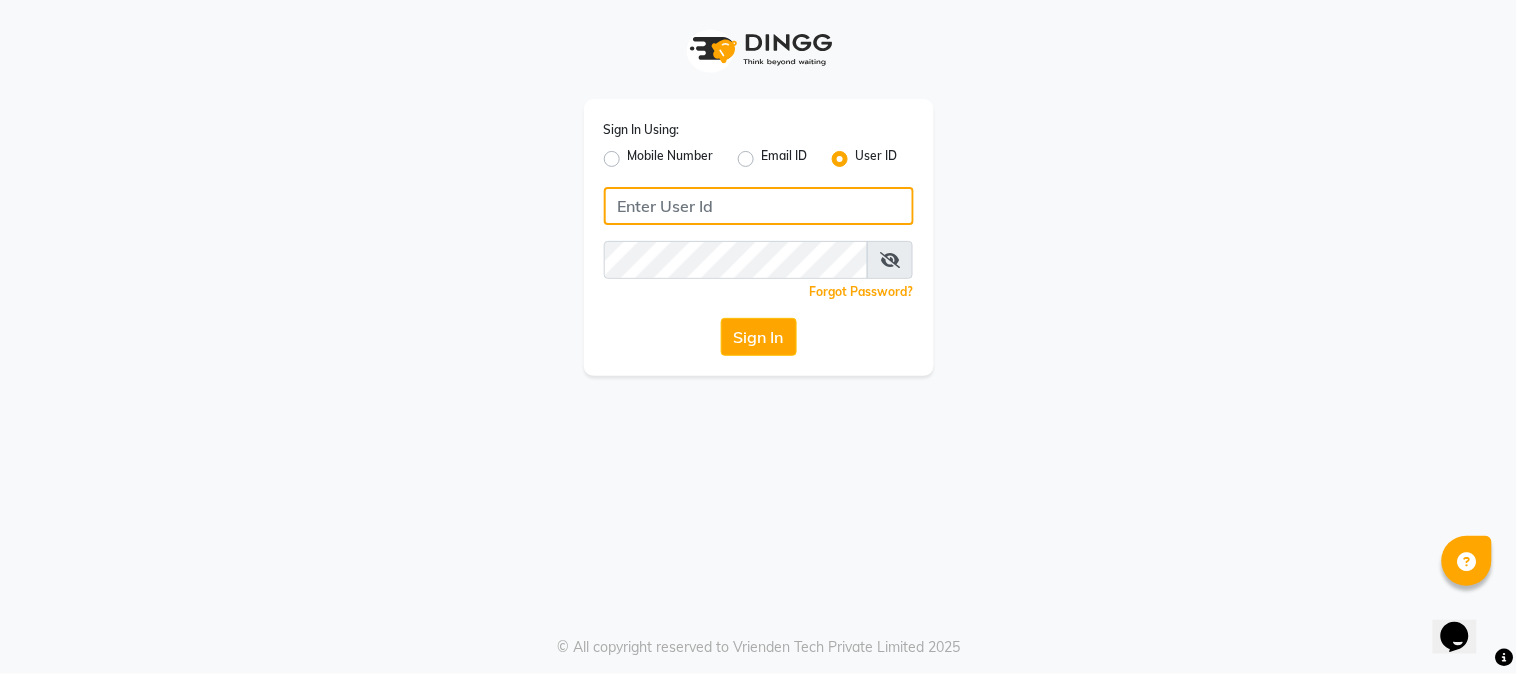 click 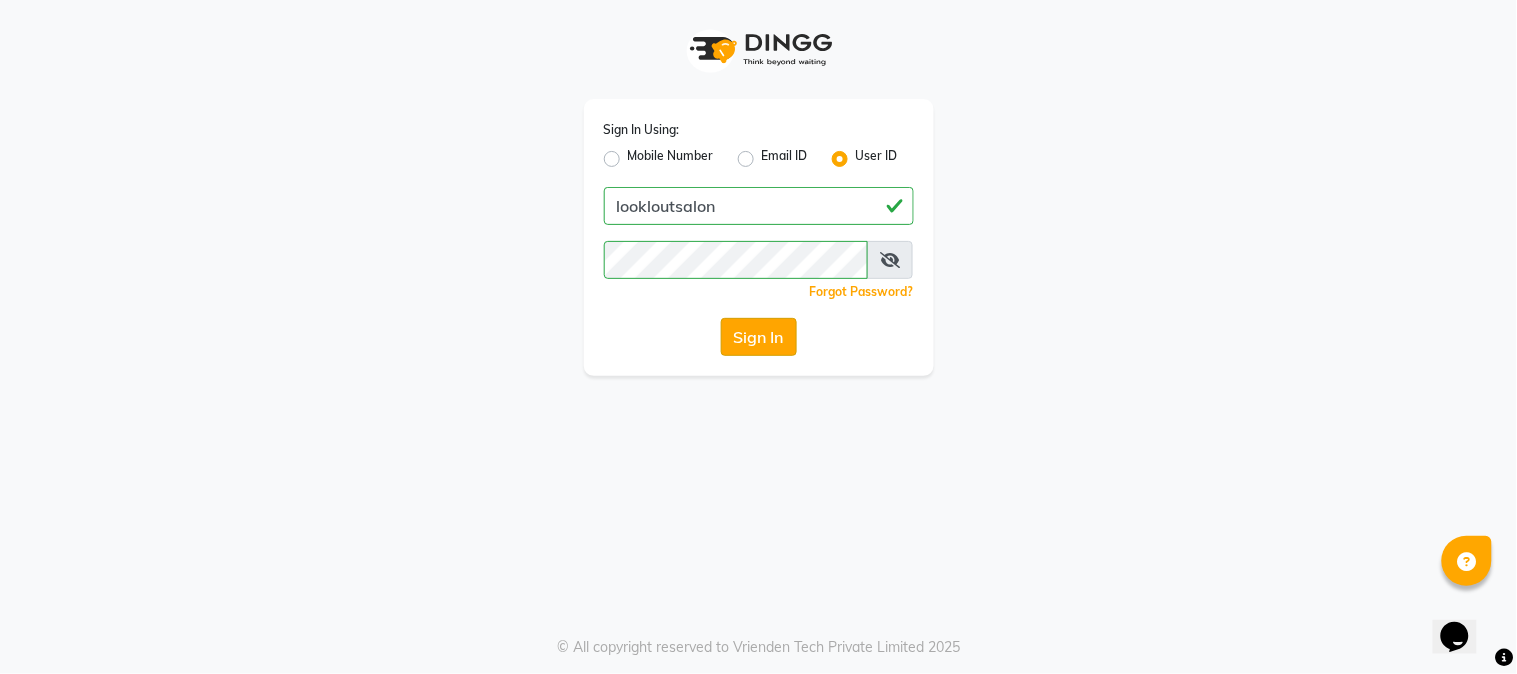 click on "Sign In" 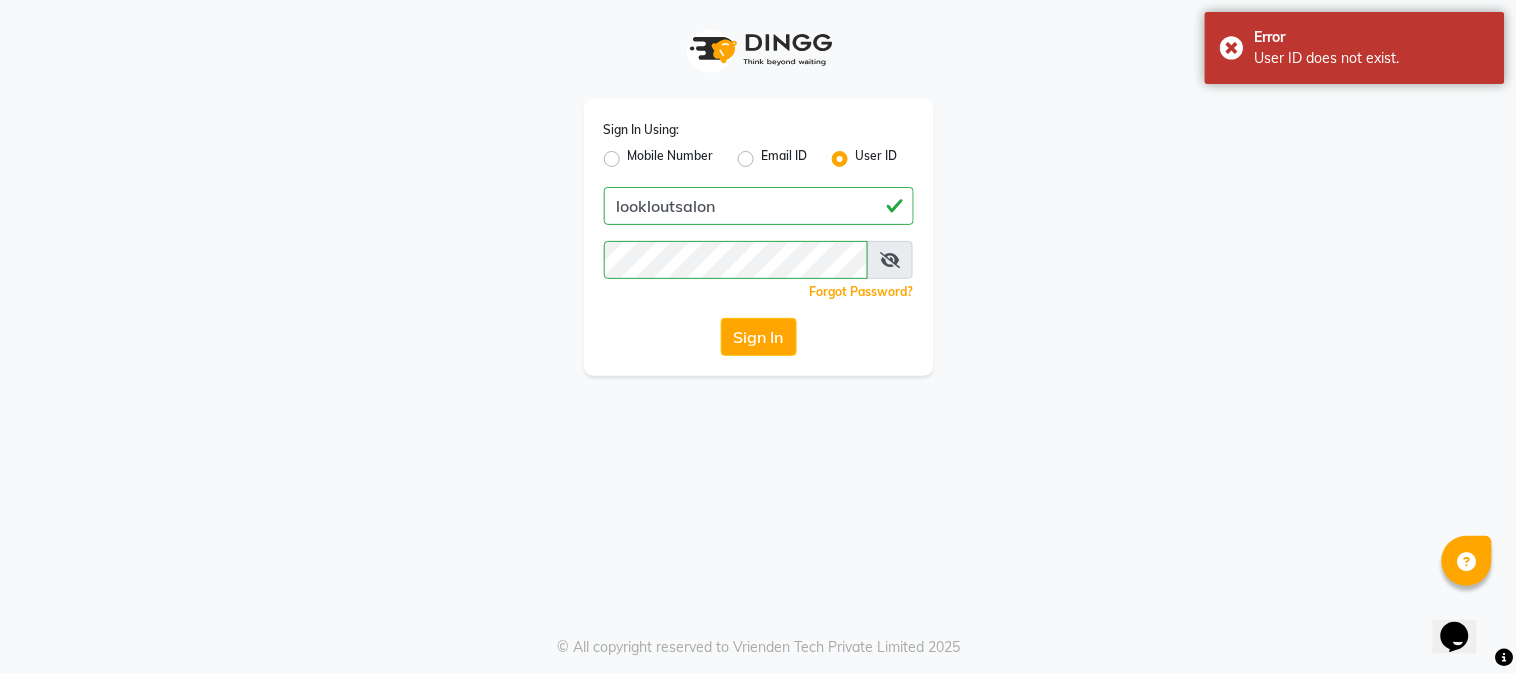 click at bounding box center [890, 260] 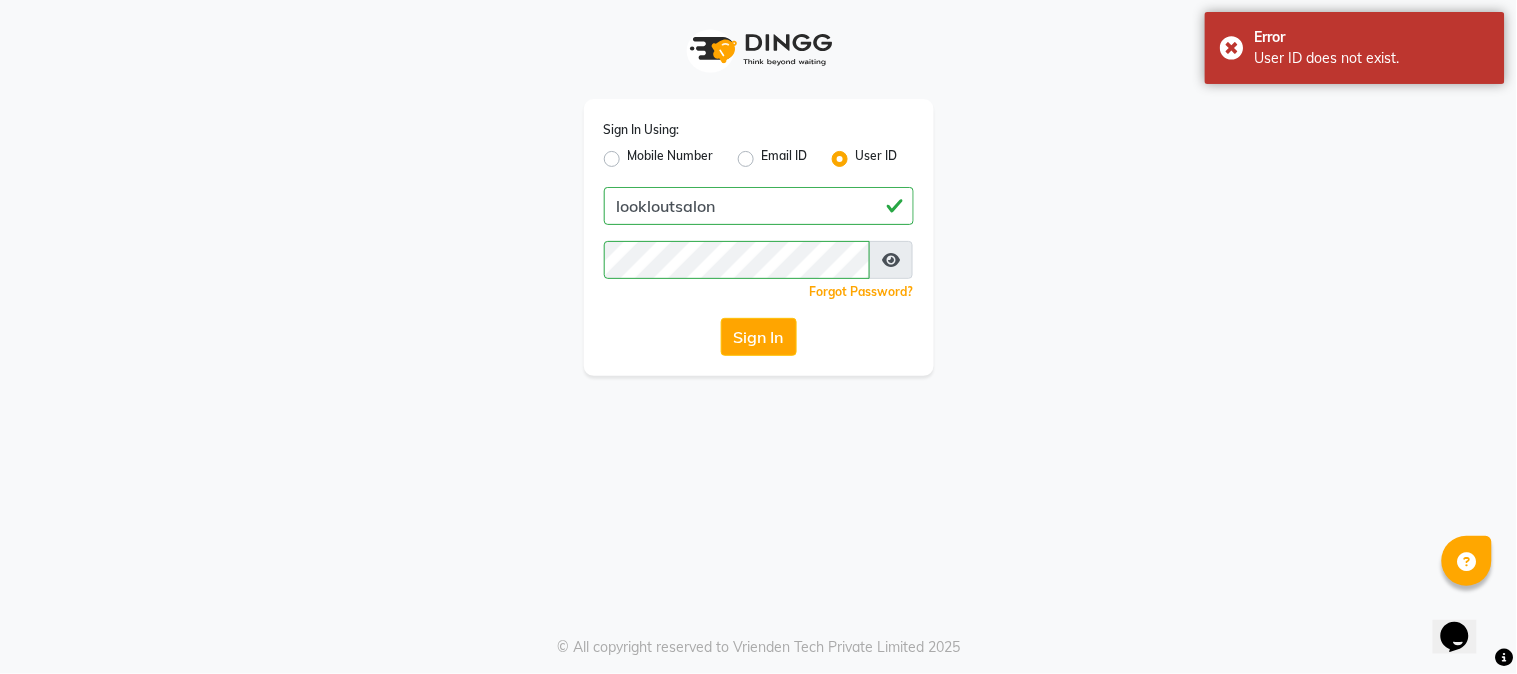 click at bounding box center [891, 260] 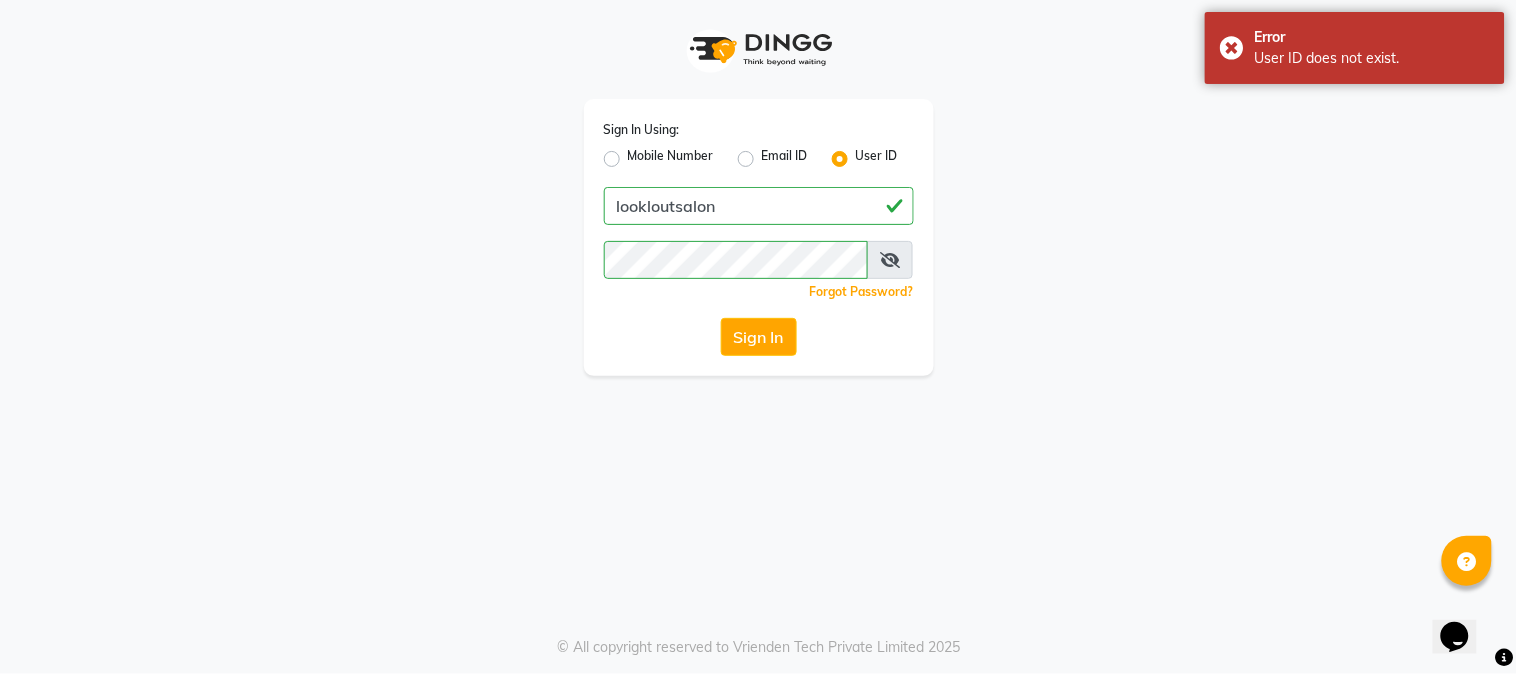 click at bounding box center (890, 260) 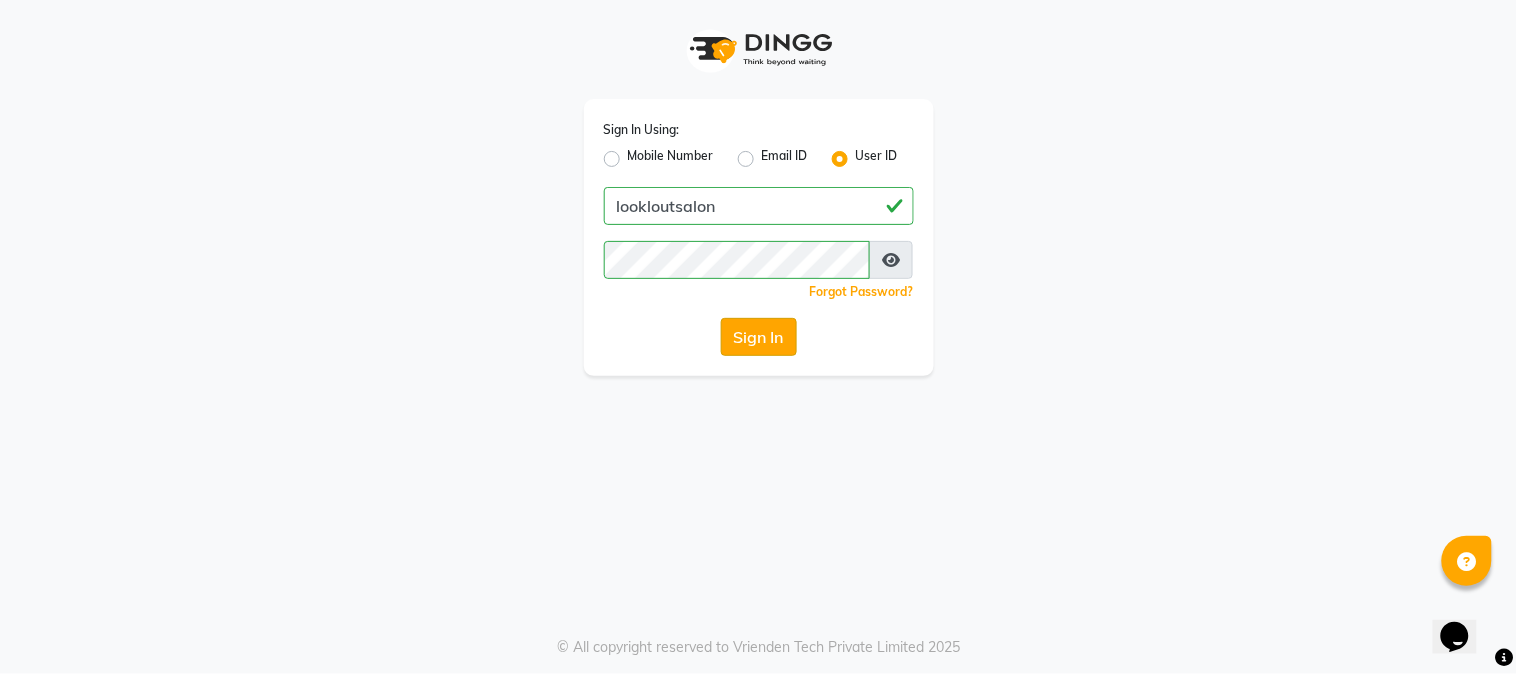 click on "Sign In" 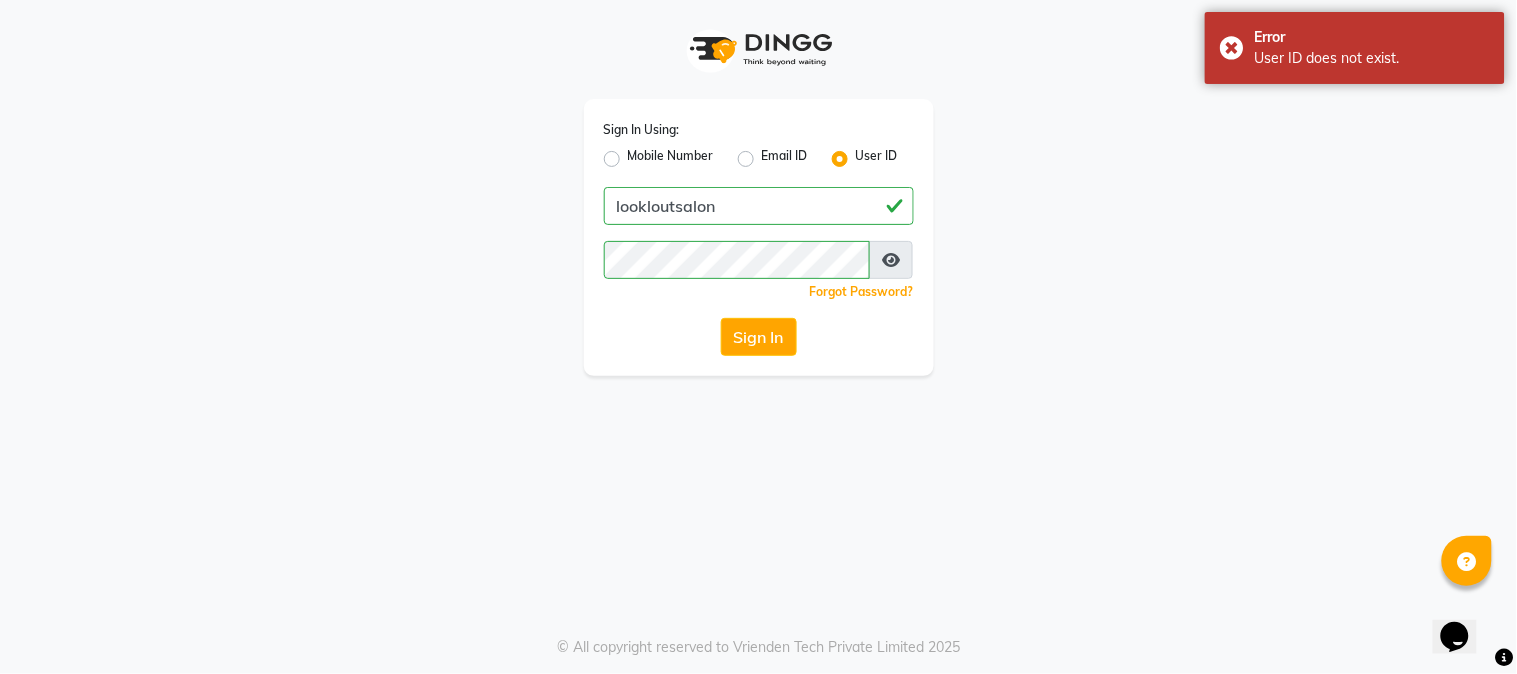 click at bounding box center [891, 260] 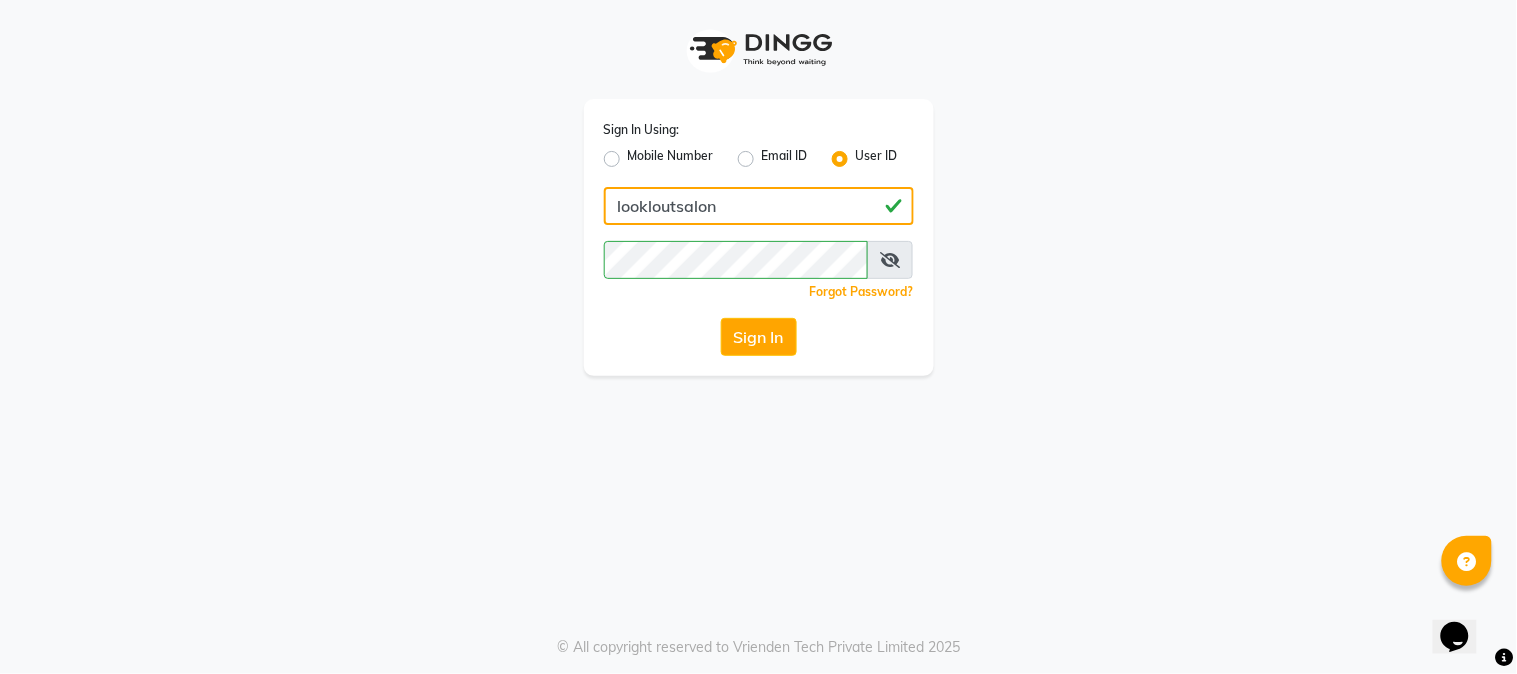 click on "lookloutsalon" 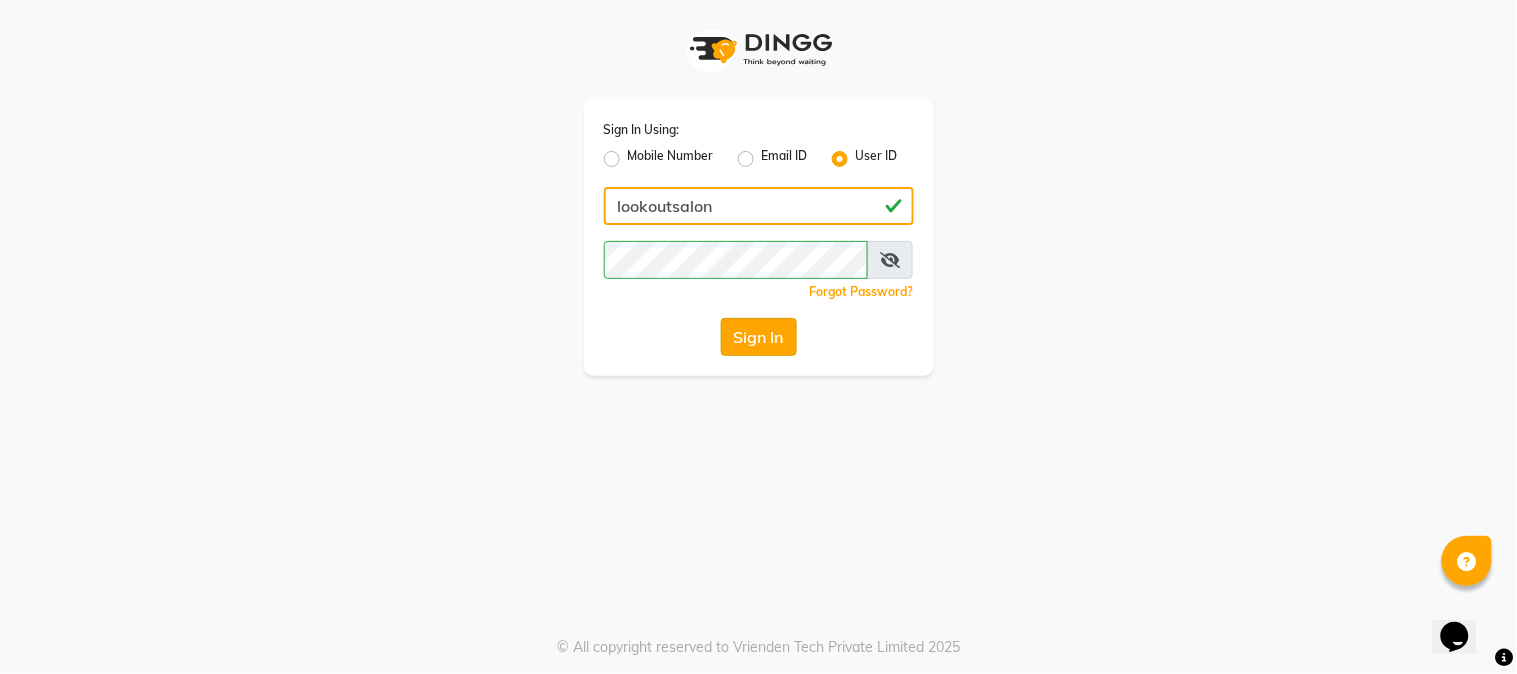 type on "lookoutsalon" 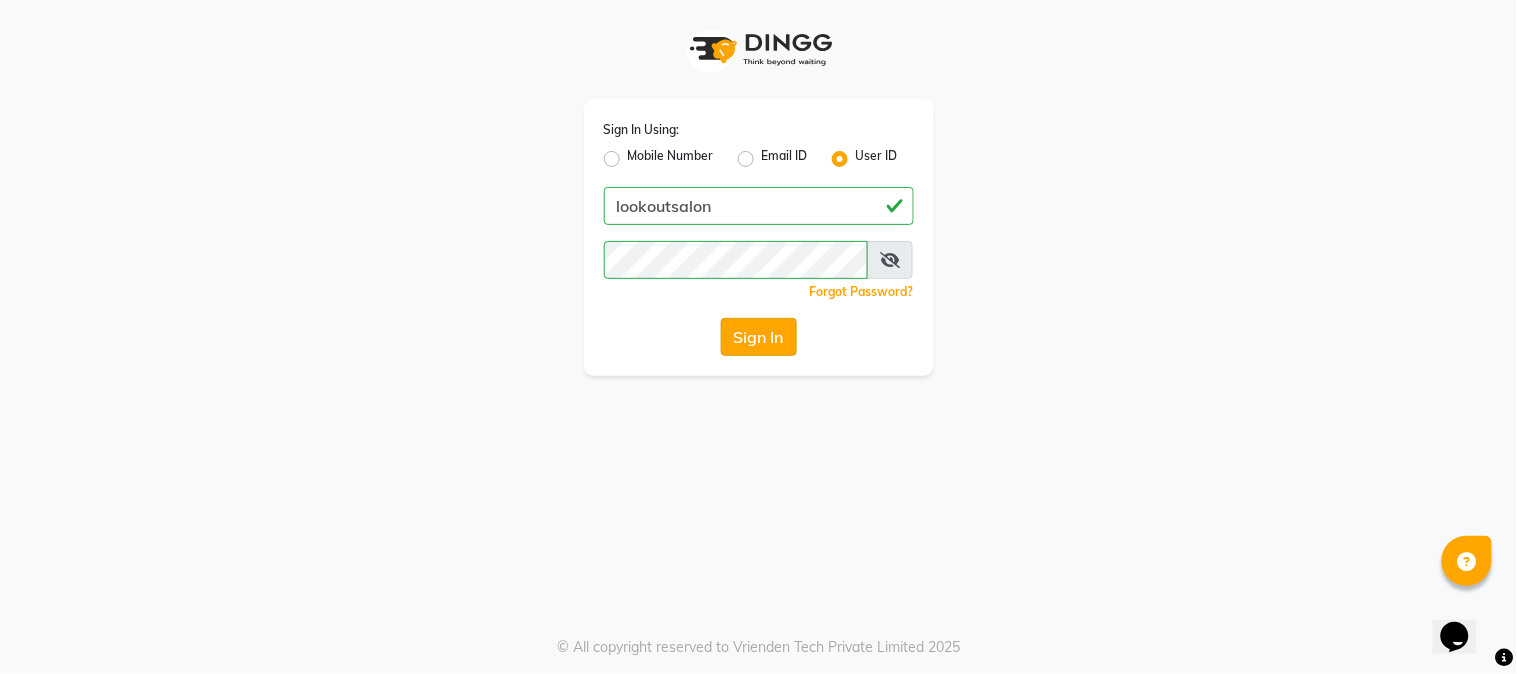 click on "Sign In" 